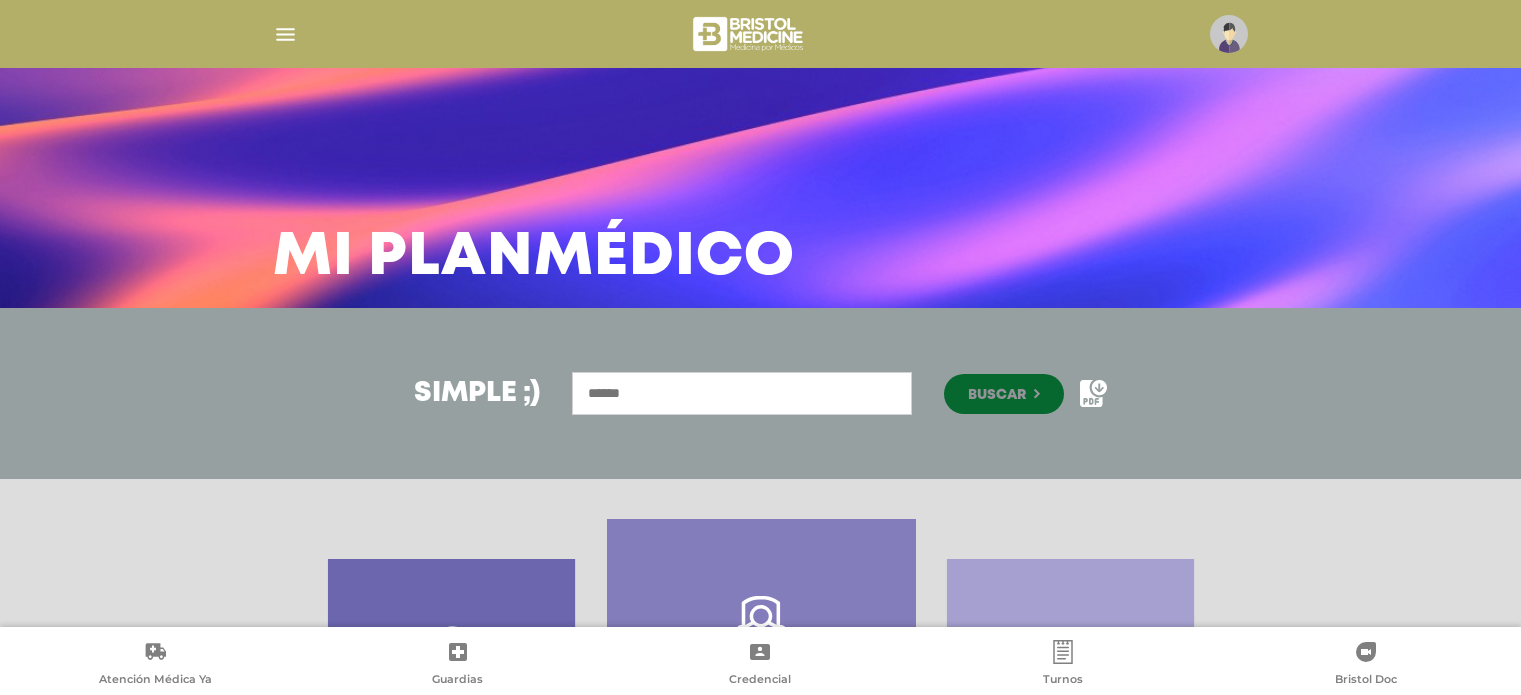 scroll, scrollTop: 894, scrollLeft: 0, axis: vertical 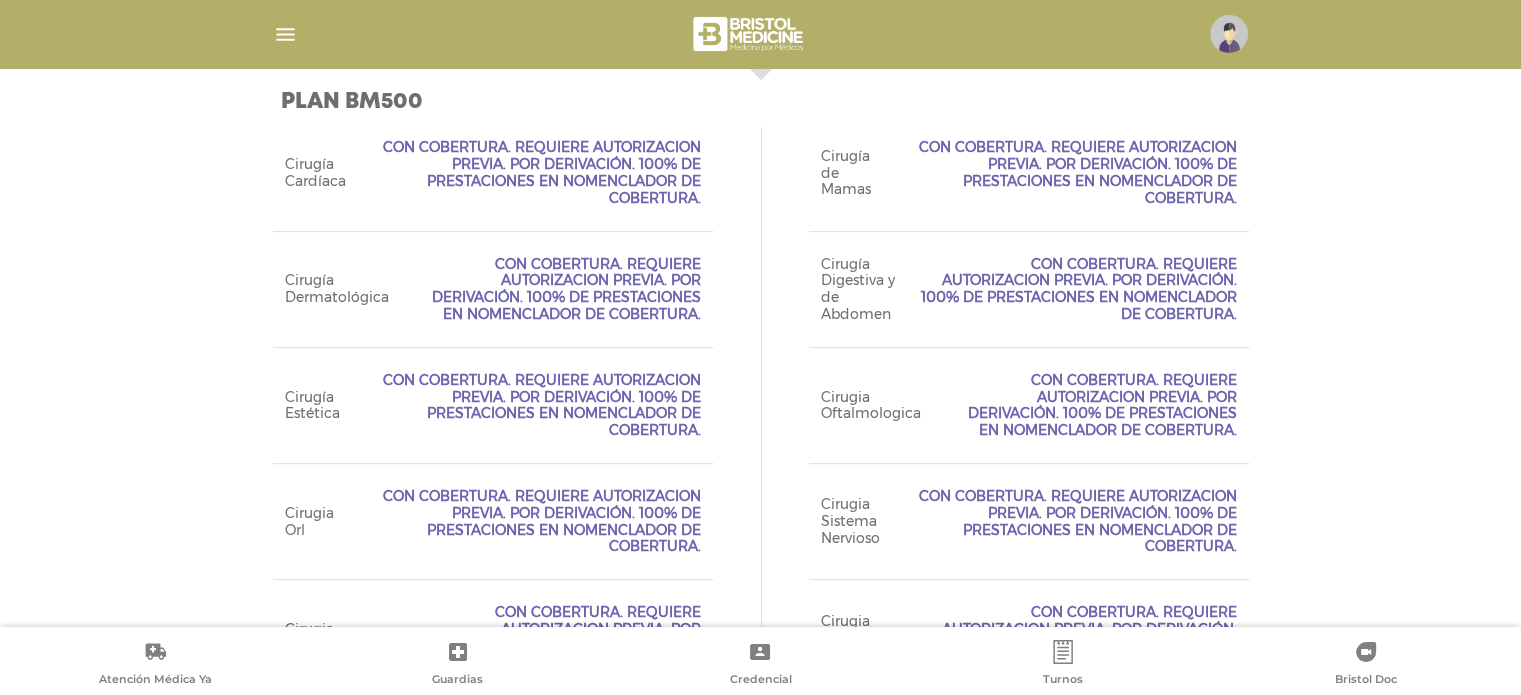click on "Plan BM500
Acceso Web
Incluido
Ejecutivo Personalizado
Incluido
Tipo de Credencial
Digital
Emergencias Médicas las 24 horas" at bounding box center (760, 508) 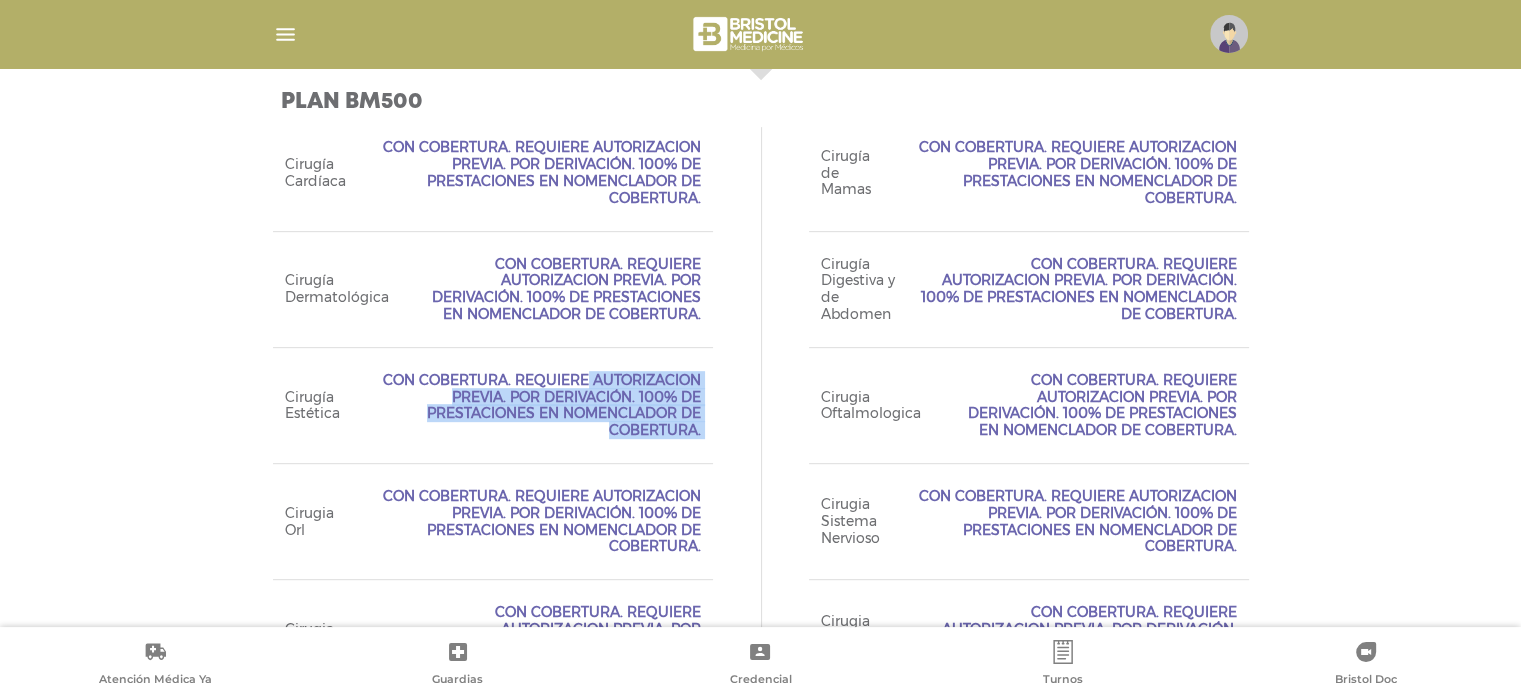 click on "Con Cobertura. Requiere Autorizacion Previa. Por Derivación. 100% de prestaciones en Nomenclador de Cobertura." at bounding box center [532, 405] 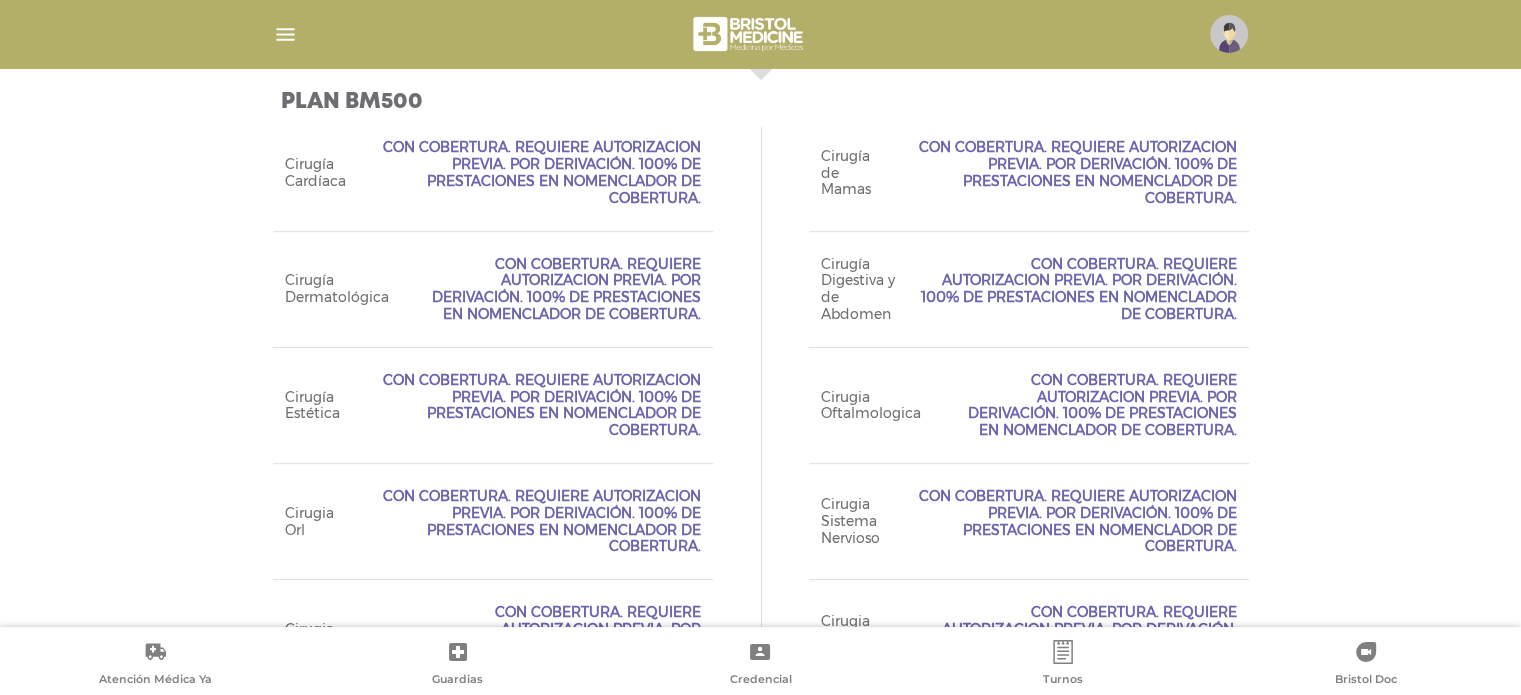 scroll, scrollTop: 1216, scrollLeft: 0, axis: vertical 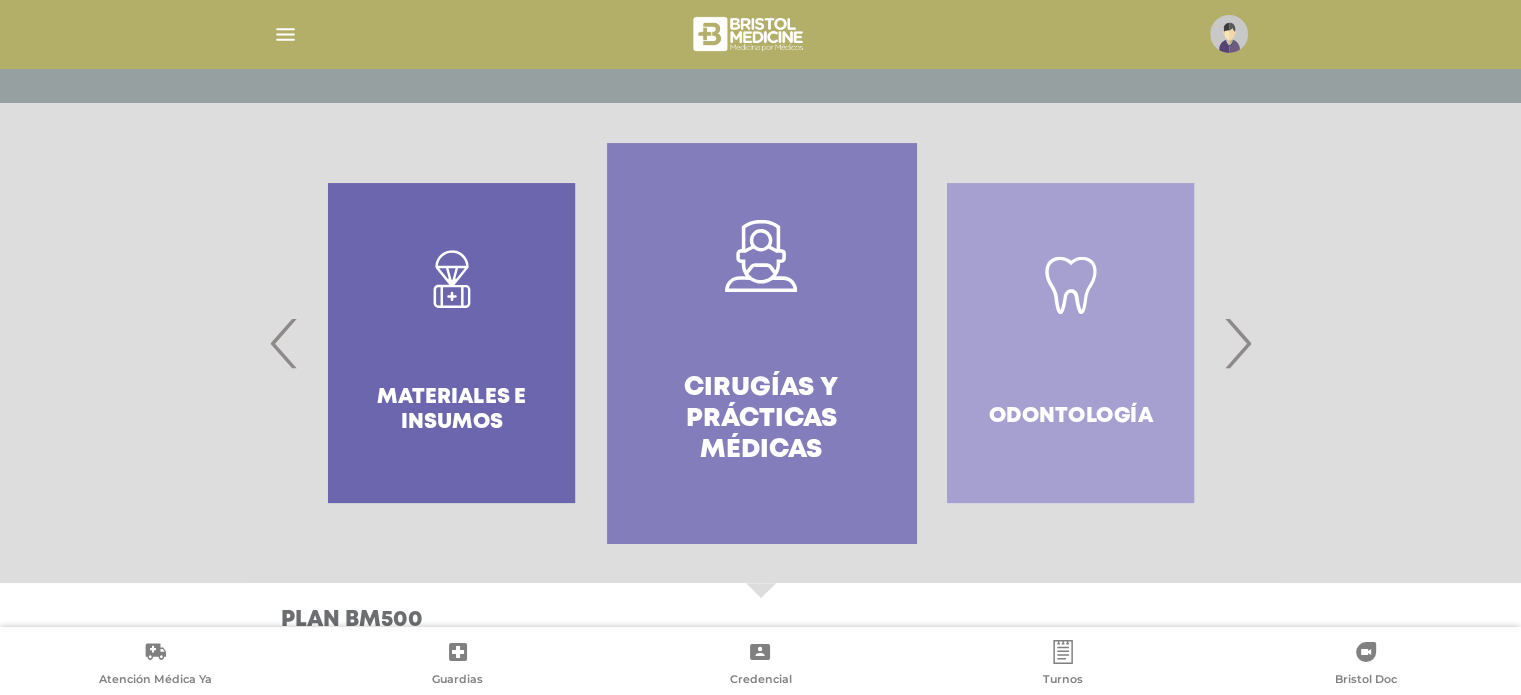 click on "Odontología" at bounding box center (1070, 343) 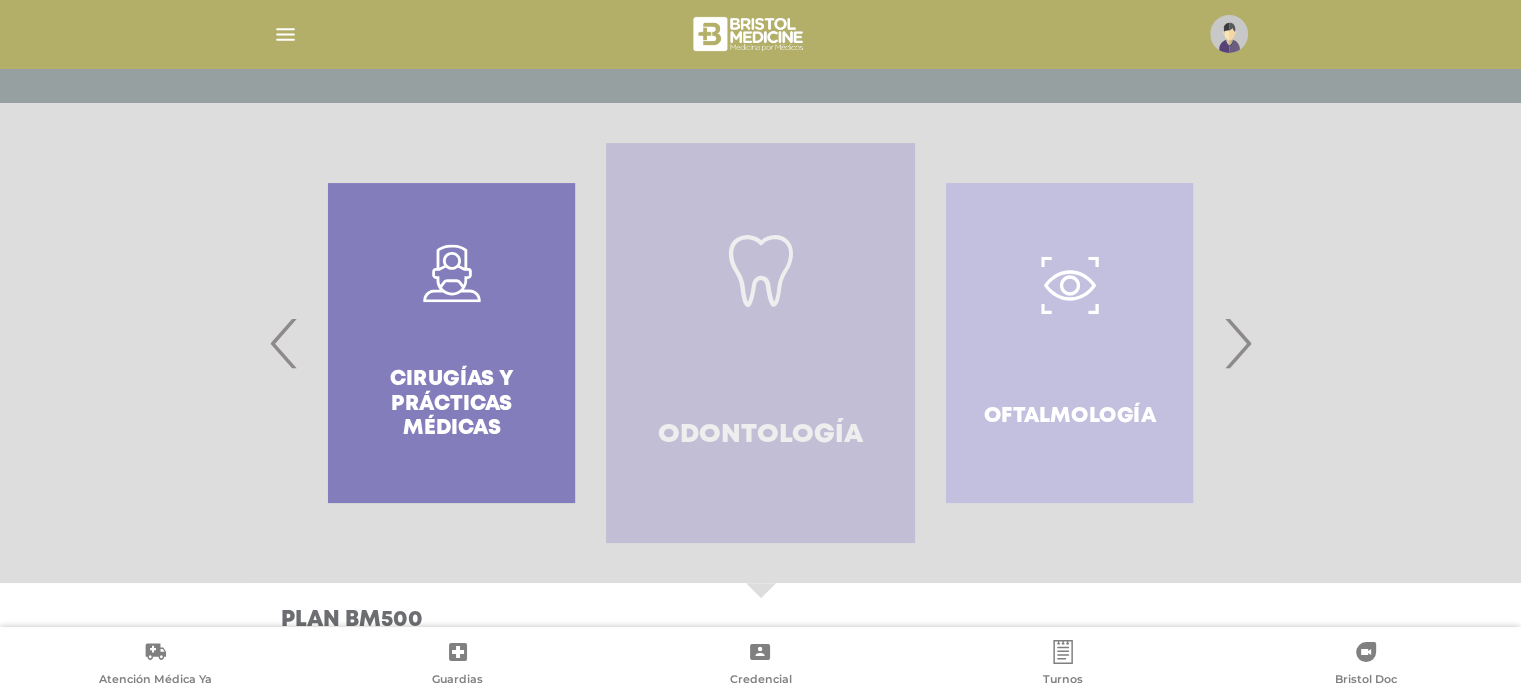 click on "Odontología" at bounding box center [760, 435] 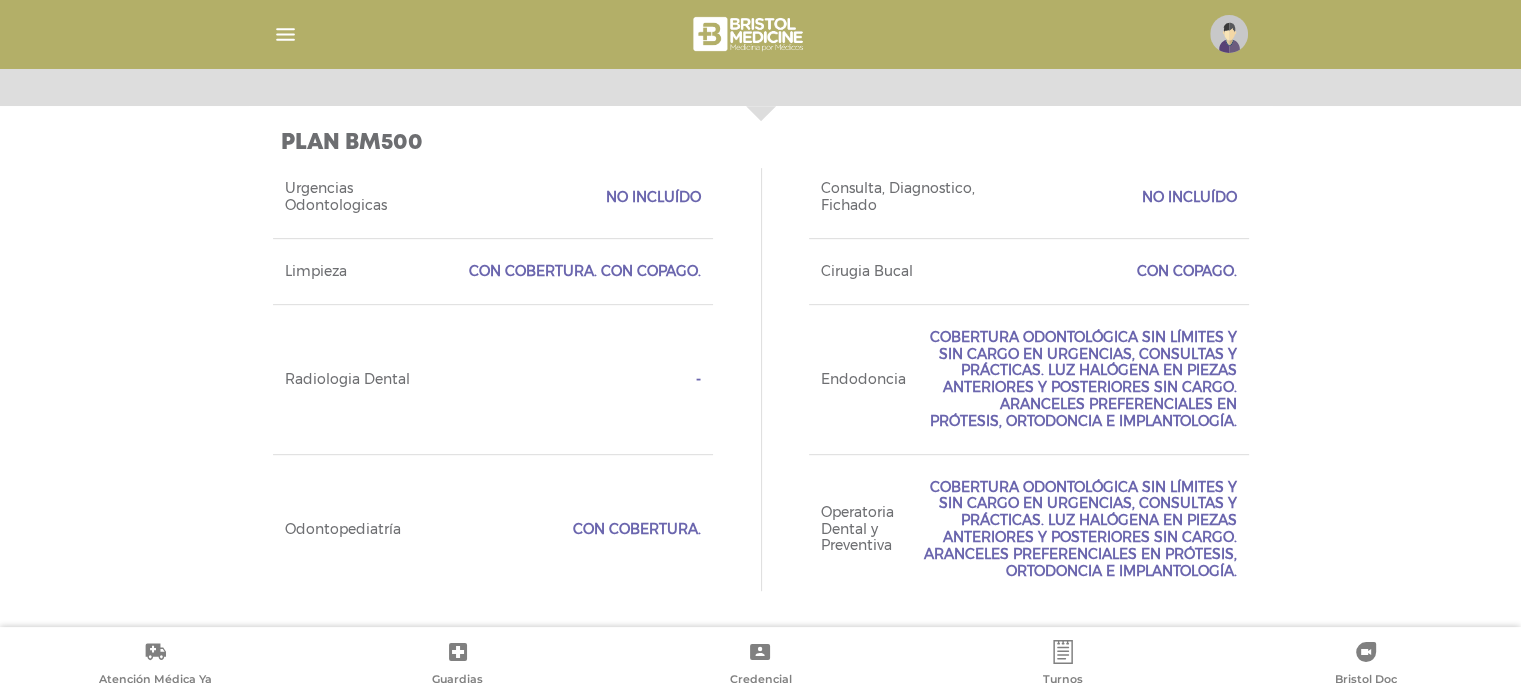 scroll, scrollTop: 260, scrollLeft: 0, axis: vertical 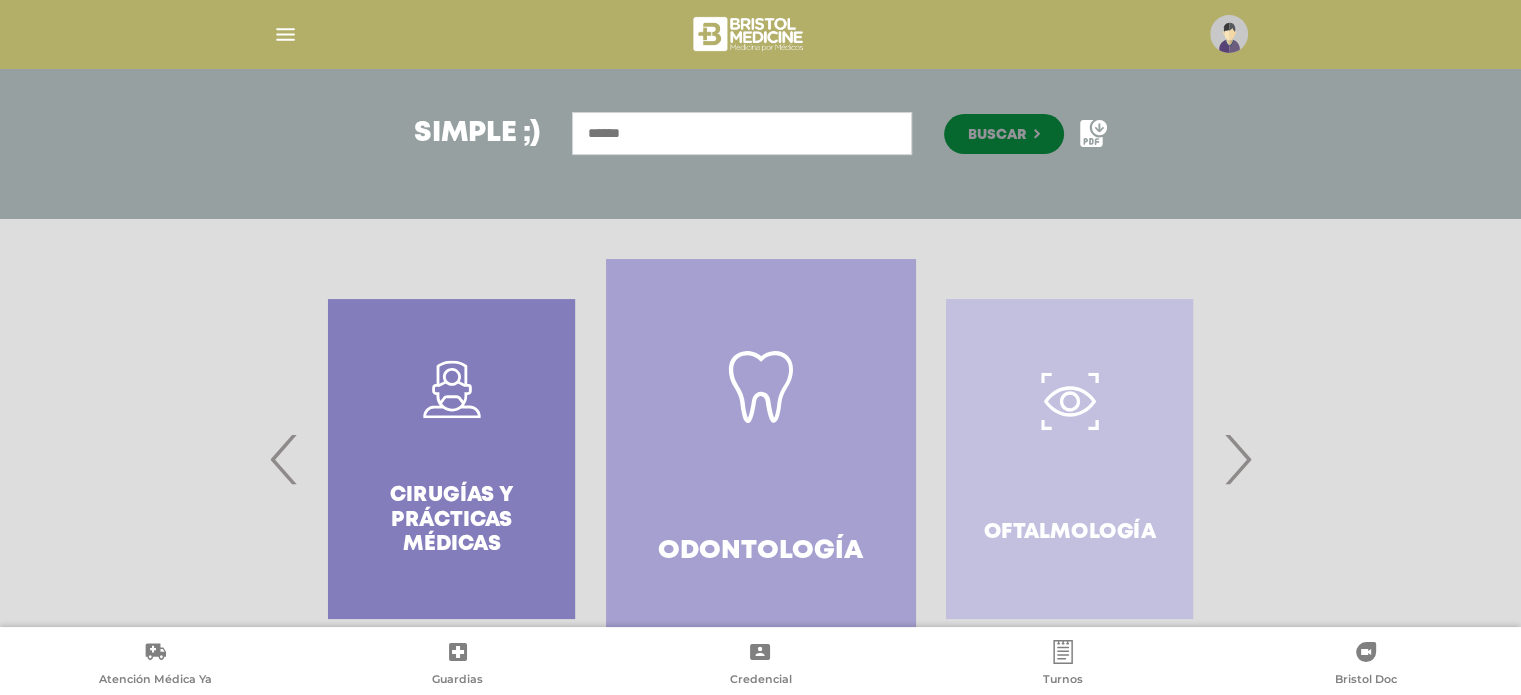 click on "Oftalmología" at bounding box center [1069, 459] 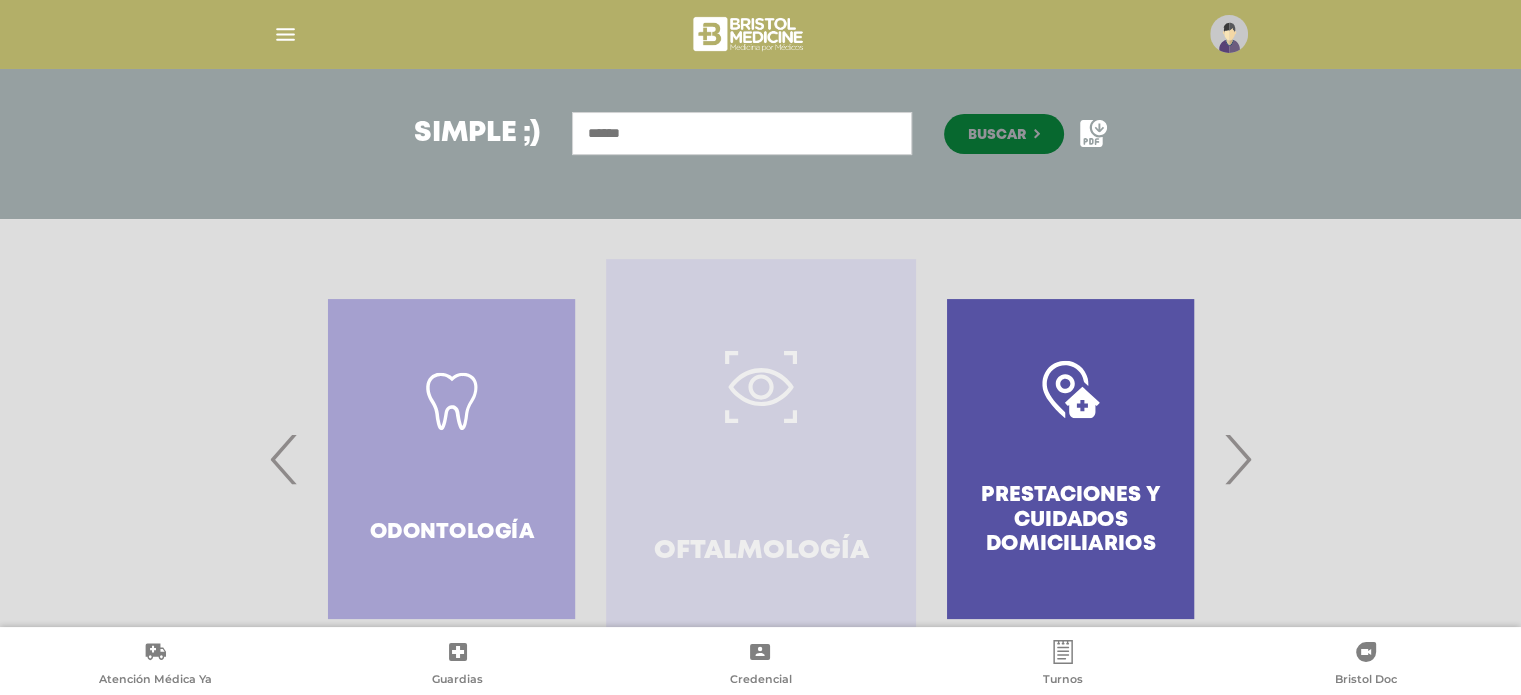 click on "Oftalmología" at bounding box center [760, 551] 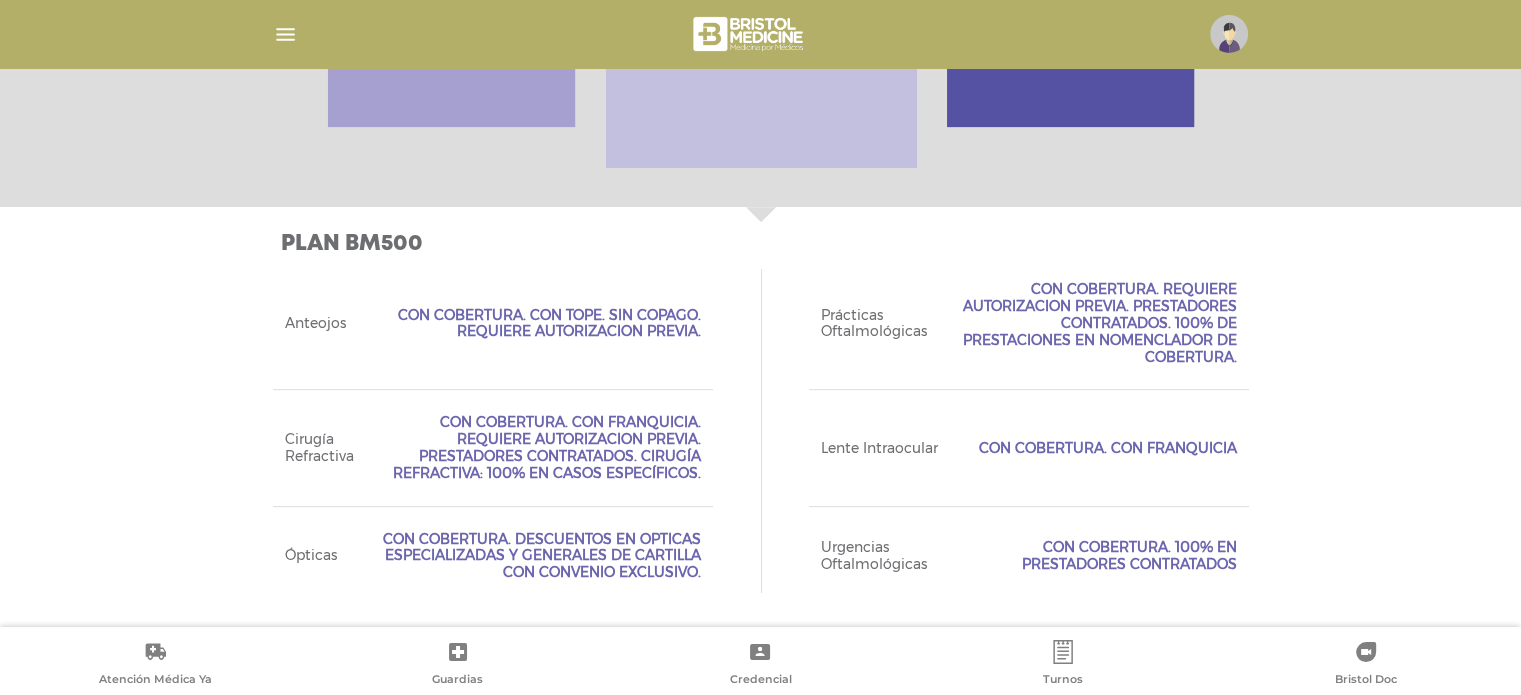 scroll, scrollTop: 144, scrollLeft: 0, axis: vertical 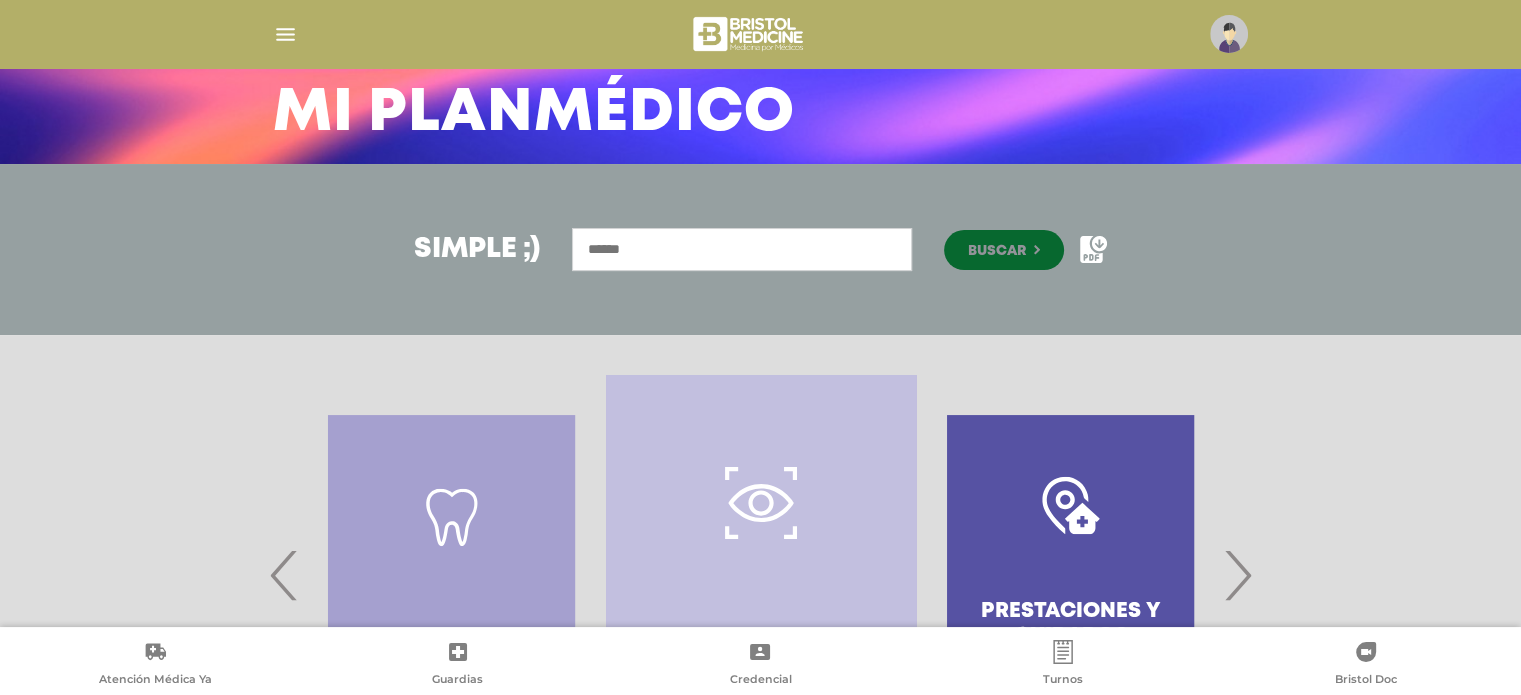 click on "›" at bounding box center (1237, 575) 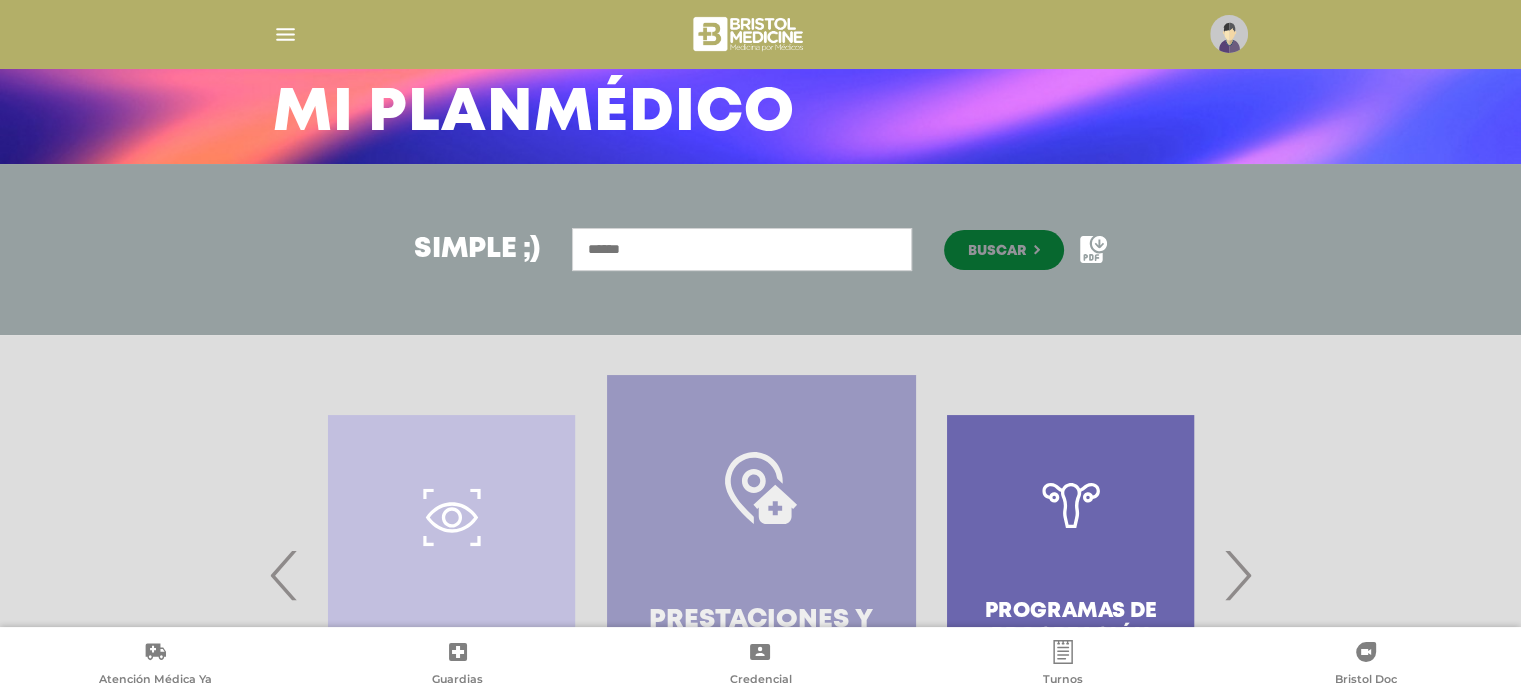 click on "Prestaciones y cuidados domiciliarios" at bounding box center (761, 575) 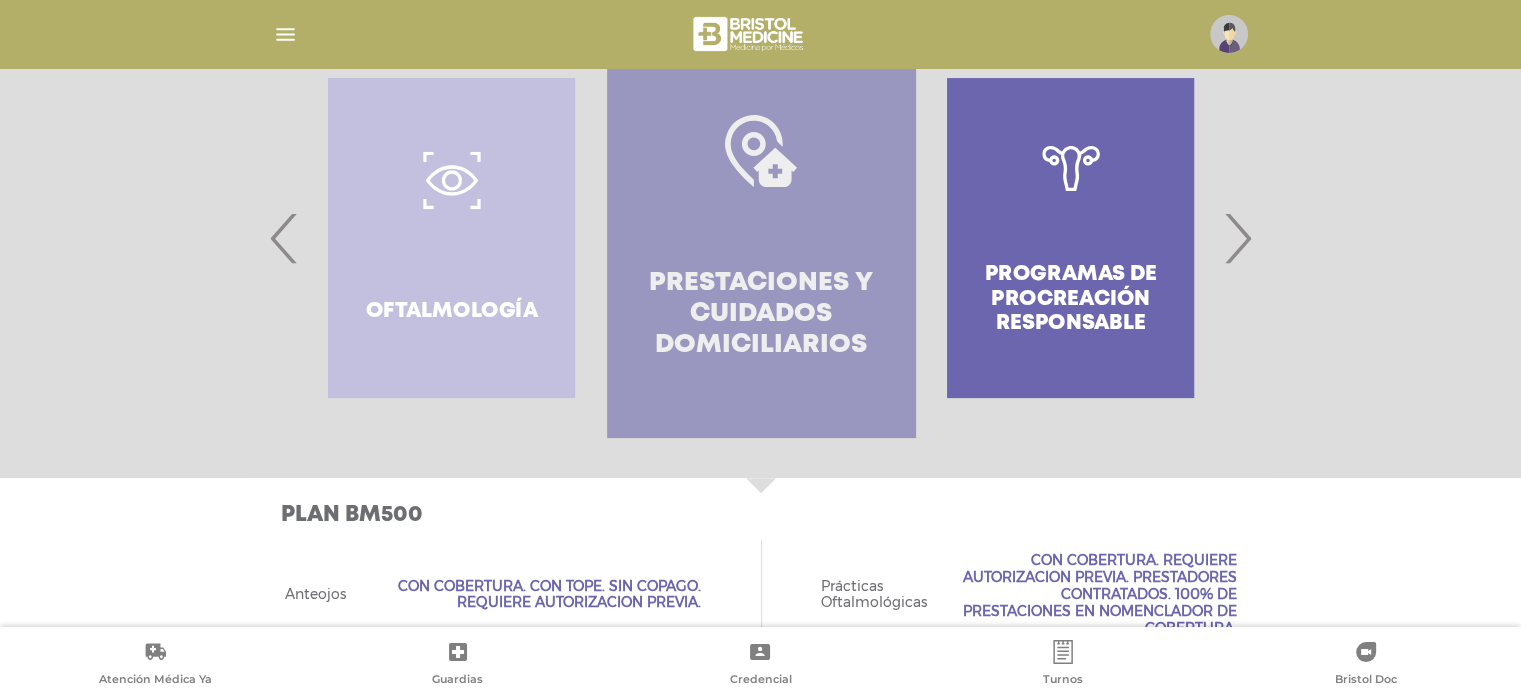 scroll, scrollTop: 736, scrollLeft: 0, axis: vertical 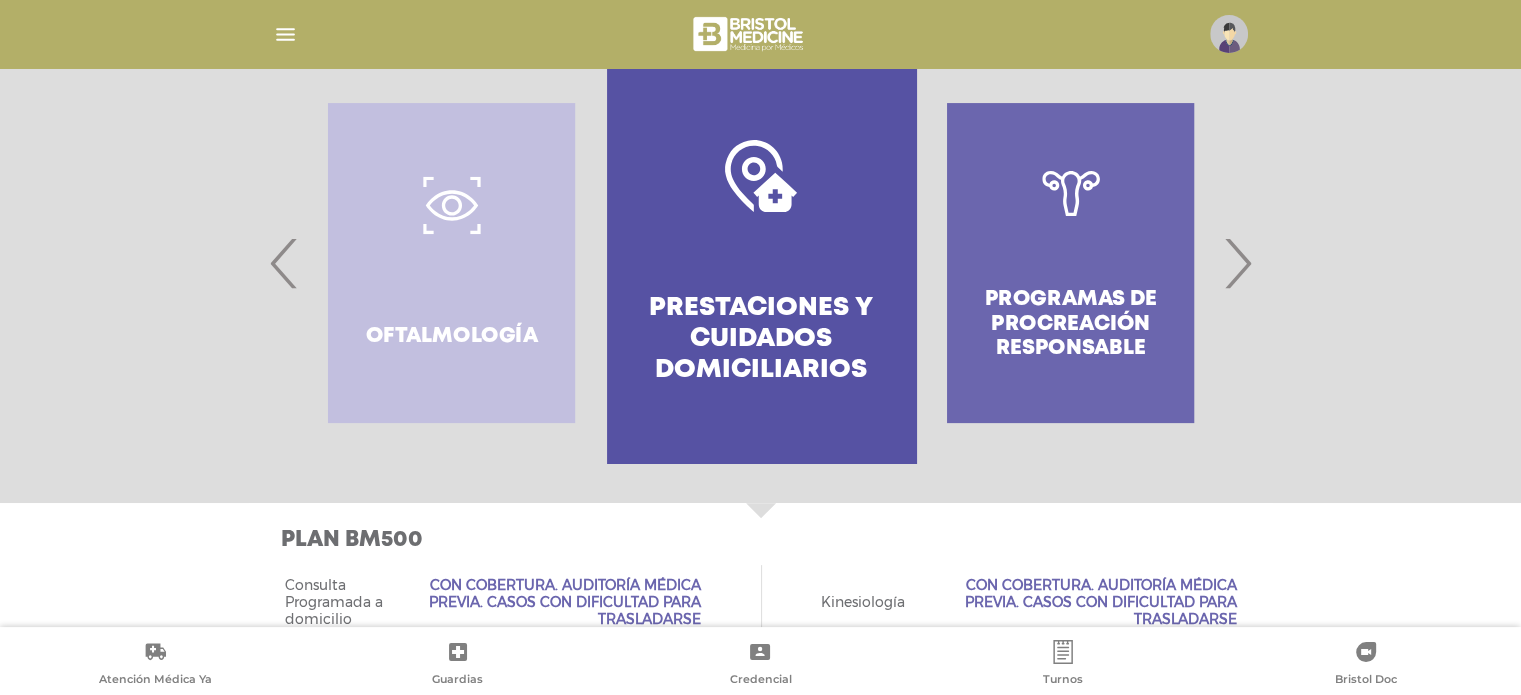 click on "Programas de Procreación responsable" at bounding box center (1070, 263) 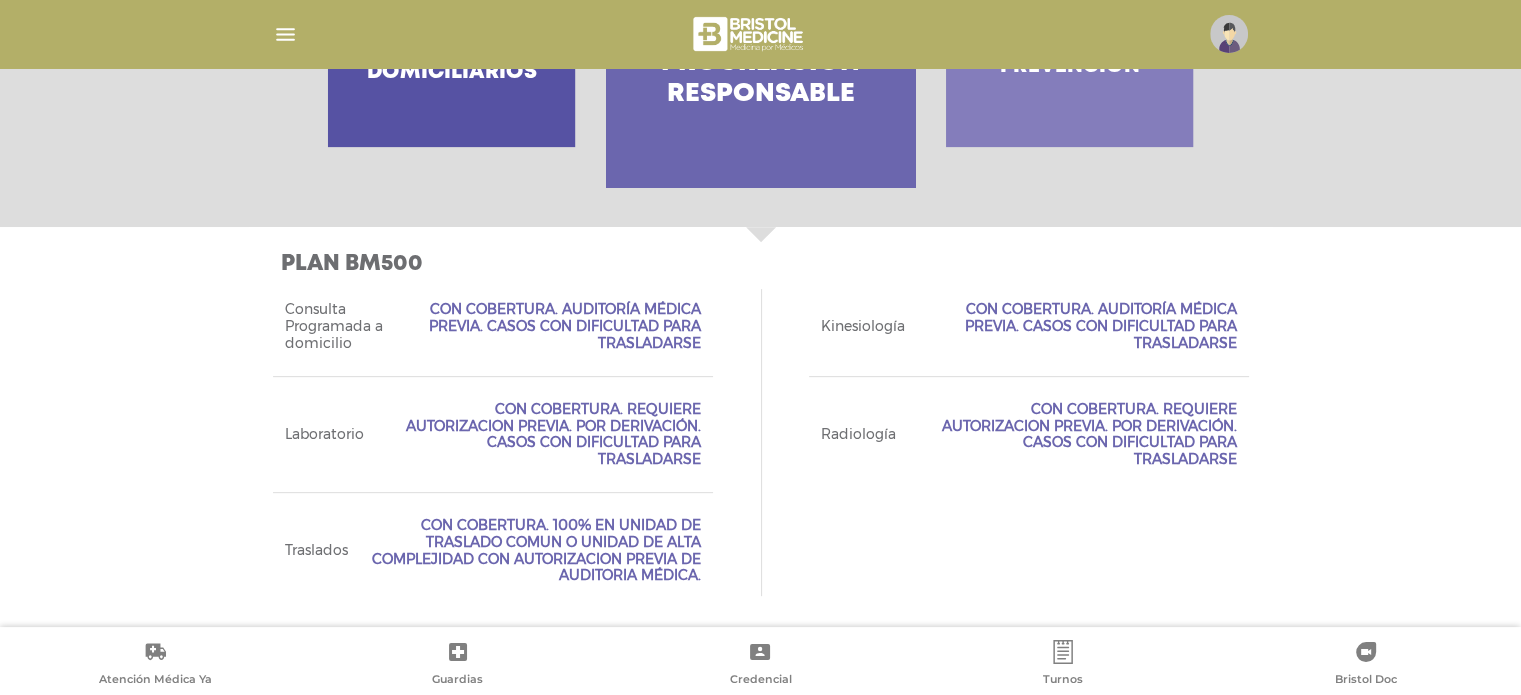 scroll, scrollTop: 736, scrollLeft: 0, axis: vertical 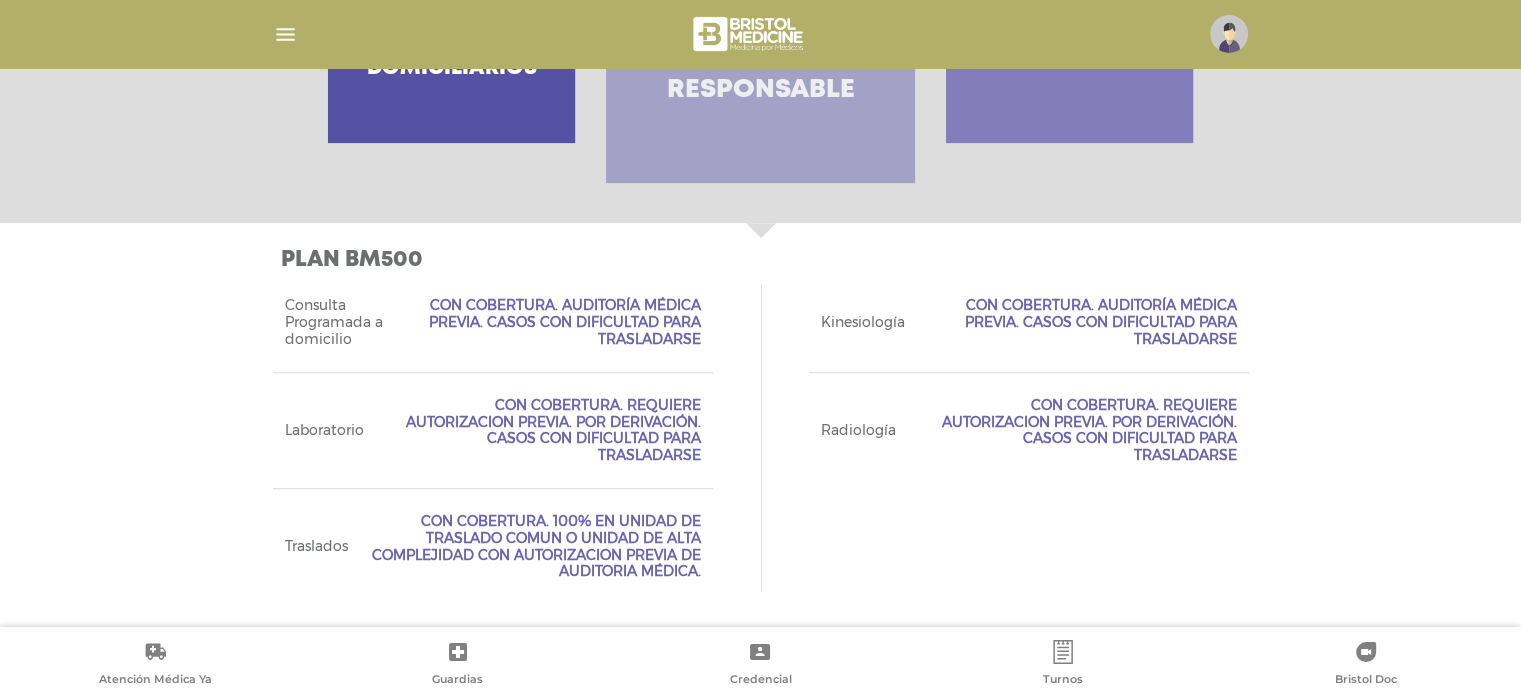 click on "Programas de Procreación responsable" at bounding box center (760, 60) 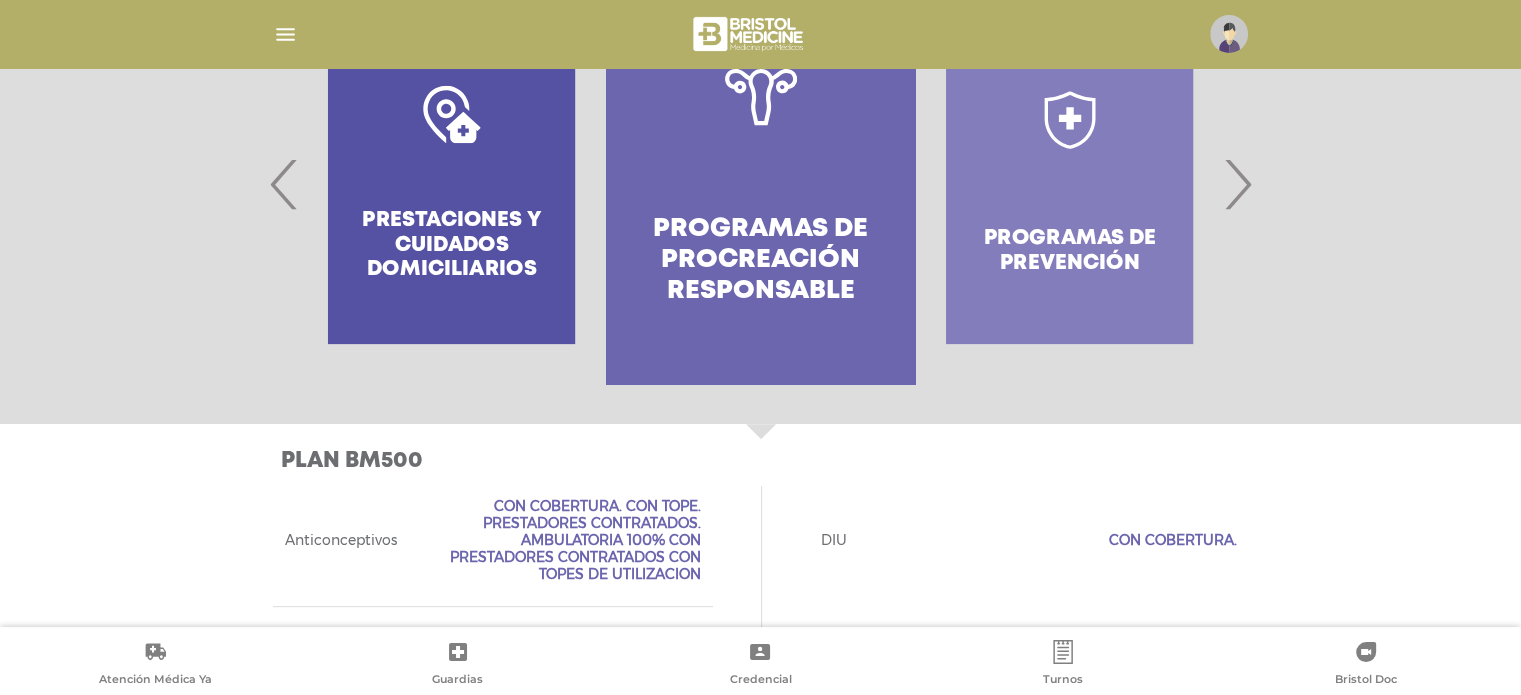 scroll, scrollTop: 536, scrollLeft: 0, axis: vertical 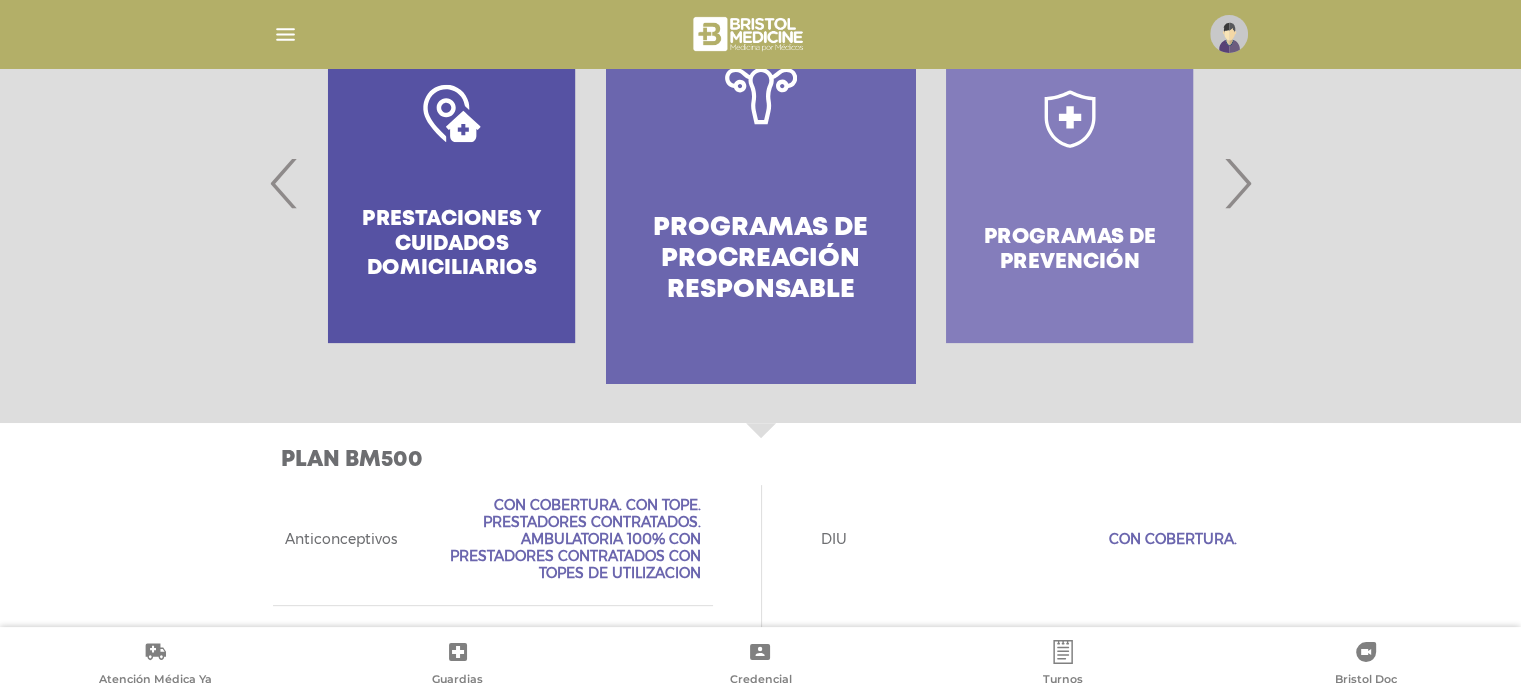 click on "›" at bounding box center [1237, 183] 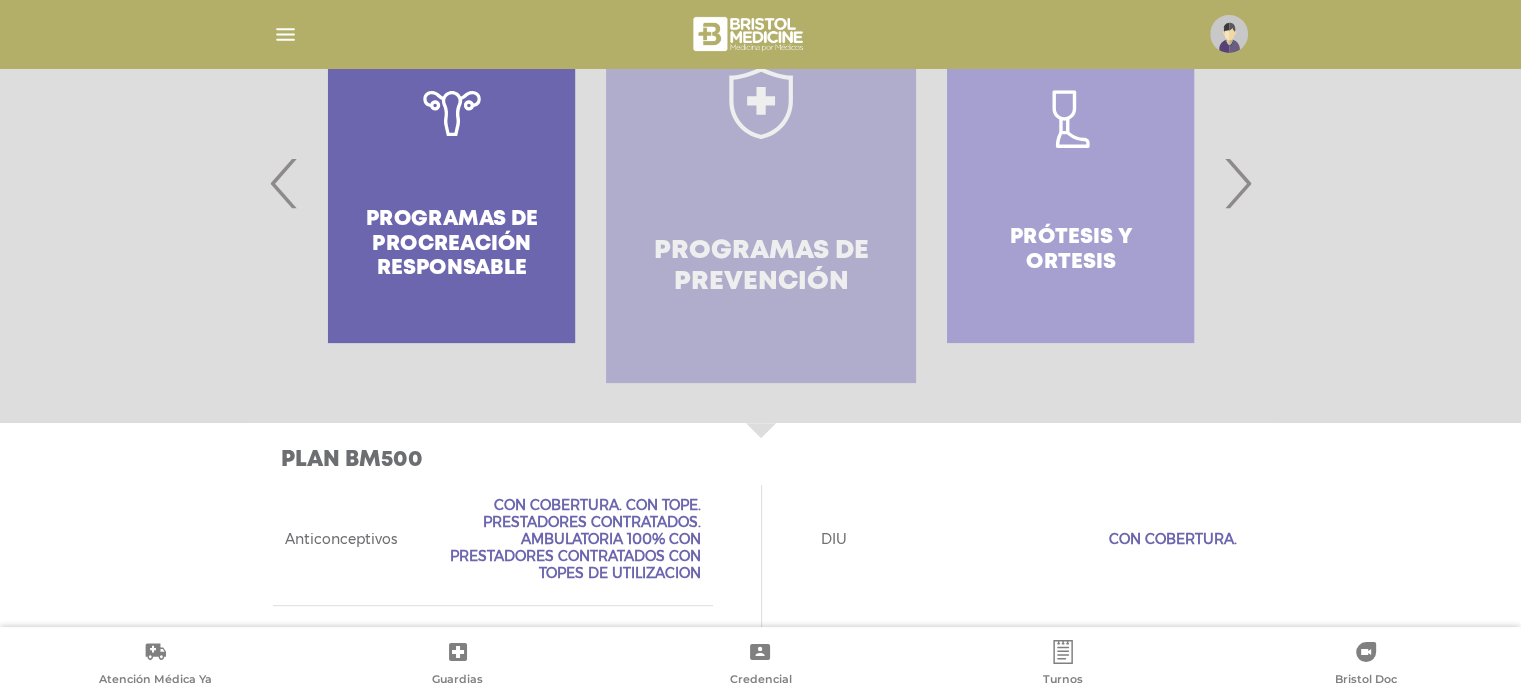 click on "Programas de prevención" at bounding box center (760, 267) 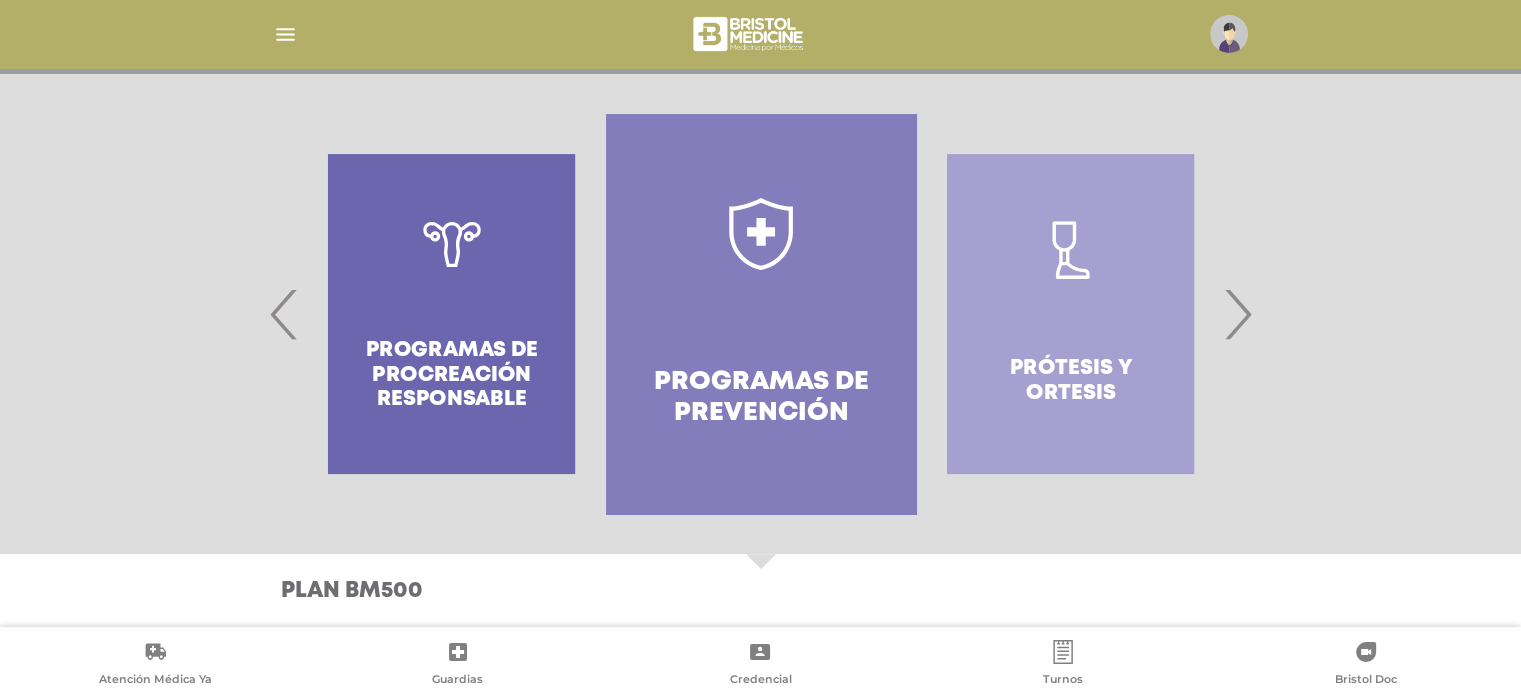 click on "Prótesis y ortesis" at bounding box center (1070, 314) 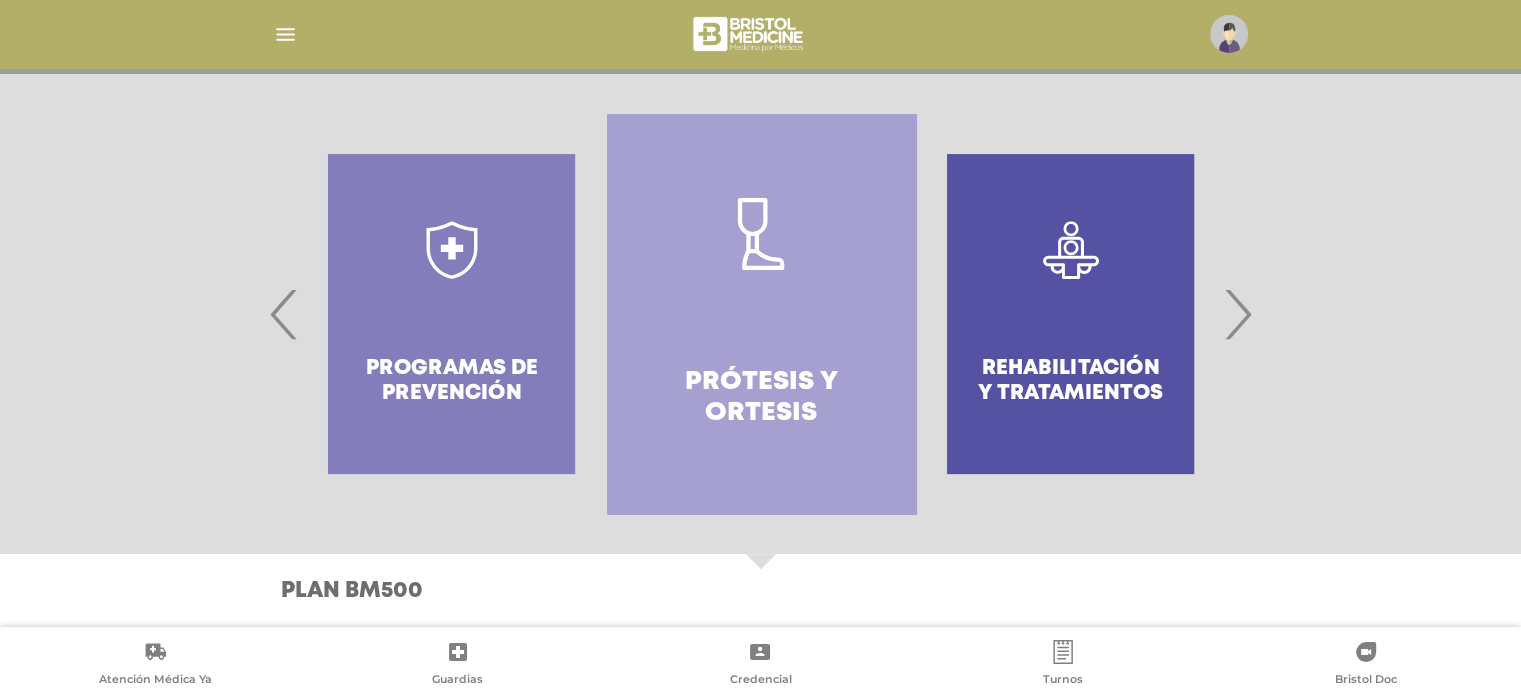 click on "›" at bounding box center [1237, 314] 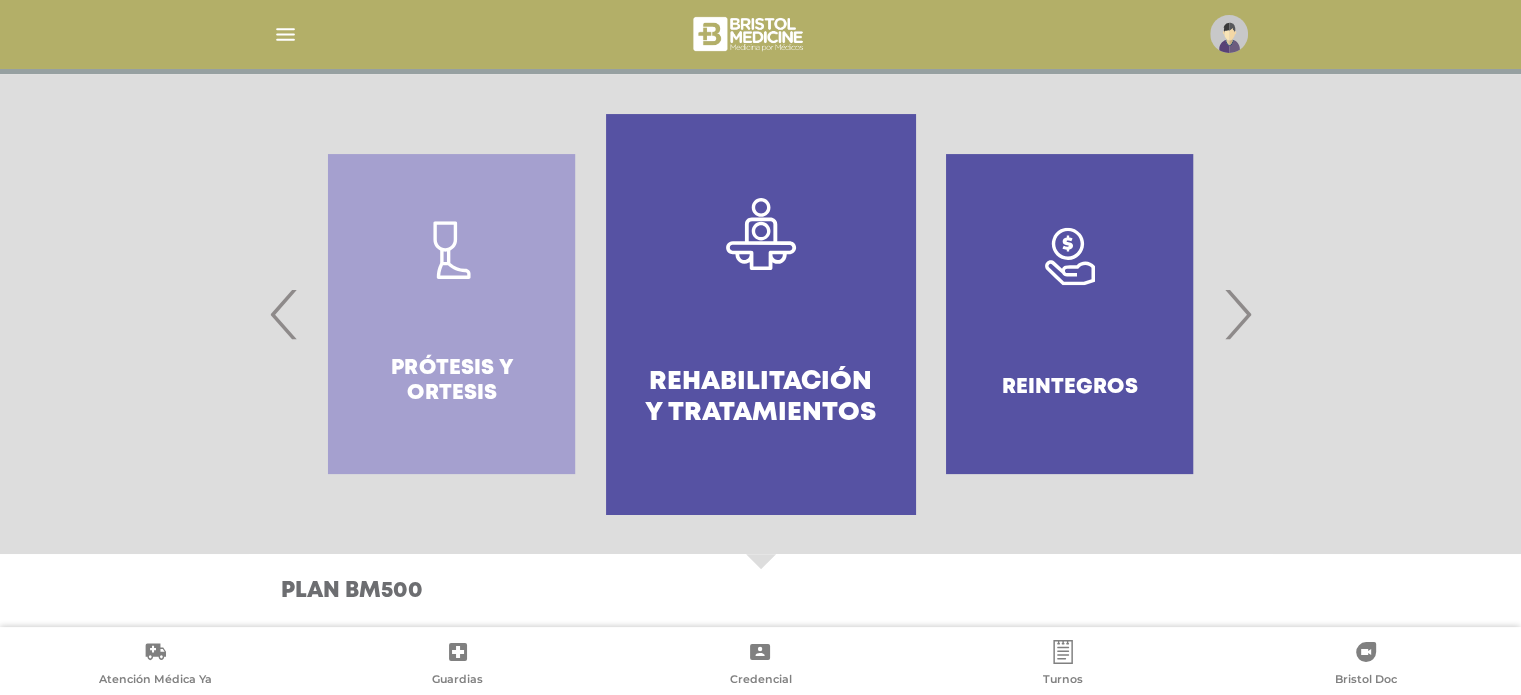 click on "›" at bounding box center [1237, 314] 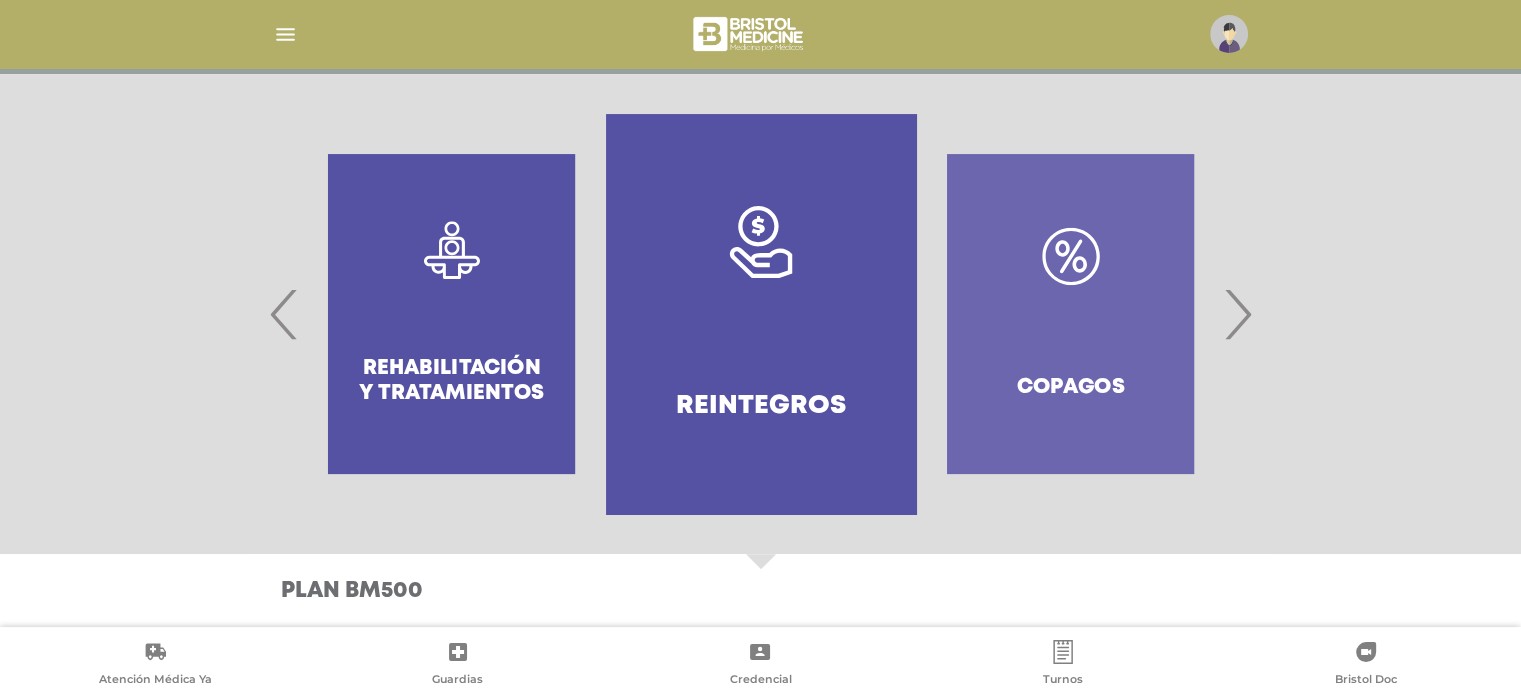 click on "›" at bounding box center [1237, 314] 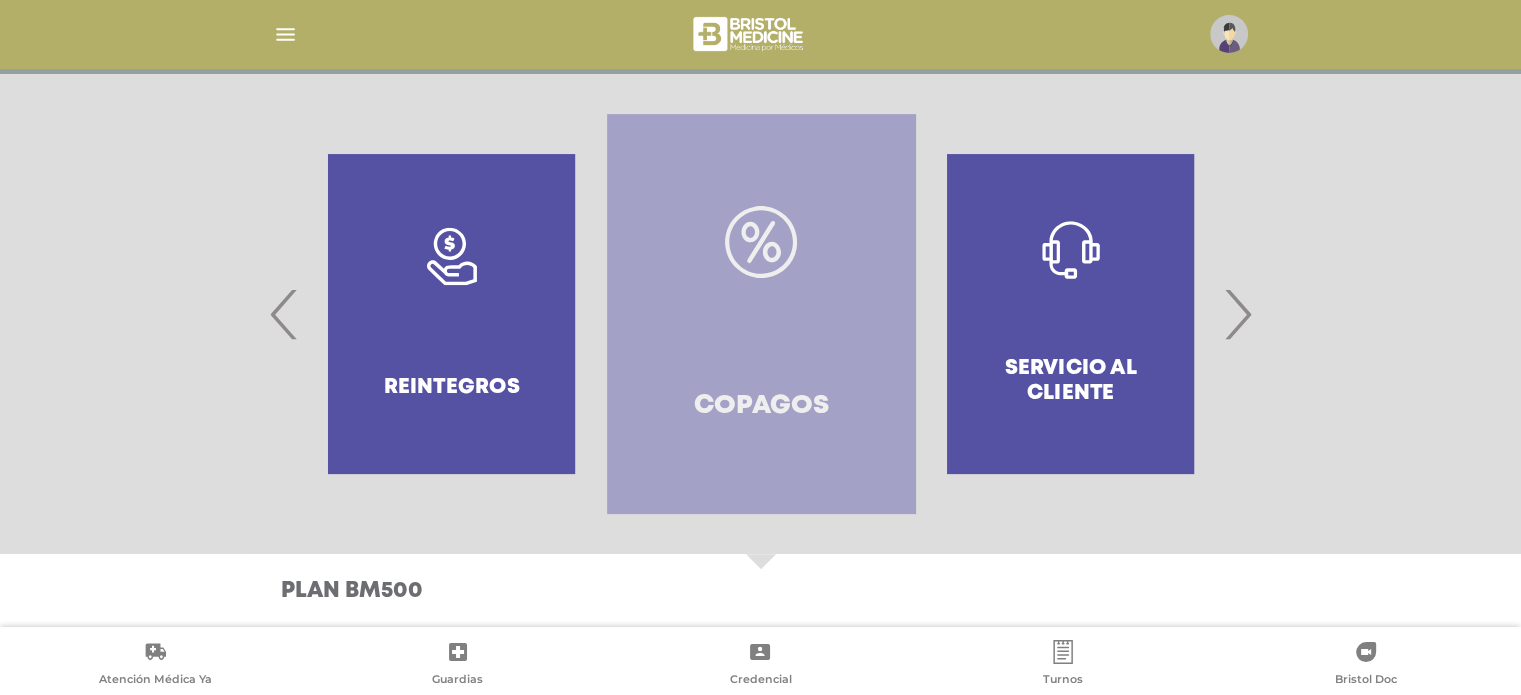 click on "Copagos" at bounding box center (761, 406) 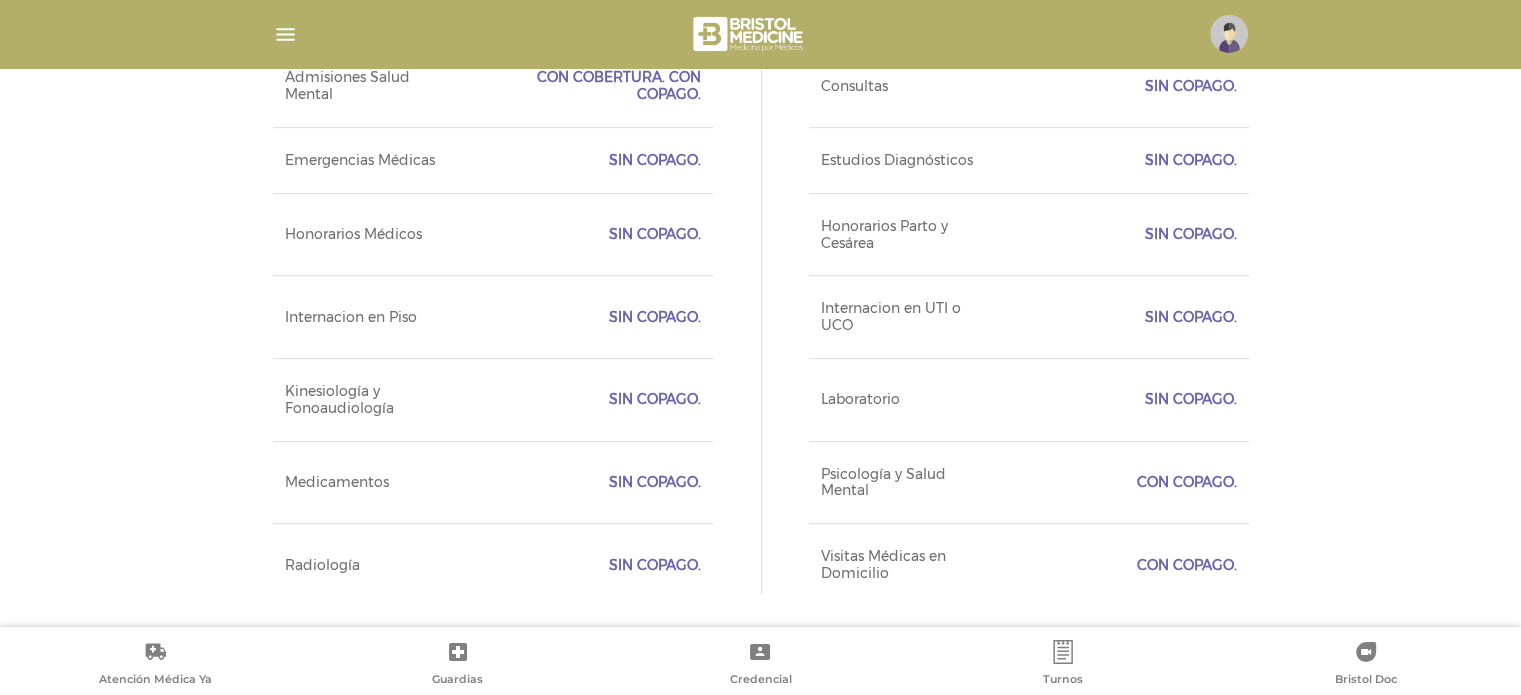 scroll, scrollTop: 356, scrollLeft: 0, axis: vertical 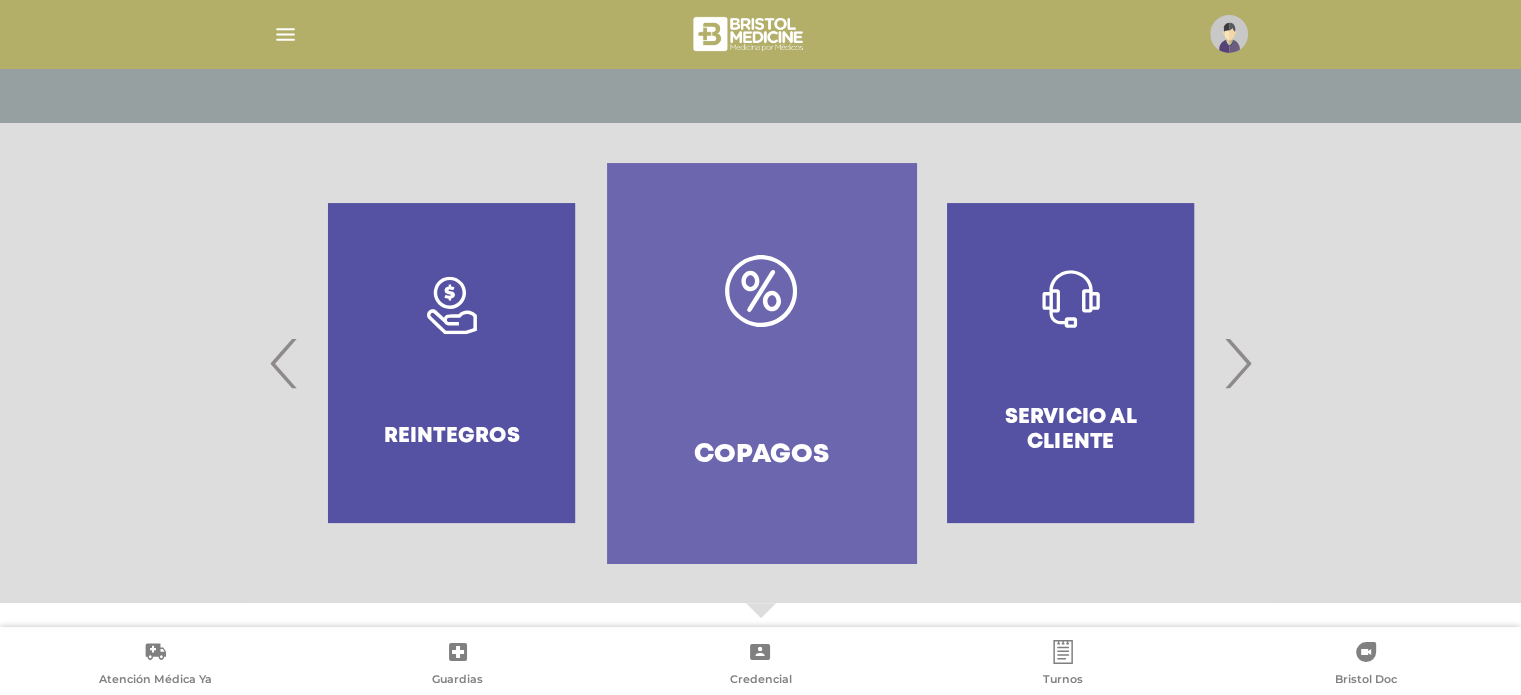 click on "›" at bounding box center [1237, 363] 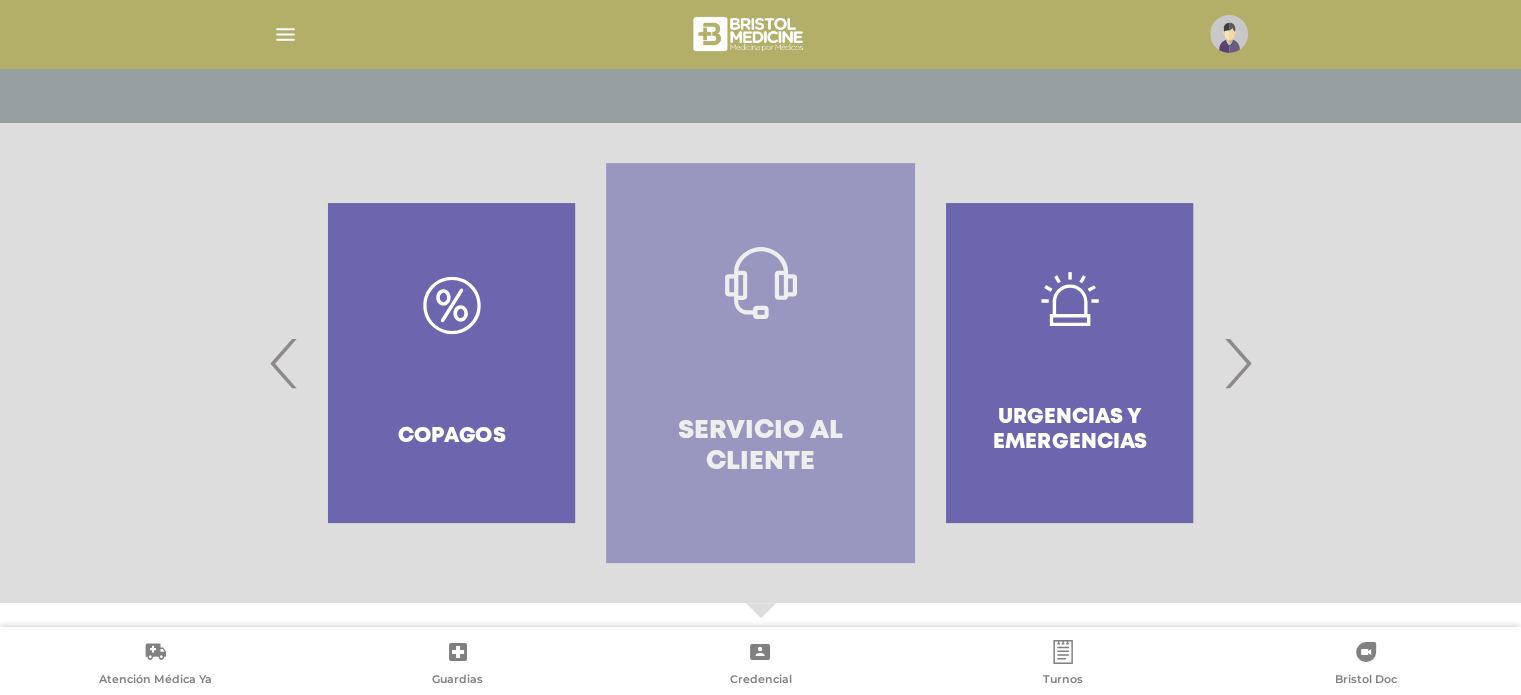 click on "Servicio al Cliente" at bounding box center (760, 447) 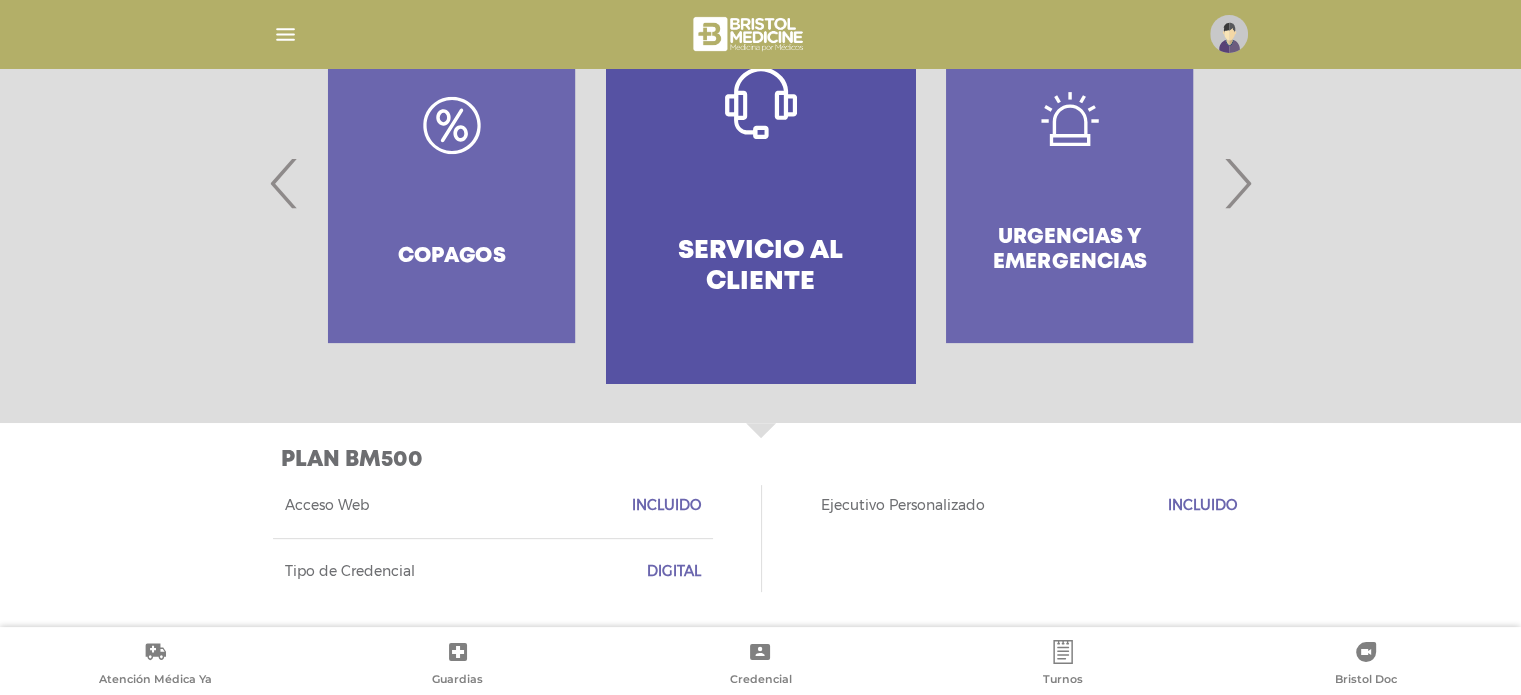 click on "›" at bounding box center [1237, 183] 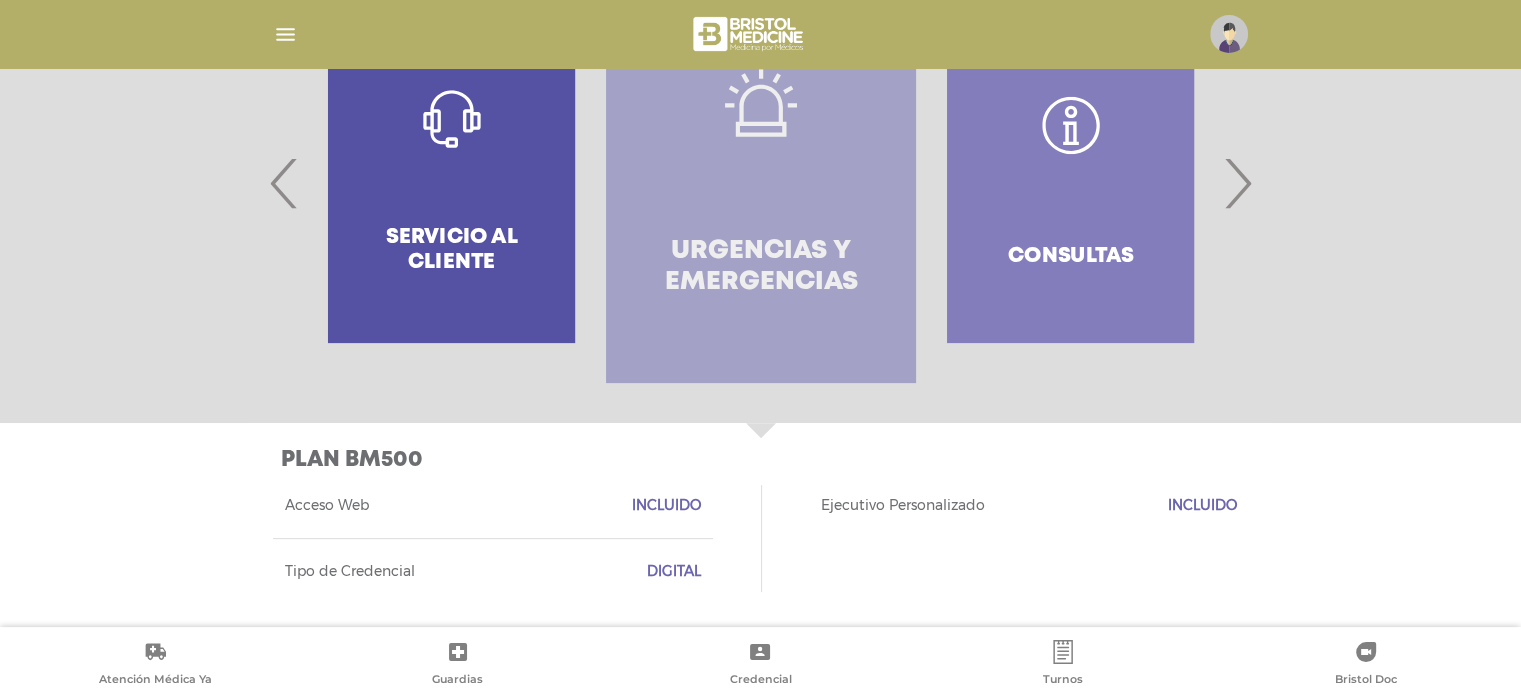 click on "Urgencias y emergencias" at bounding box center (760, 267) 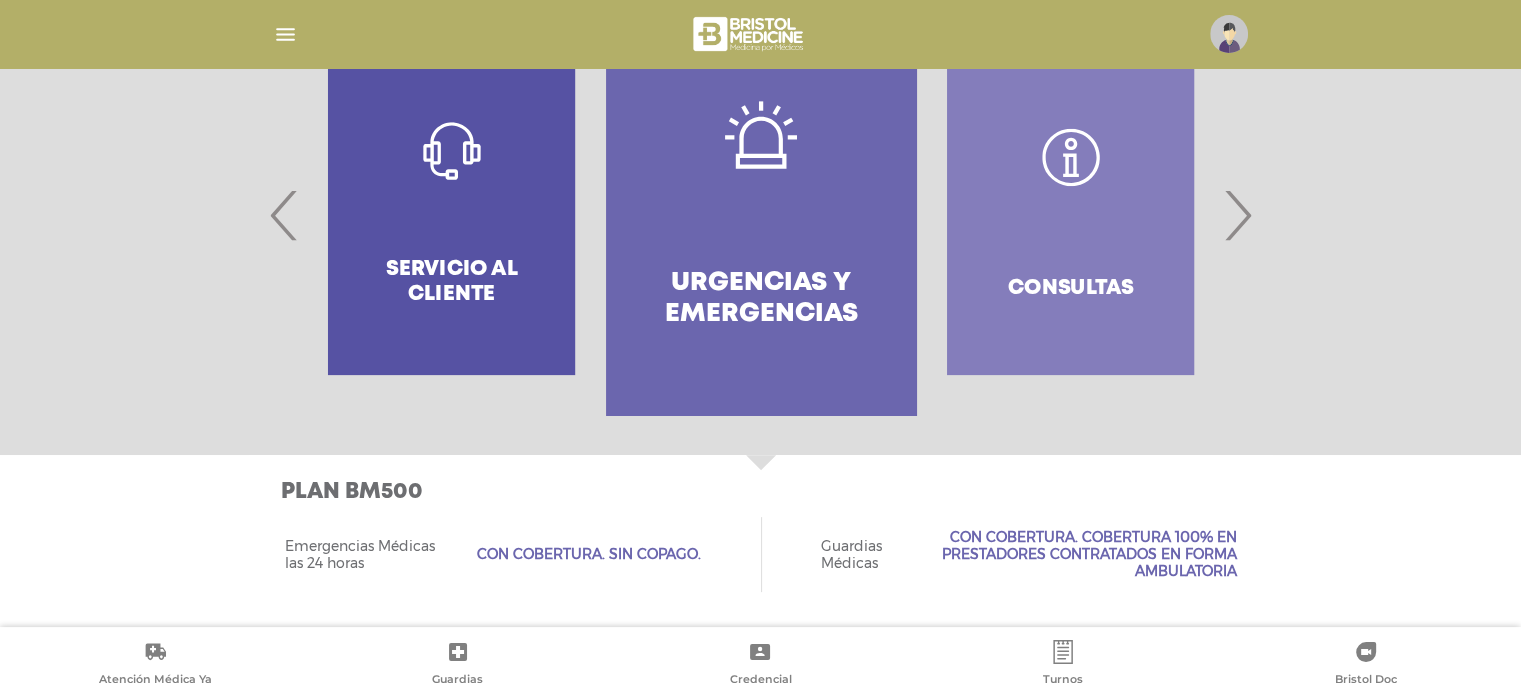 click on "Consultas" at bounding box center [1070, 215] 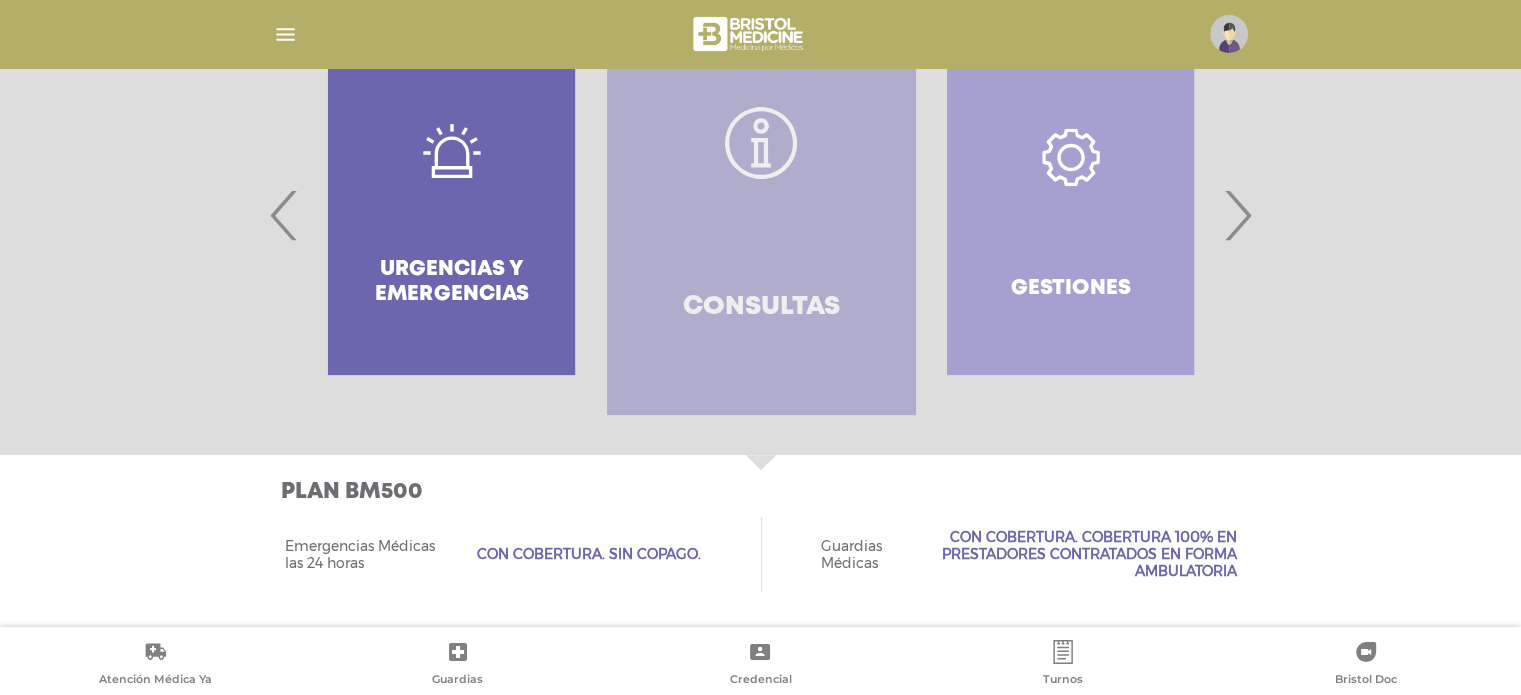 click on "Consultas" at bounding box center (761, 307) 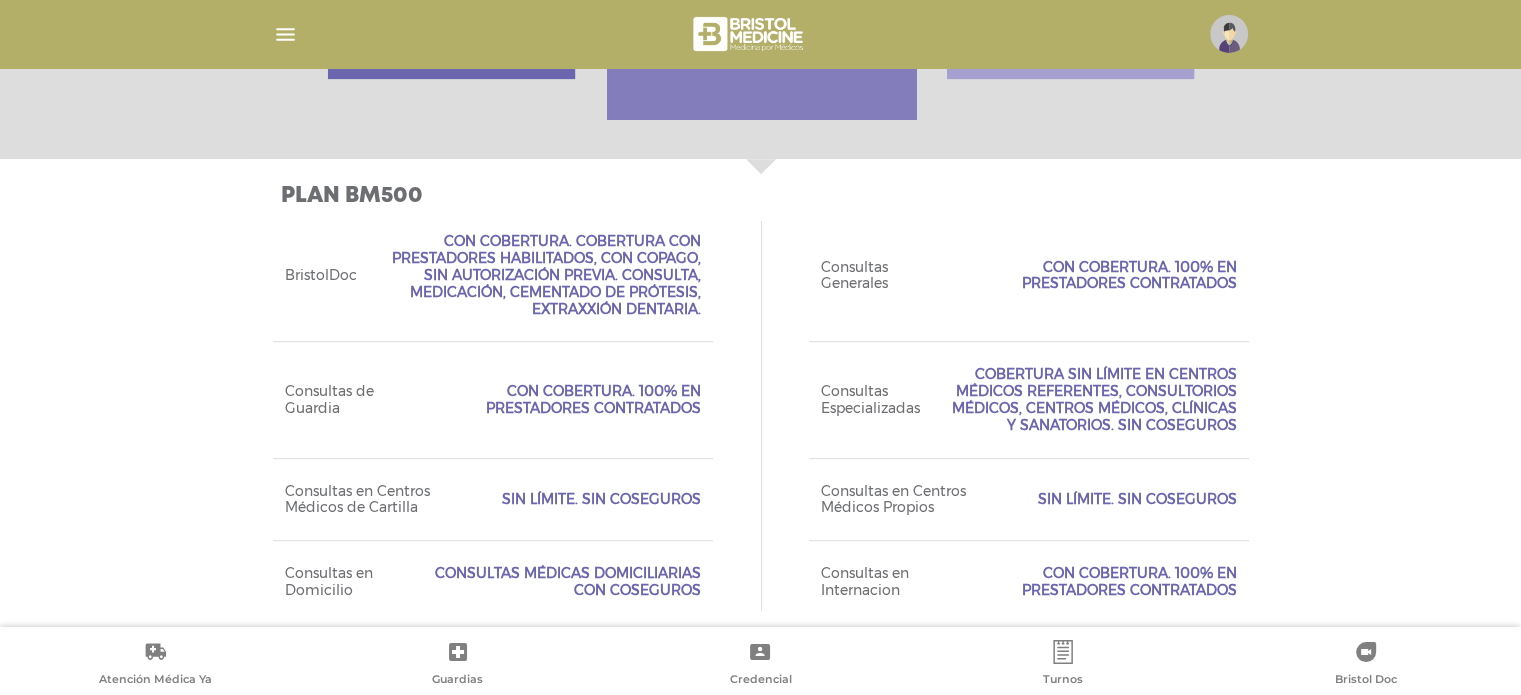 scroll, scrollTop: 818, scrollLeft: 0, axis: vertical 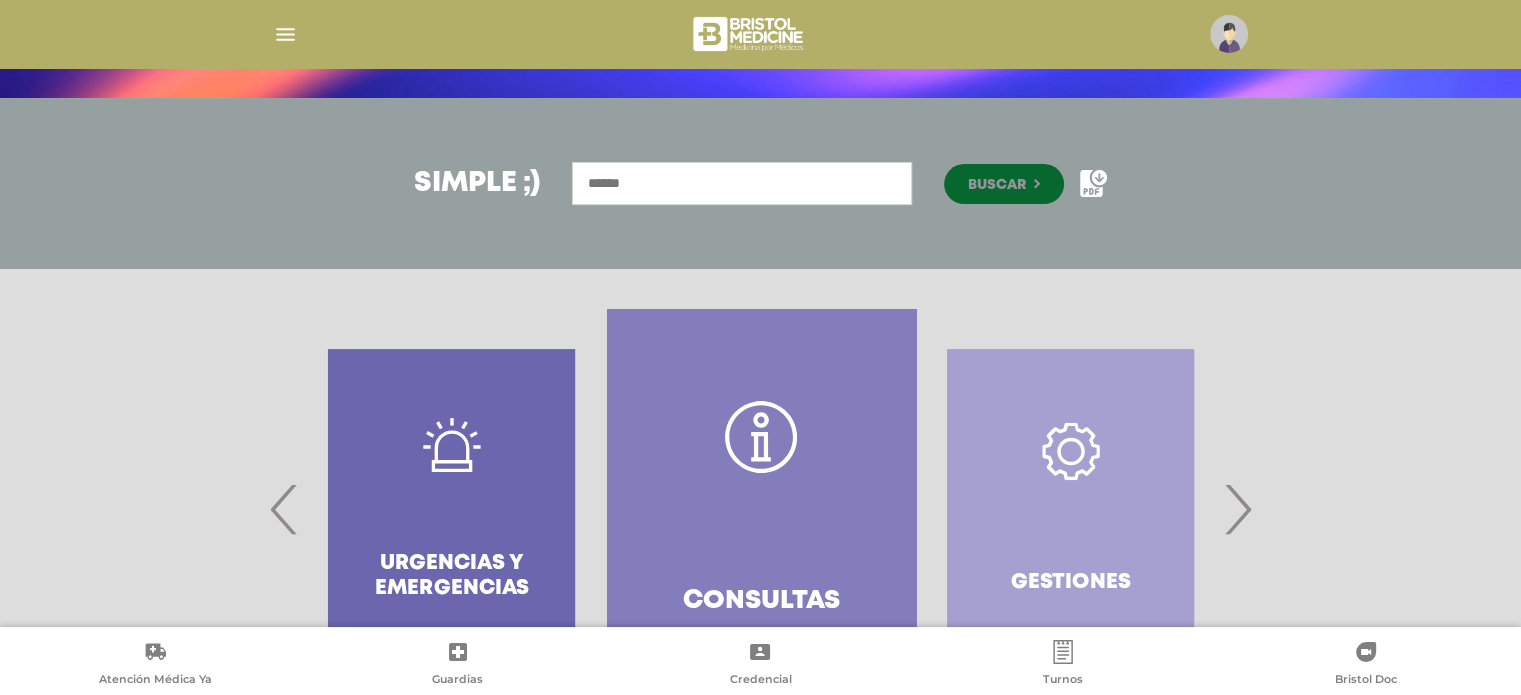 click on "›" at bounding box center [1237, 509] 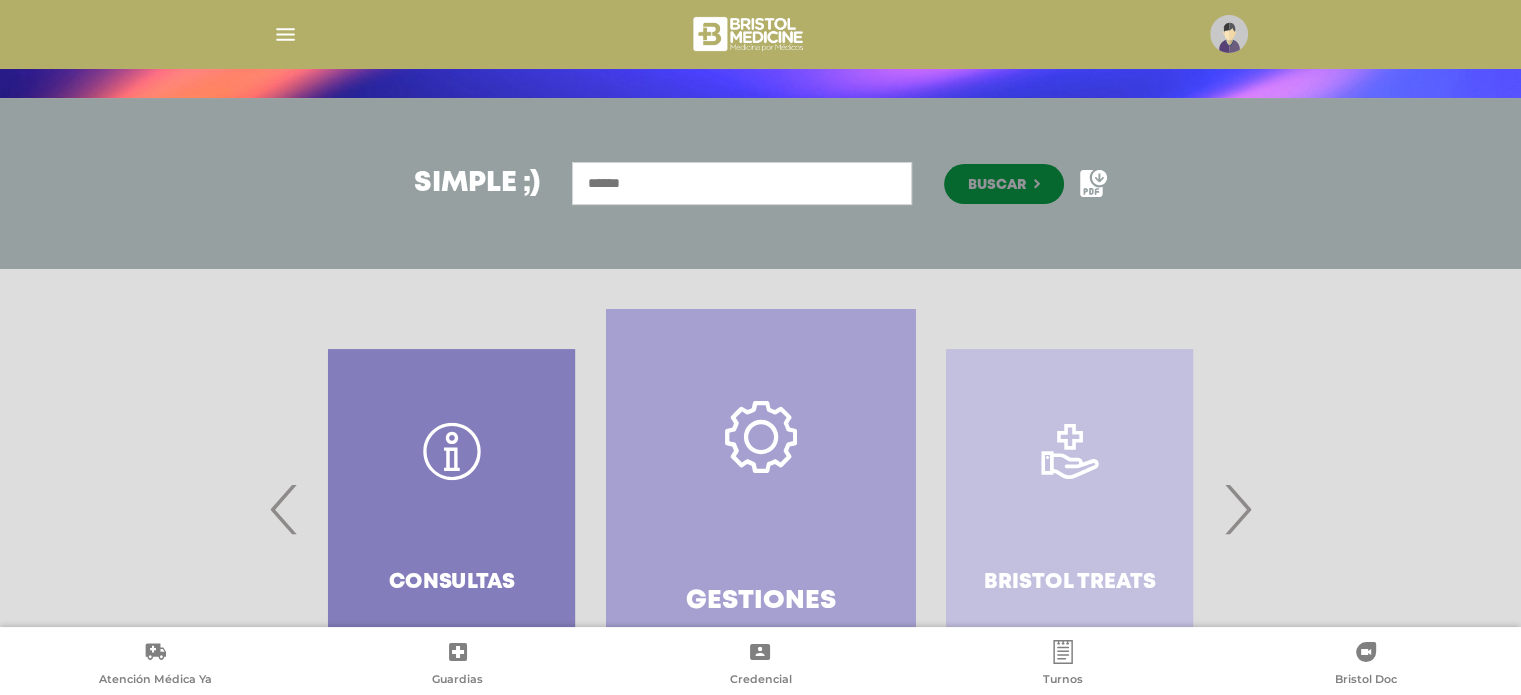 click on "›" at bounding box center [1237, 509] 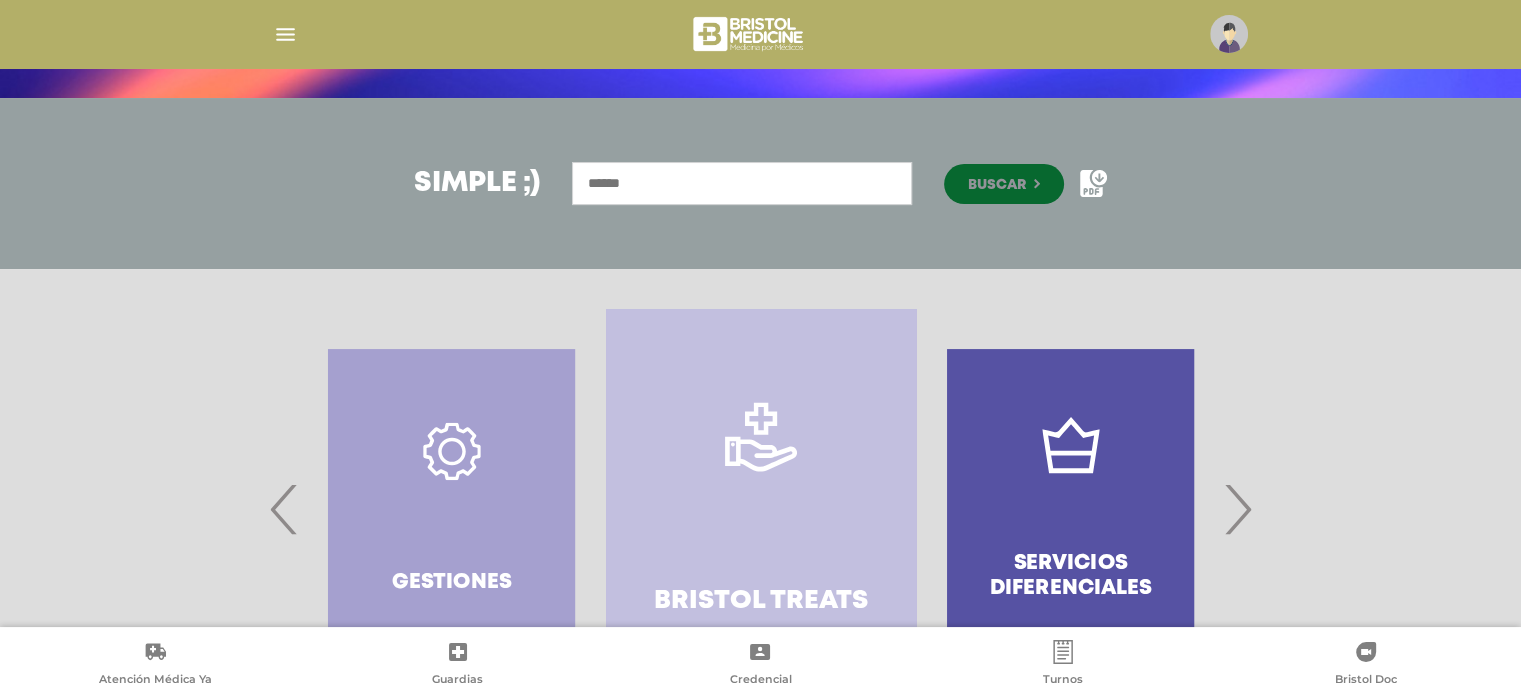 click on "›" at bounding box center (1237, 509) 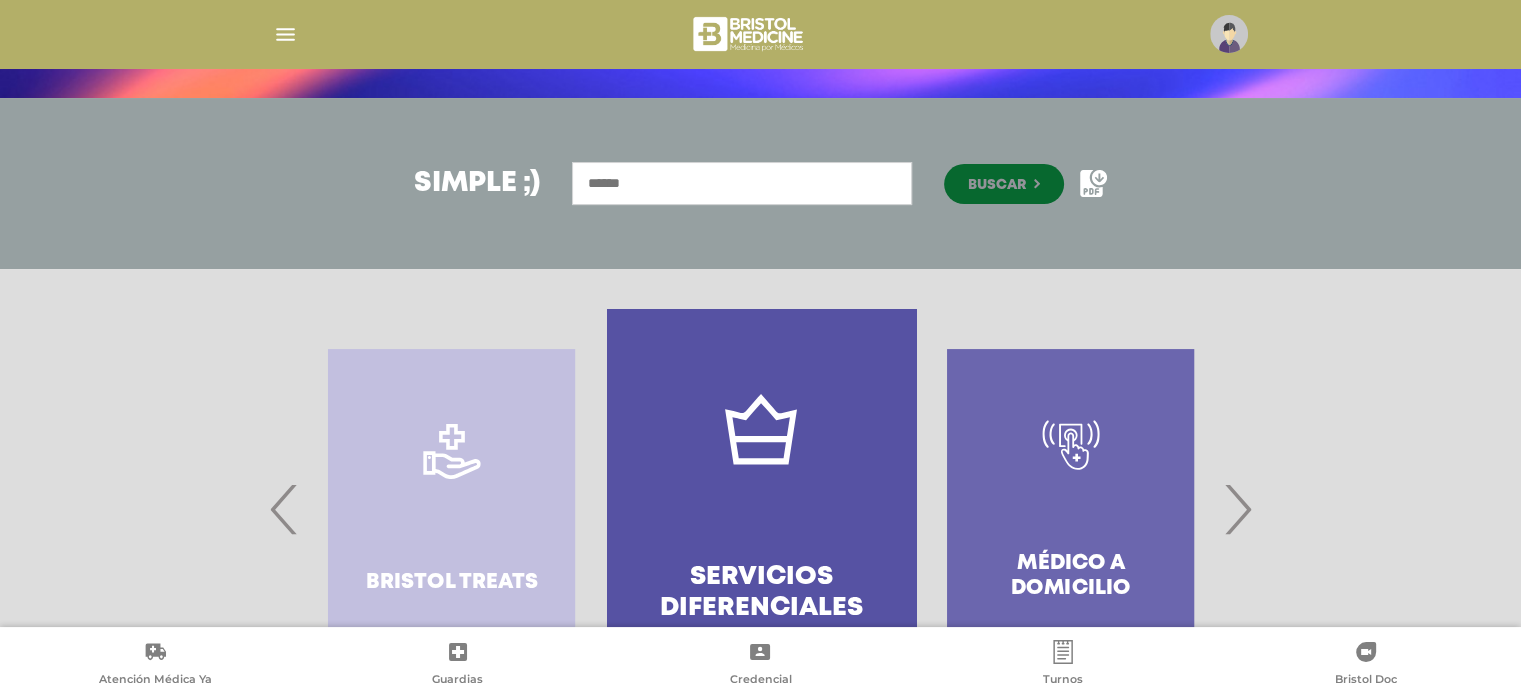 click on "›" at bounding box center (1237, 509) 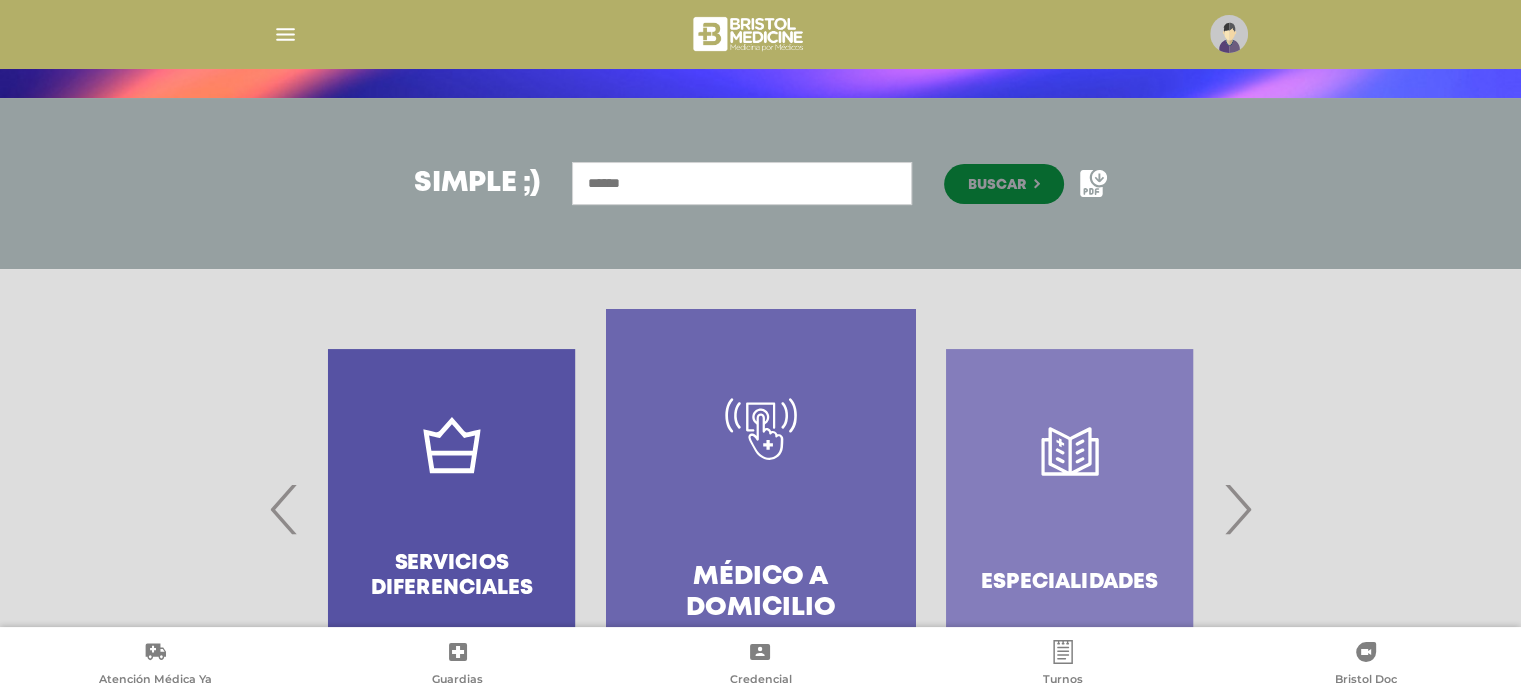 click on "›" at bounding box center (1237, 509) 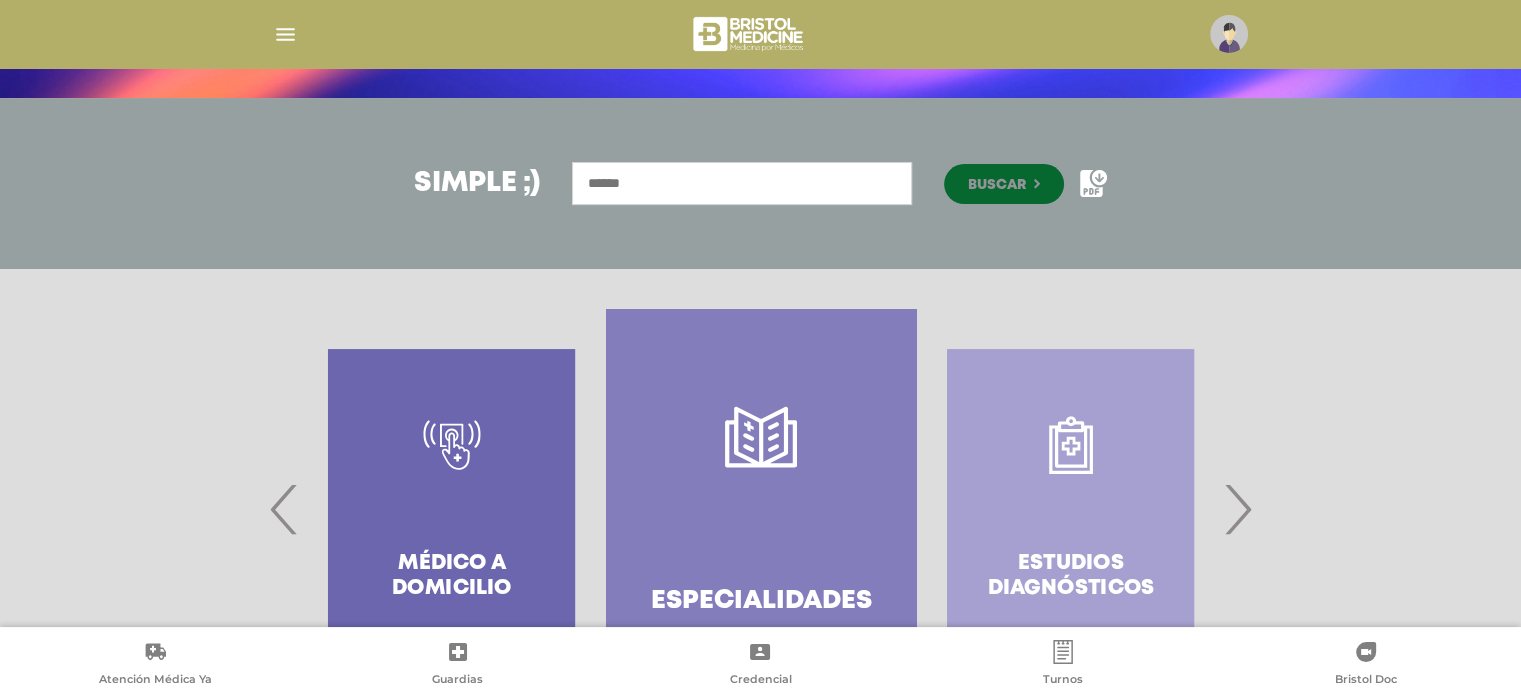 click on "›" at bounding box center (1237, 509) 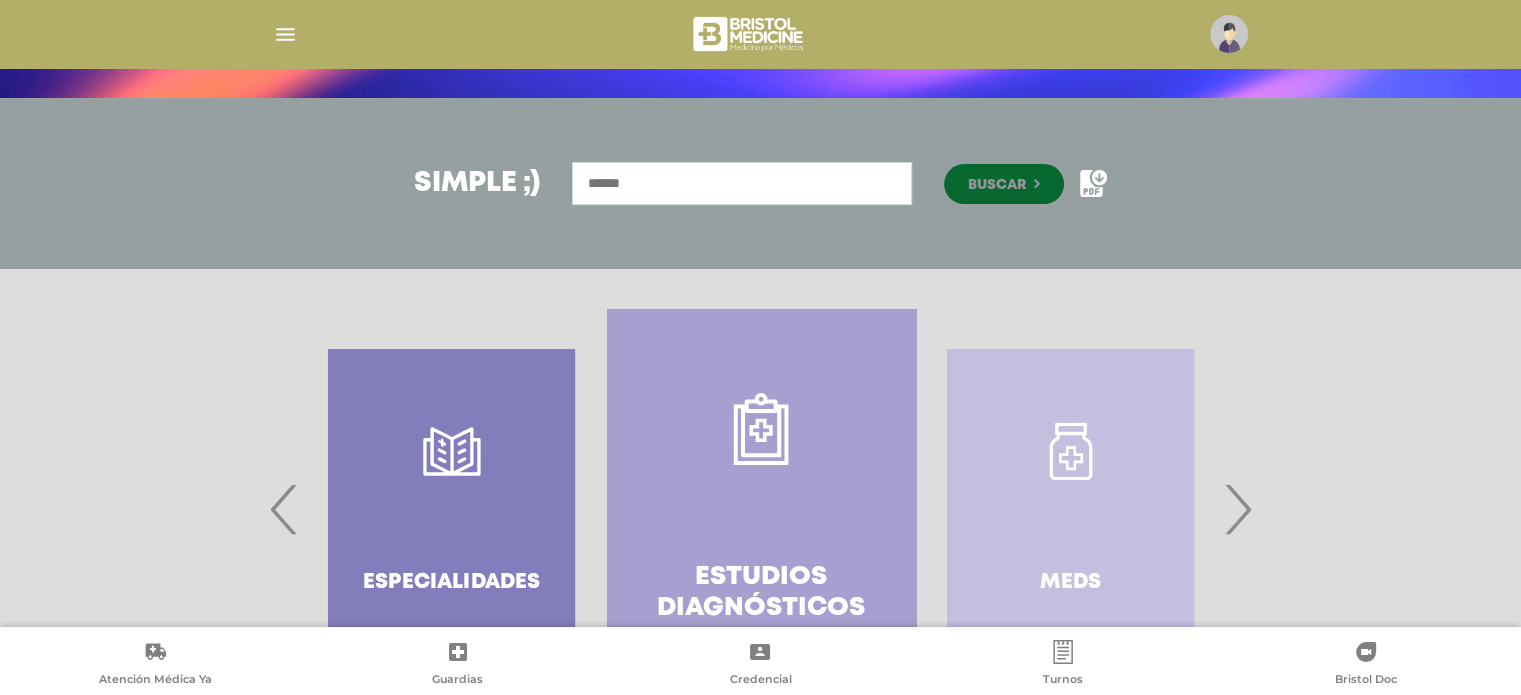 click on "›" at bounding box center (1237, 509) 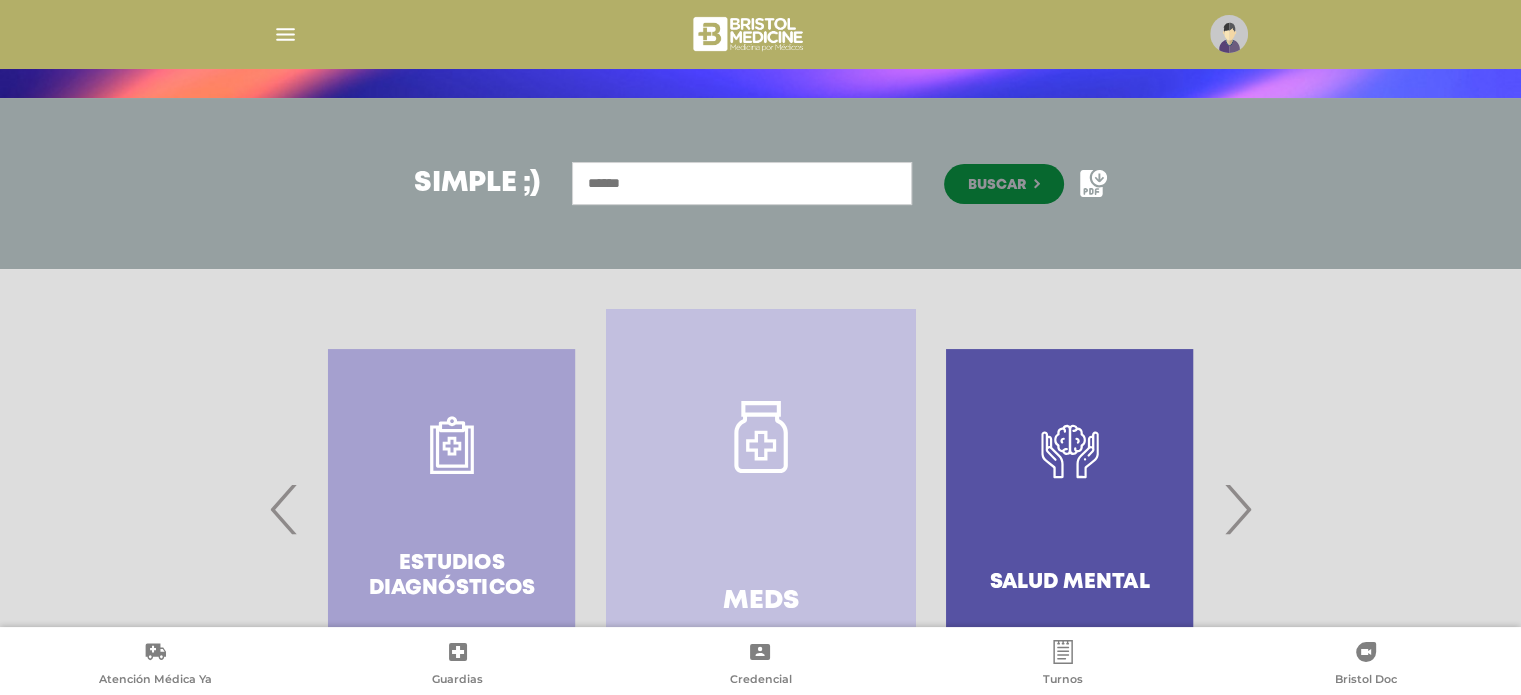 click on "›" at bounding box center (1237, 509) 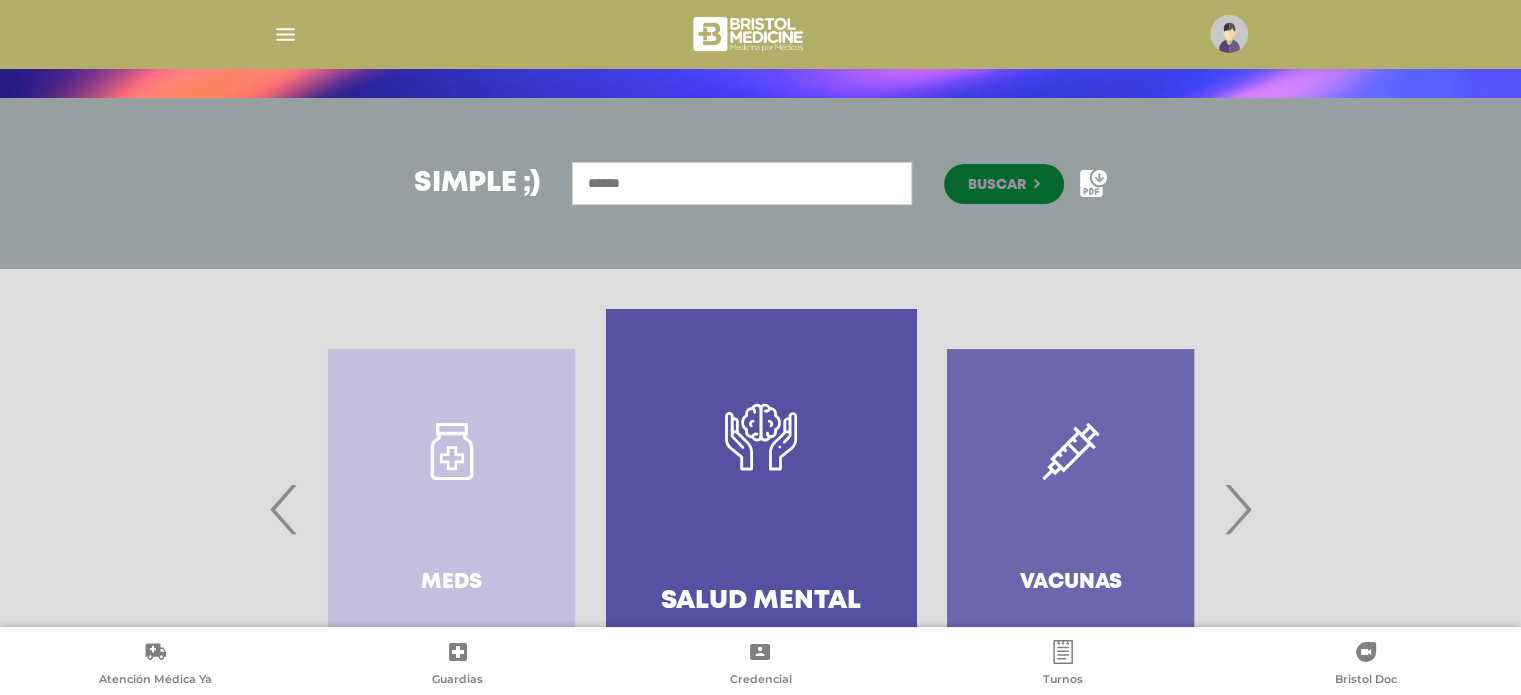 click on "›" at bounding box center (1237, 509) 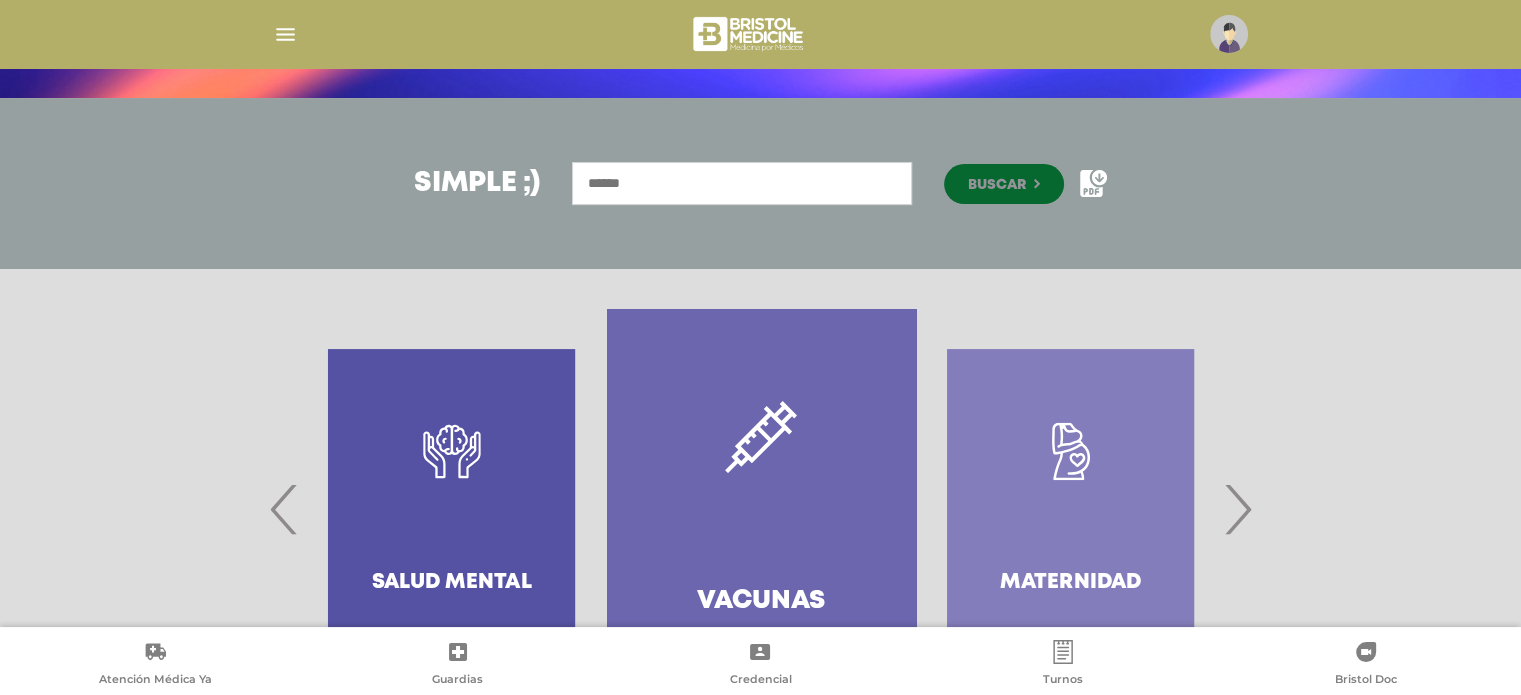 click on "›" at bounding box center [1237, 509] 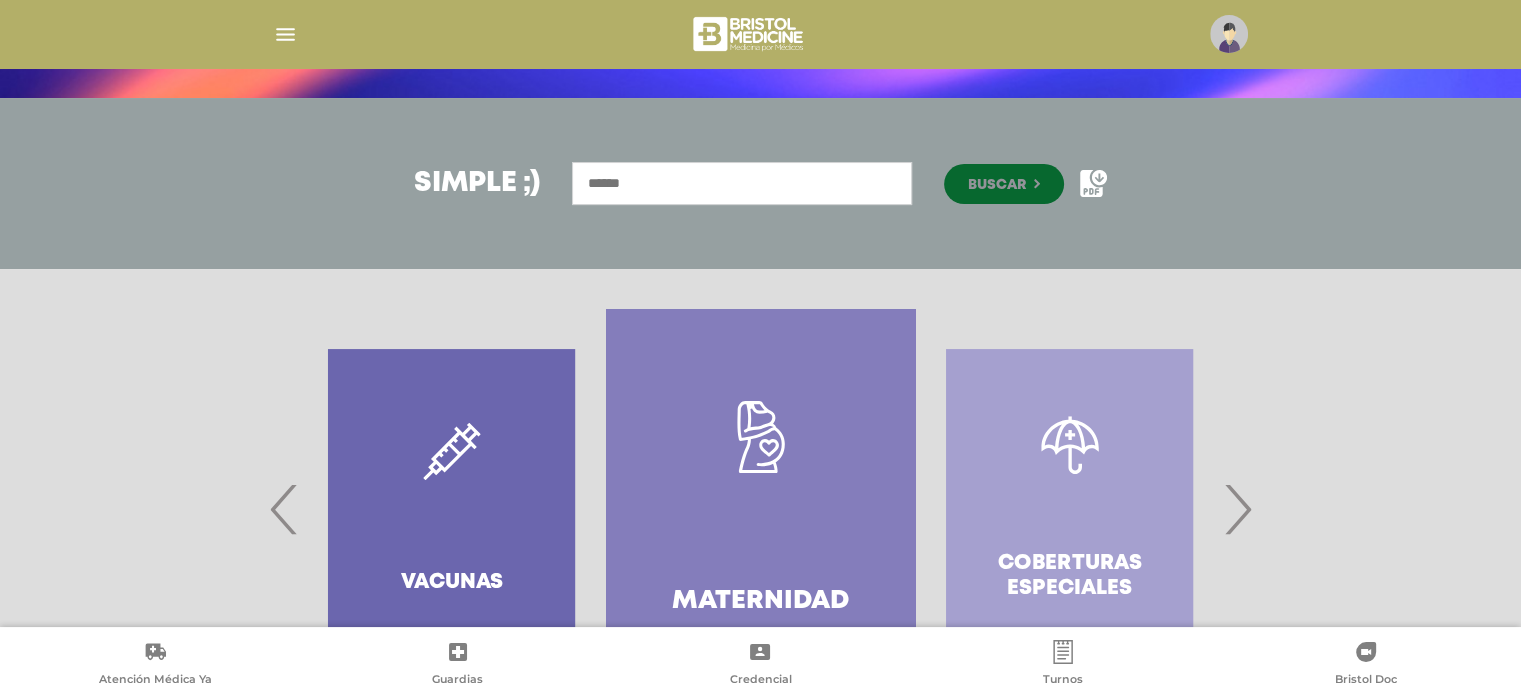 click on "›" at bounding box center [1237, 509] 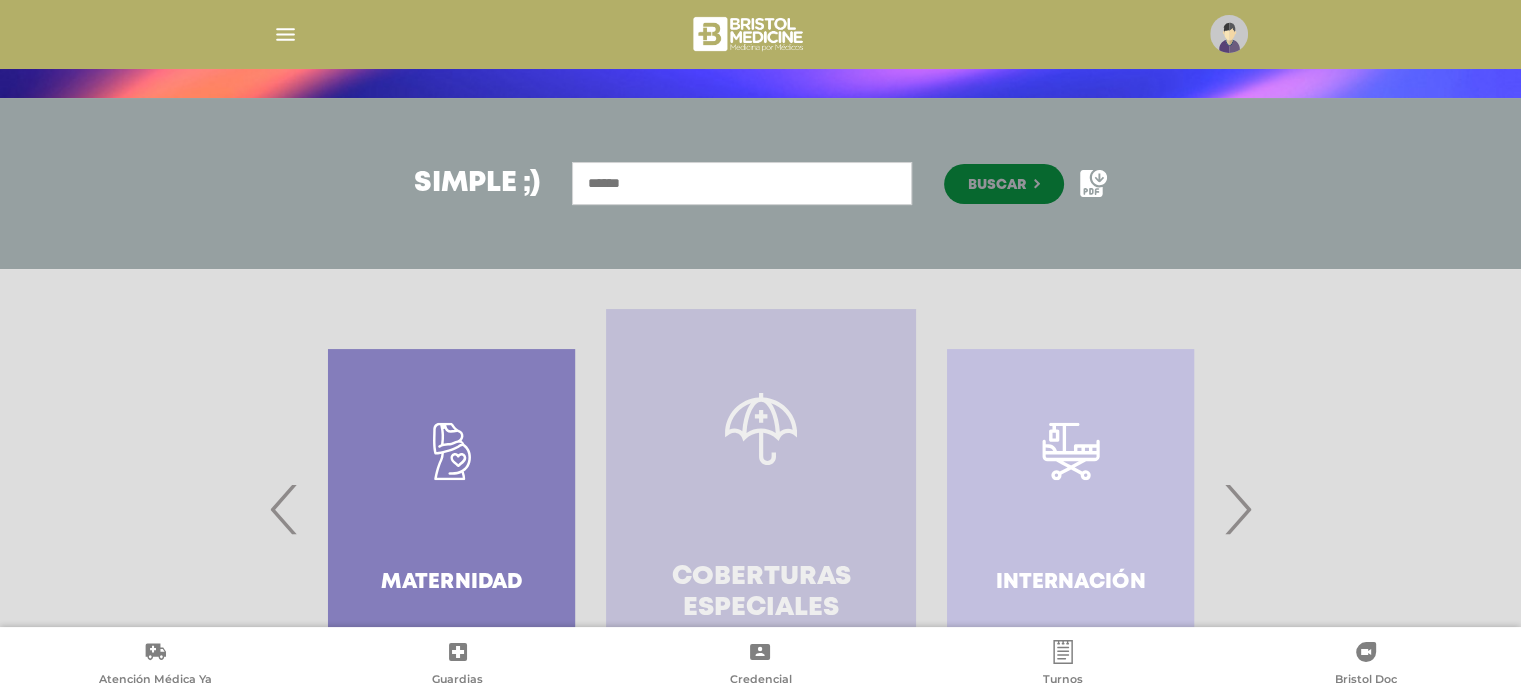 click on "Coberturas especiales" at bounding box center (760, 593) 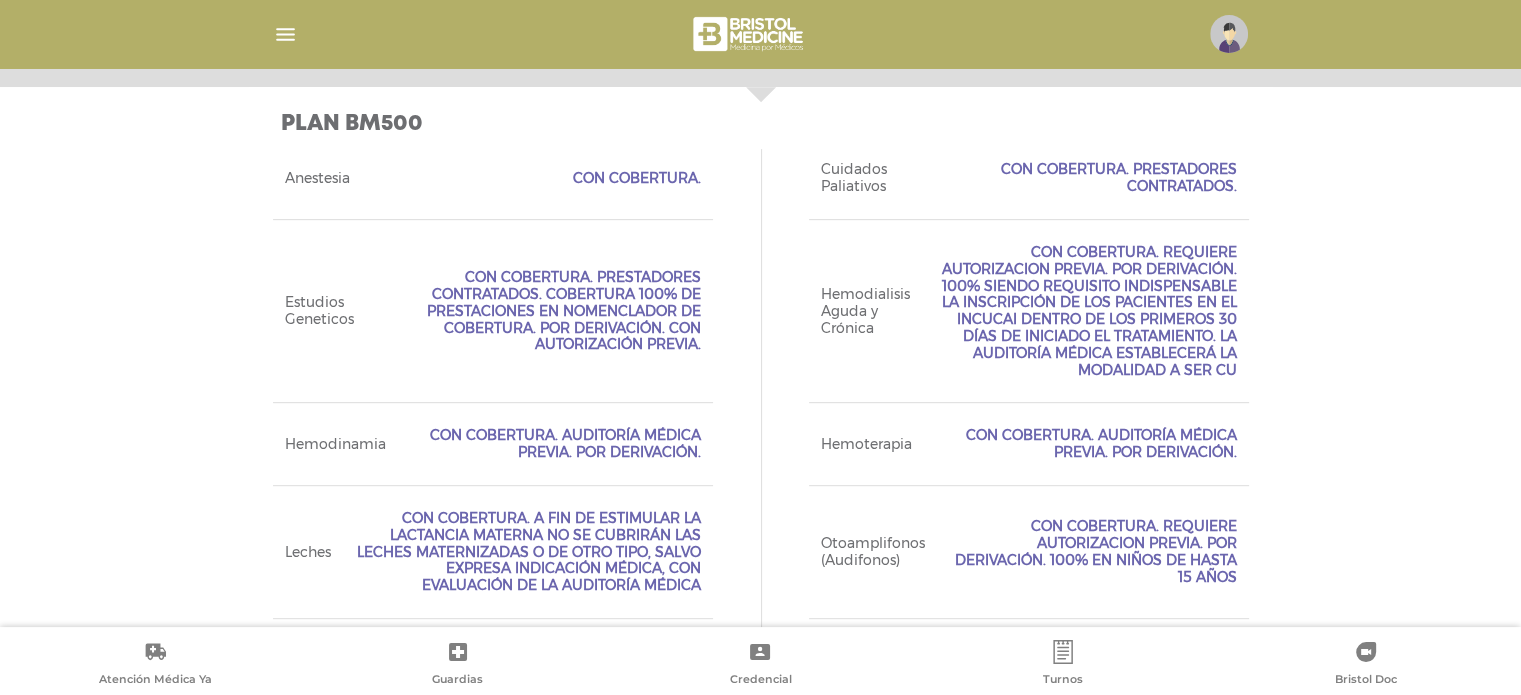 scroll, scrollTop: 894, scrollLeft: 0, axis: vertical 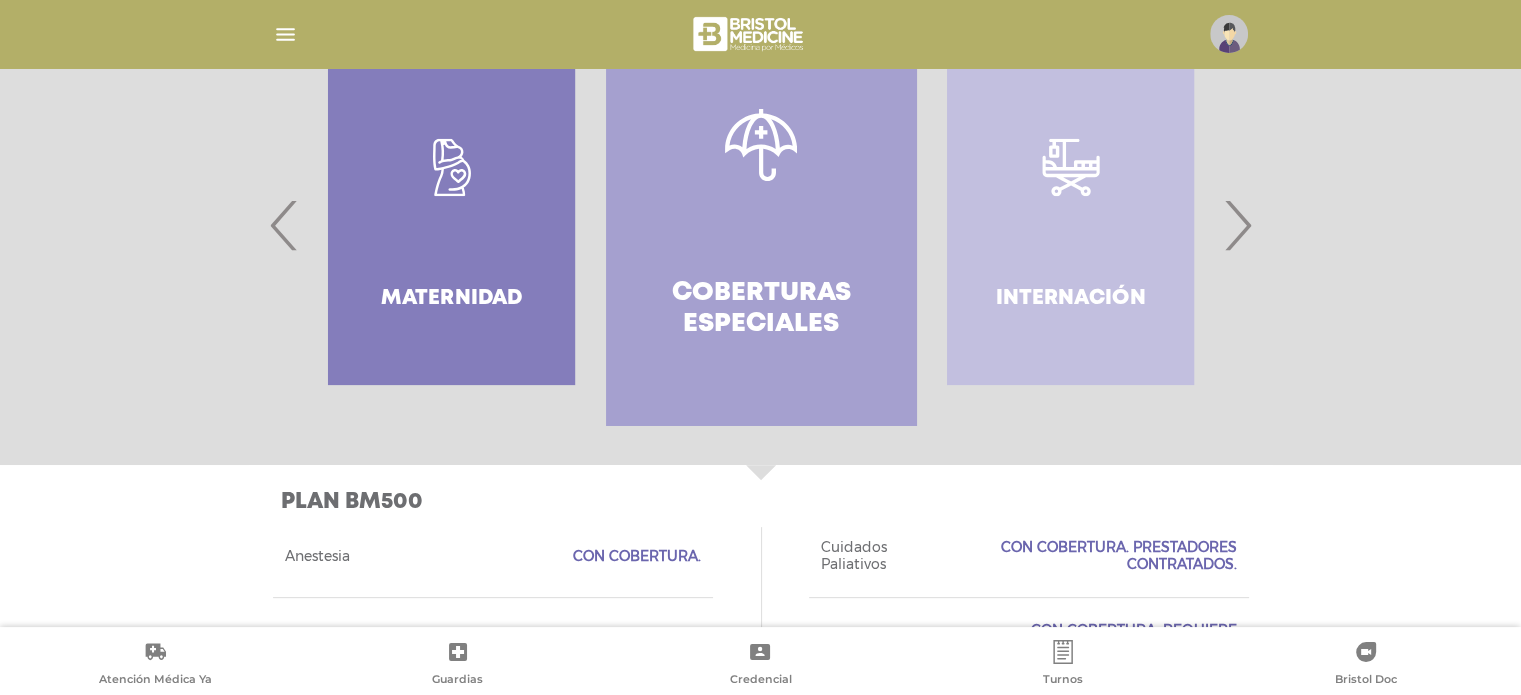 click on "›" at bounding box center [1237, 225] 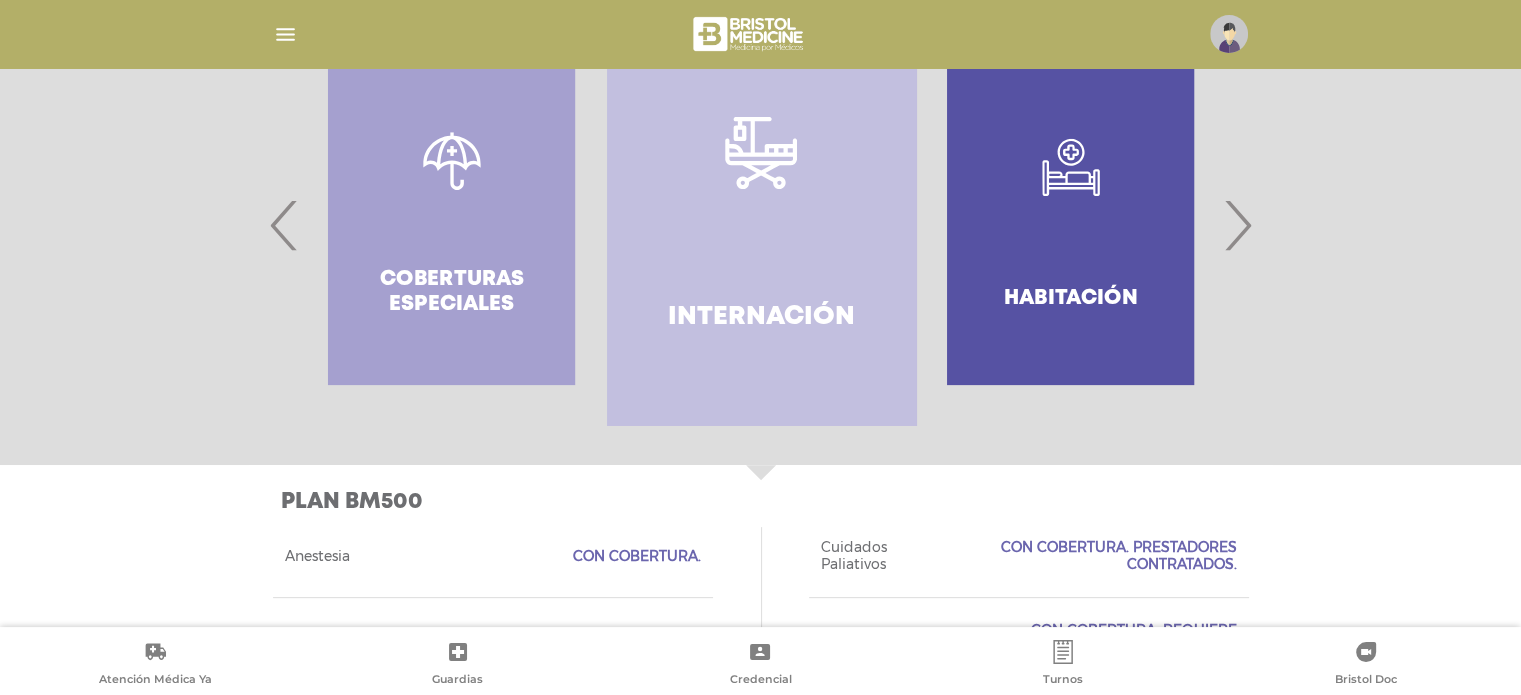 click on "›" at bounding box center (1237, 225) 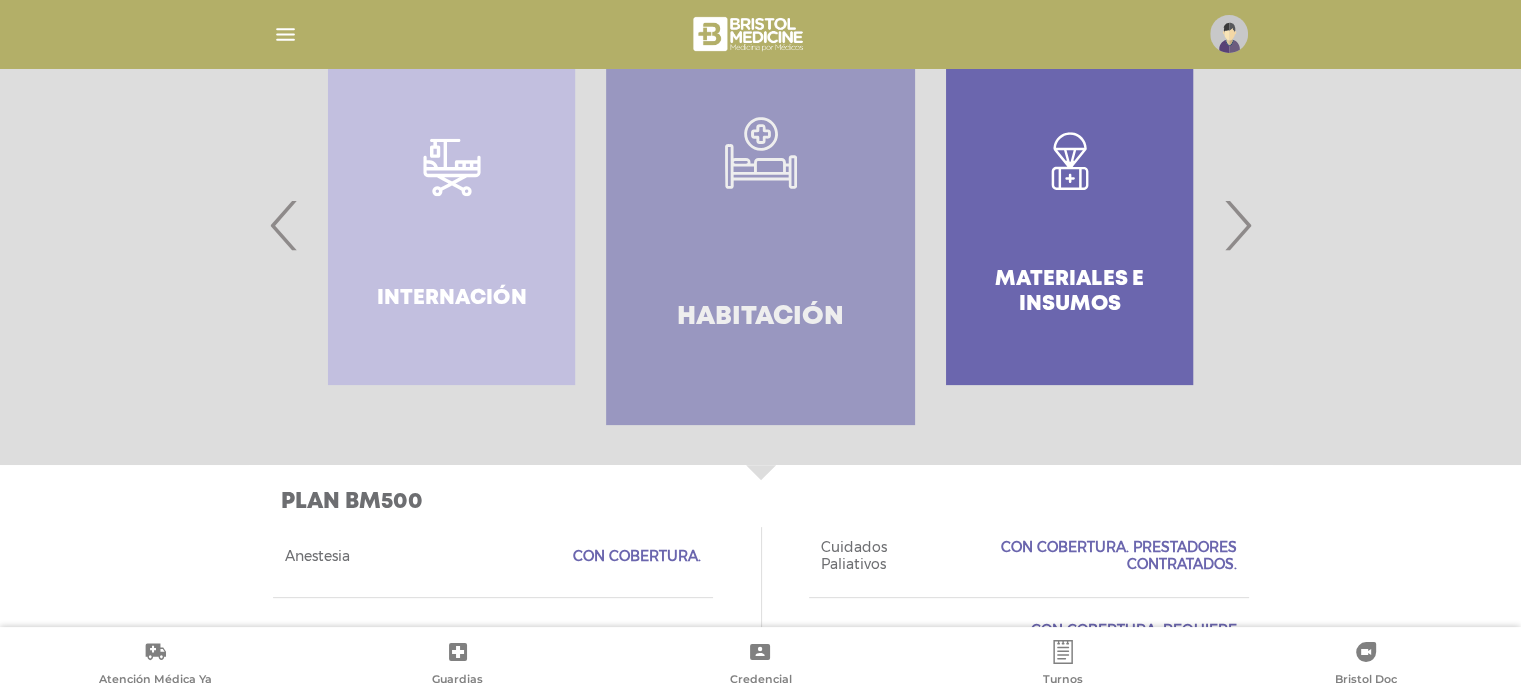 click on "Habitación" at bounding box center [760, 317] 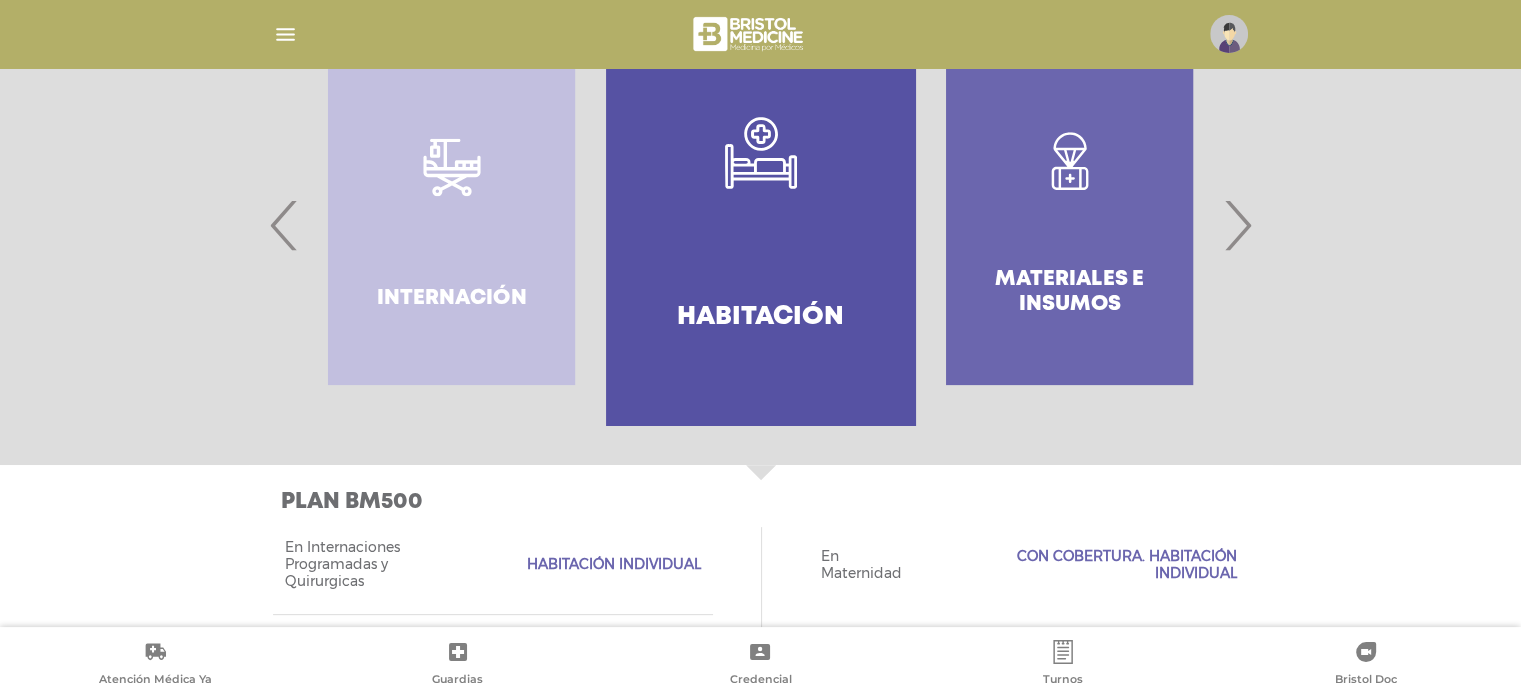 scroll, scrollTop: 569, scrollLeft: 0, axis: vertical 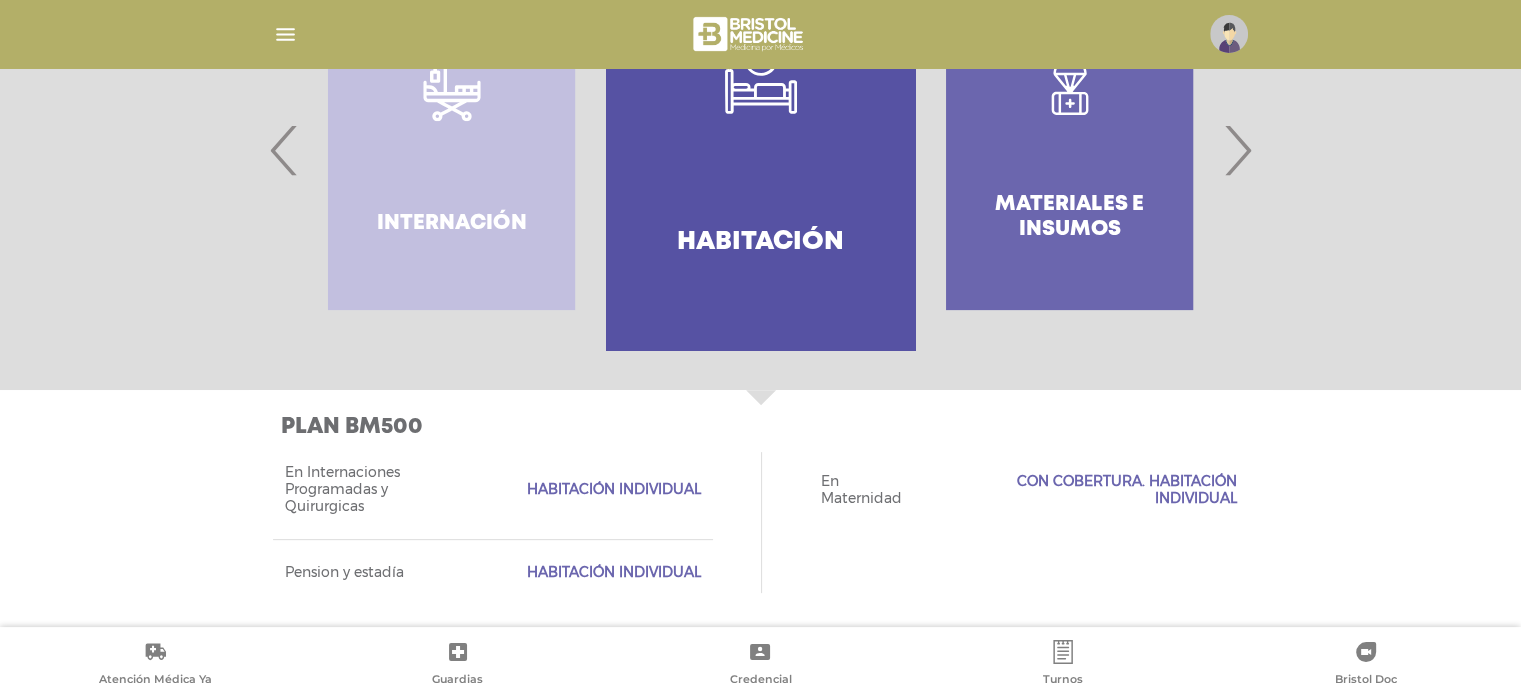 click on "›" at bounding box center [1237, 150] 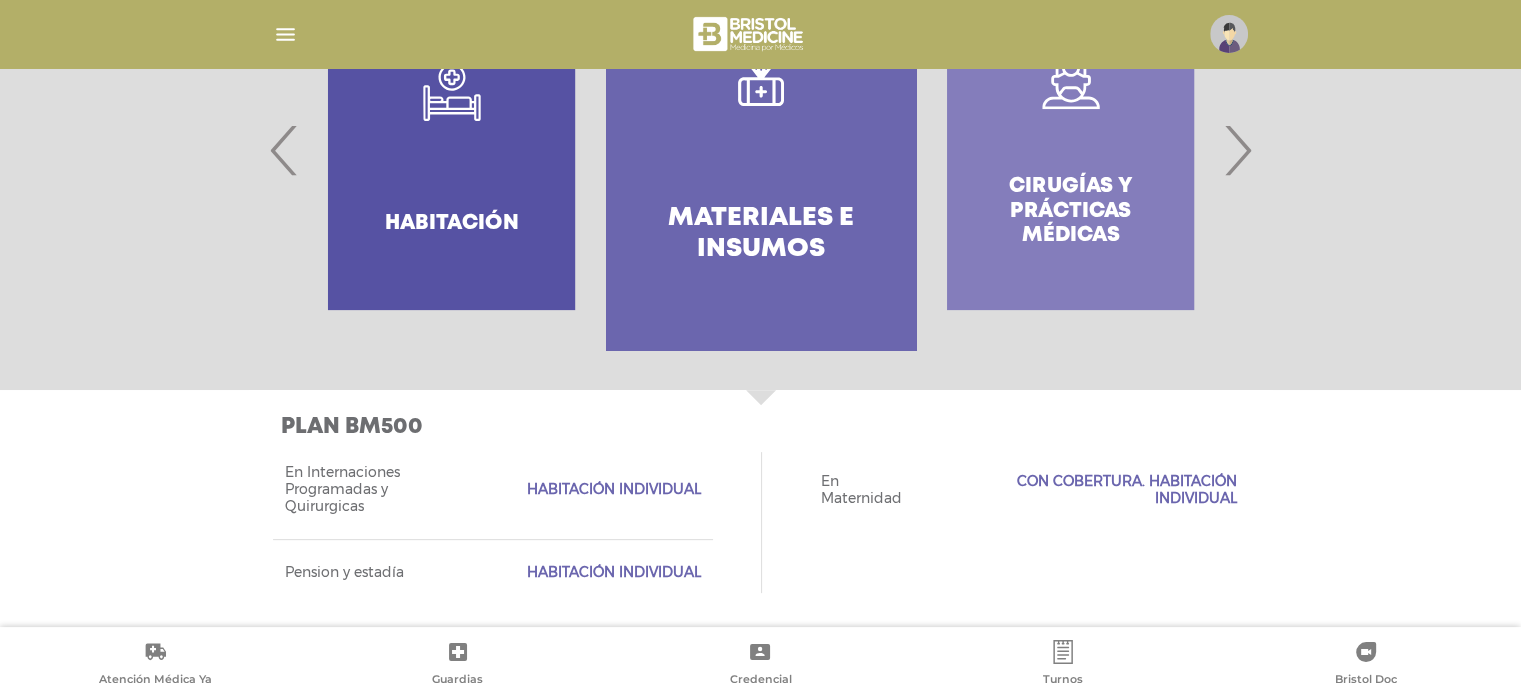 click on "›" at bounding box center (1237, 150) 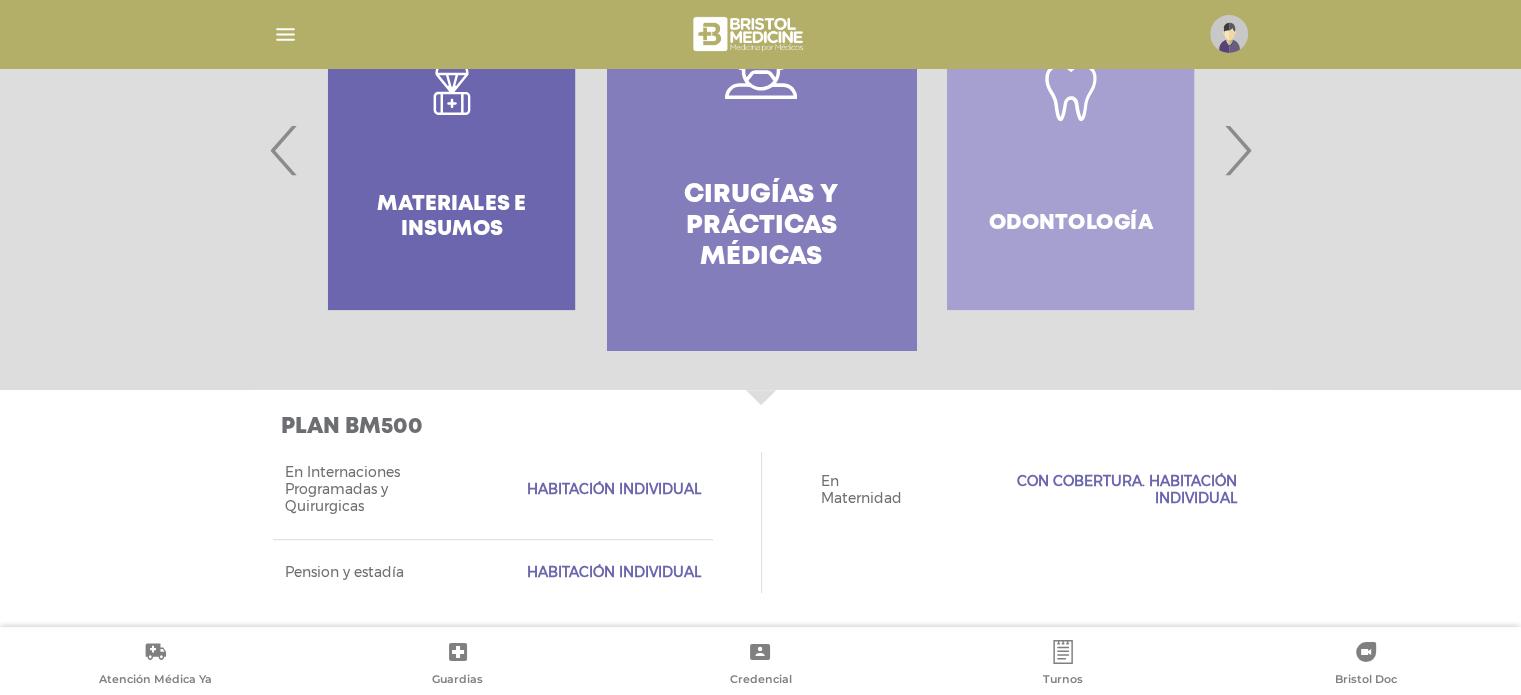 click on "Cirugías y Prácticas Médicas" at bounding box center [761, 227] 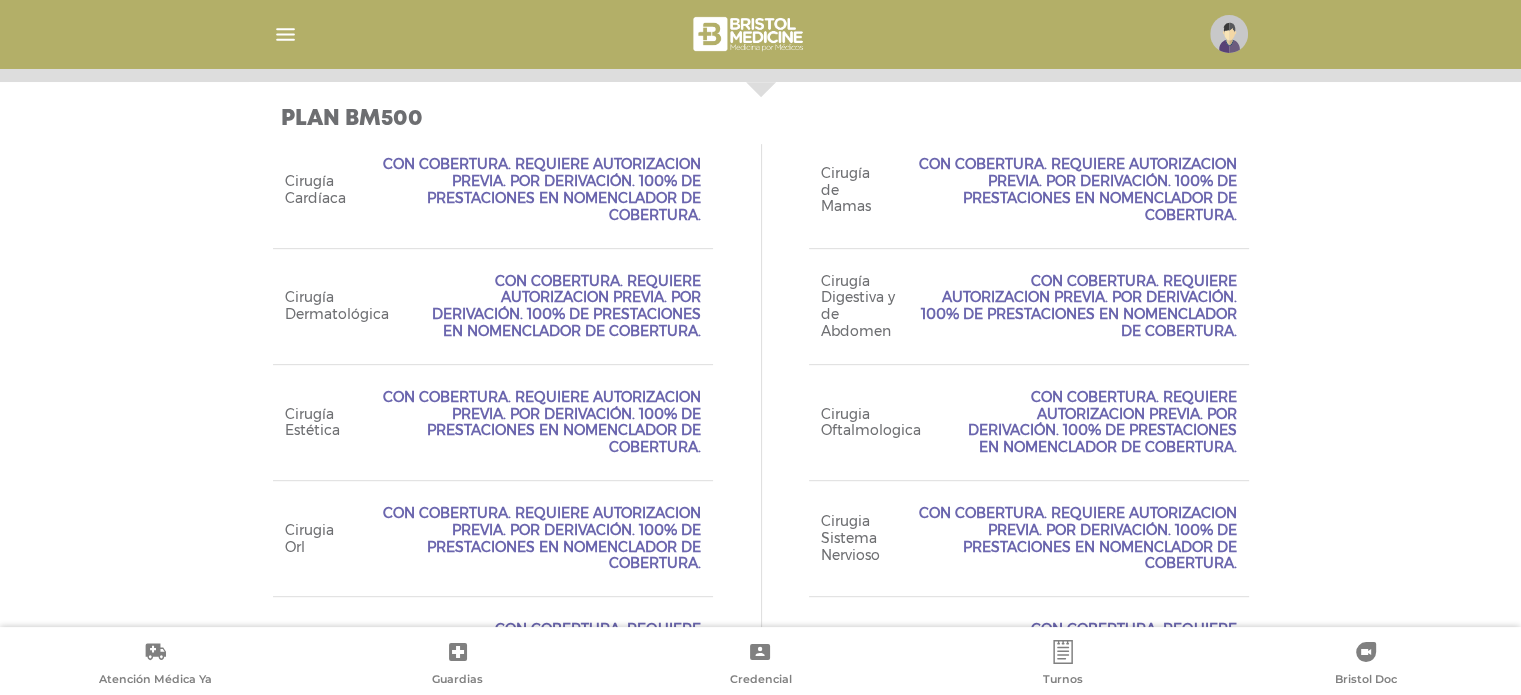 scroll, scrollTop: 894, scrollLeft: 0, axis: vertical 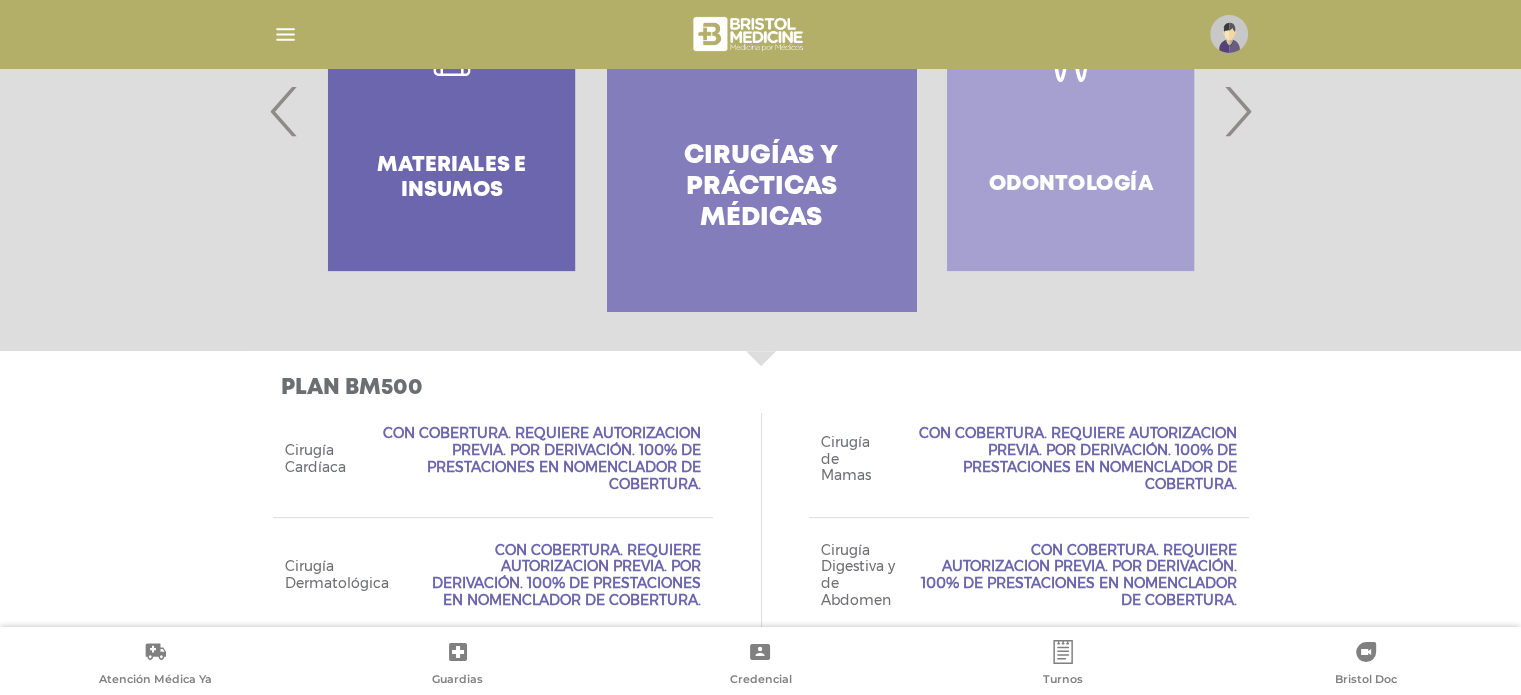 click on "›" at bounding box center (1237, 111) 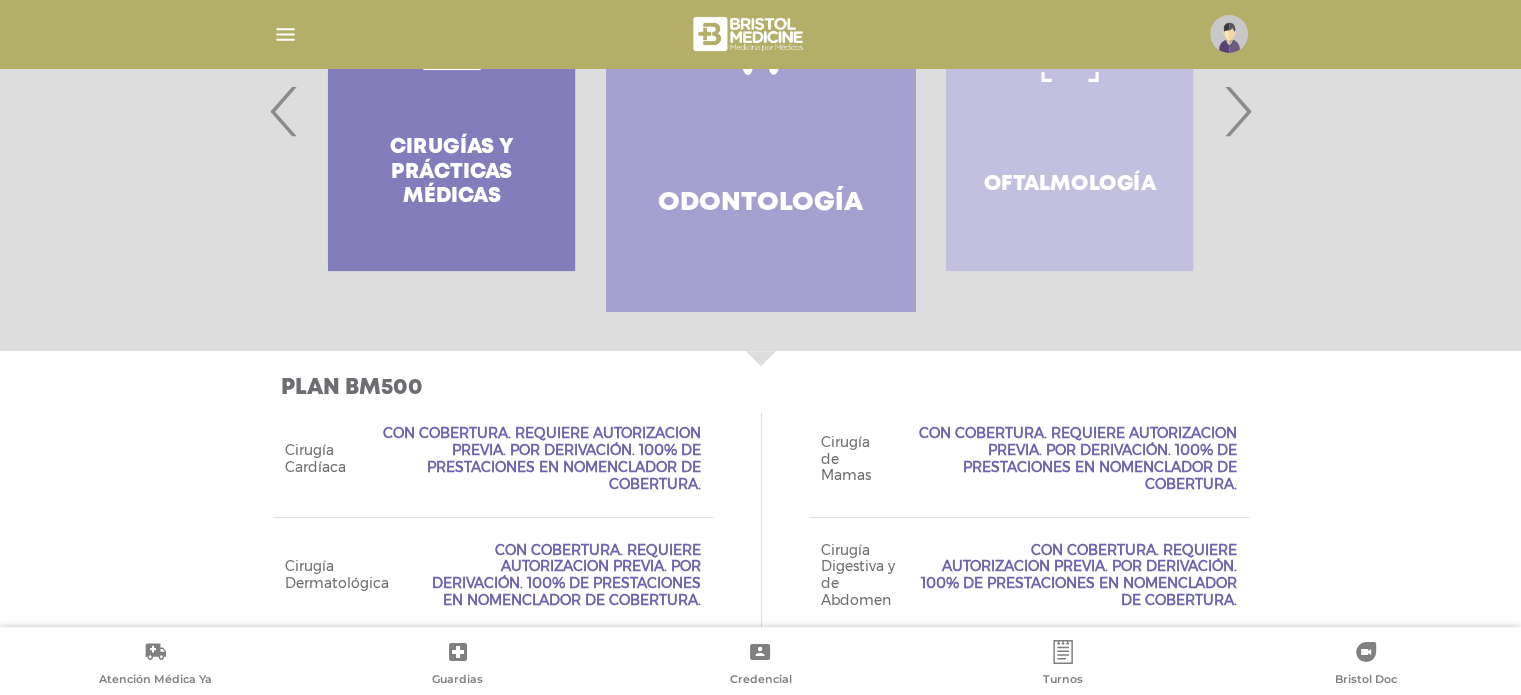 click on "›" at bounding box center [1237, 111] 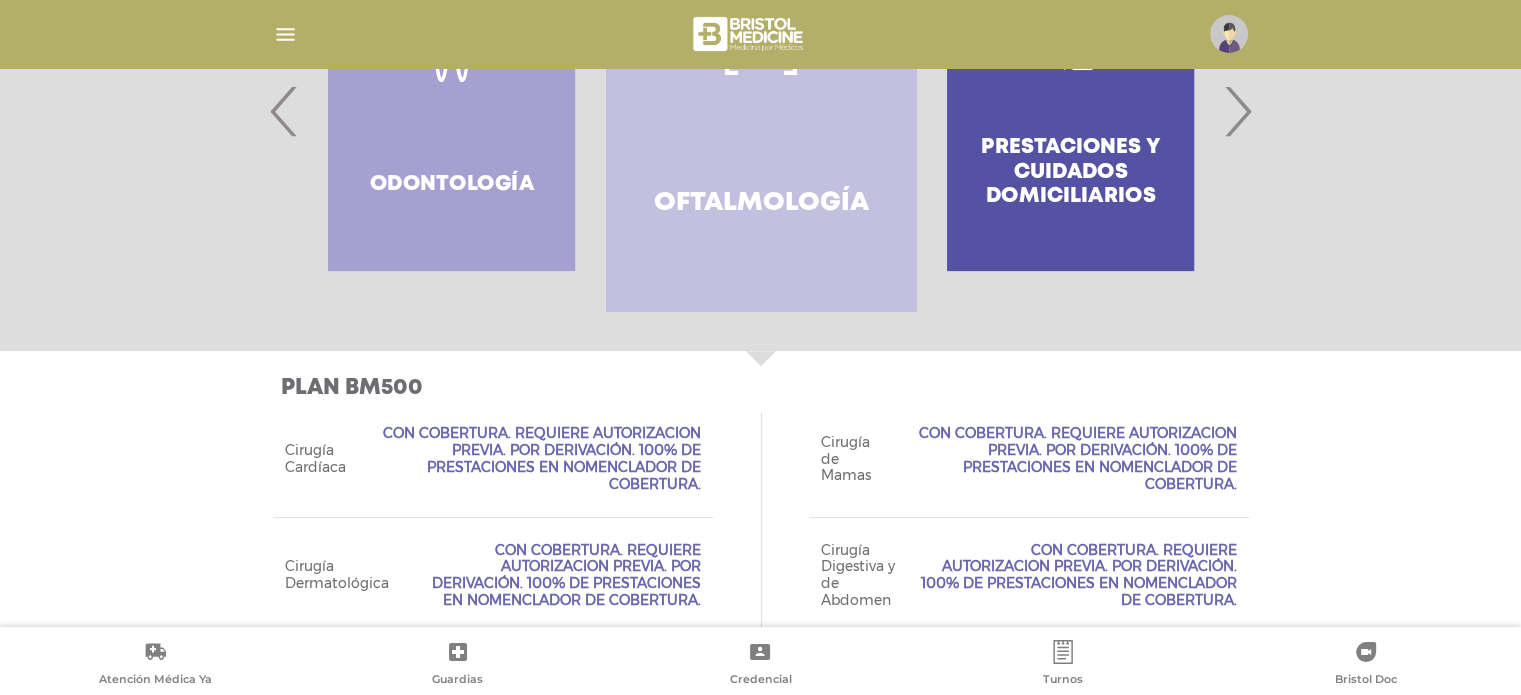 click on "›" at bounding box center [1237, 111] 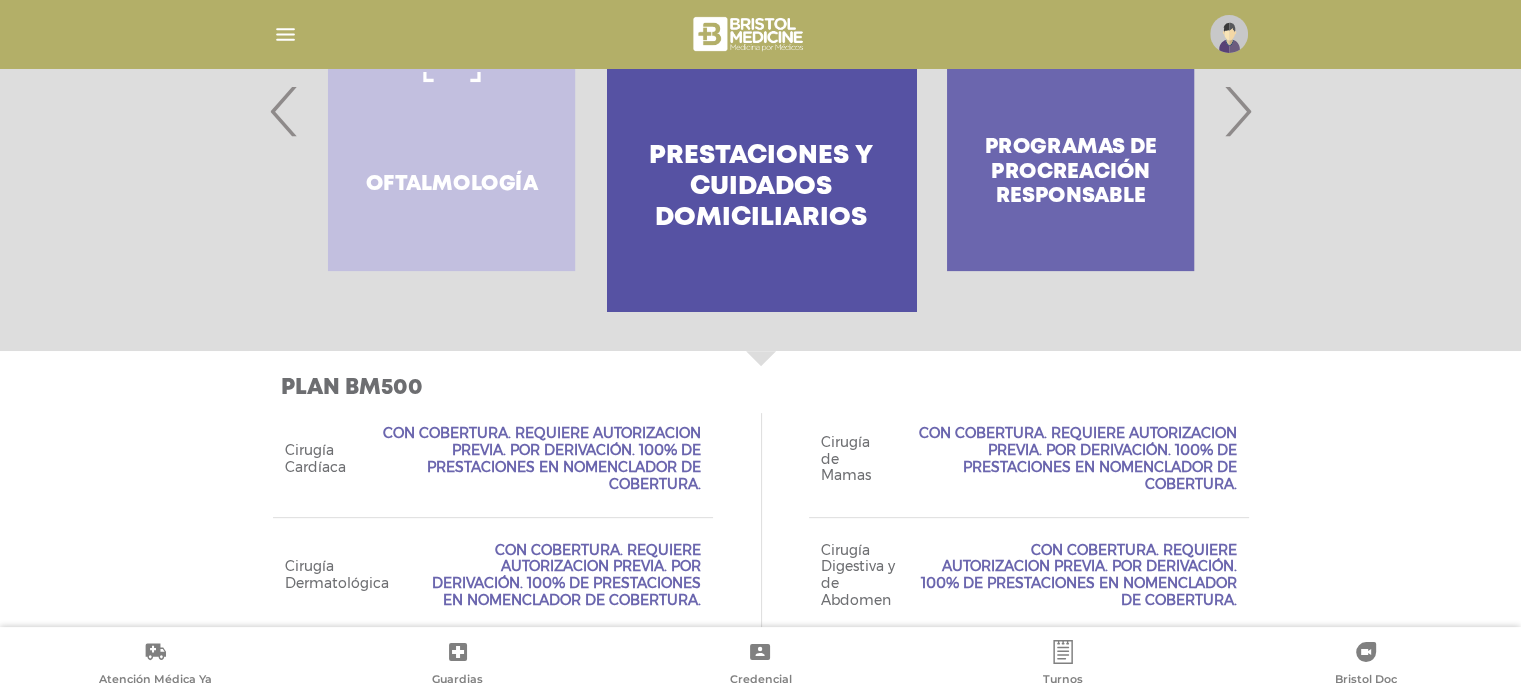 click on "‹" at bounding box center [284, 111] 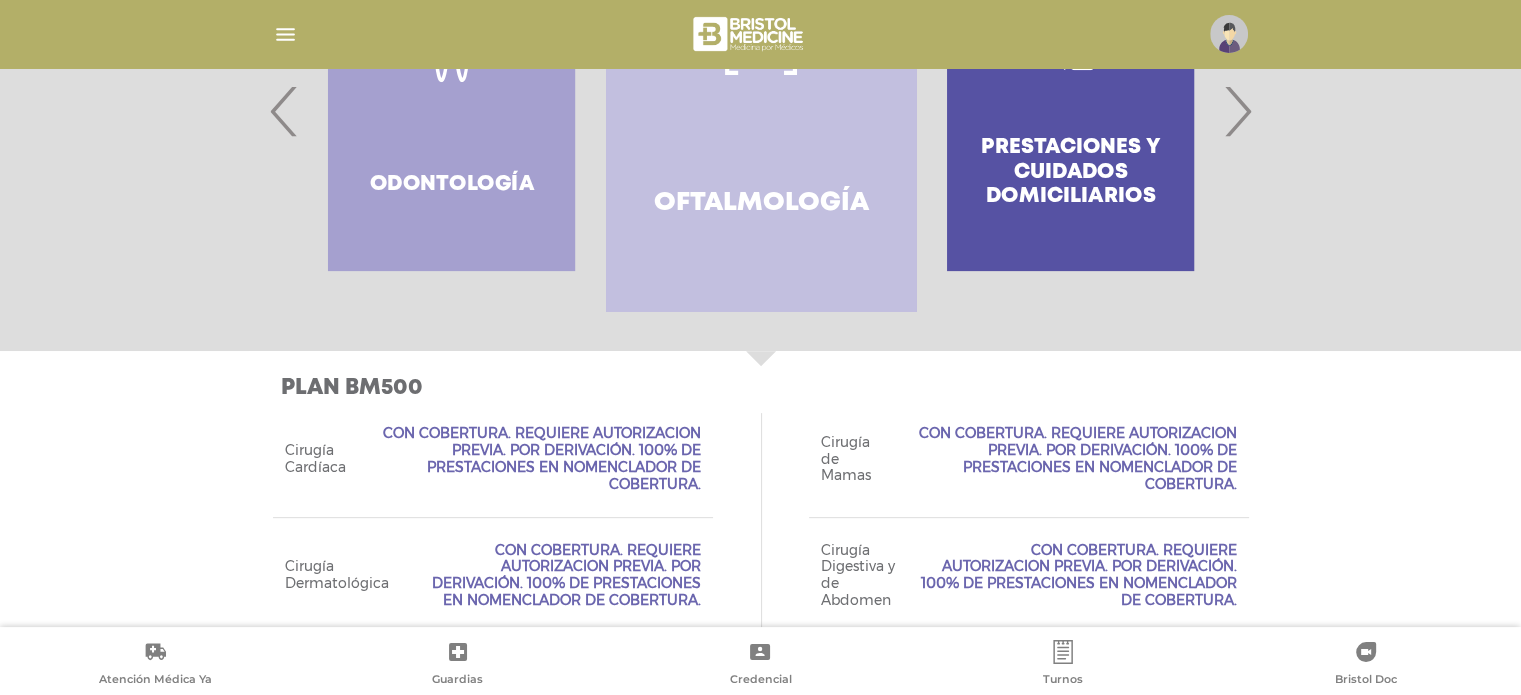 click on "‹" at bounding box center [284, 111] 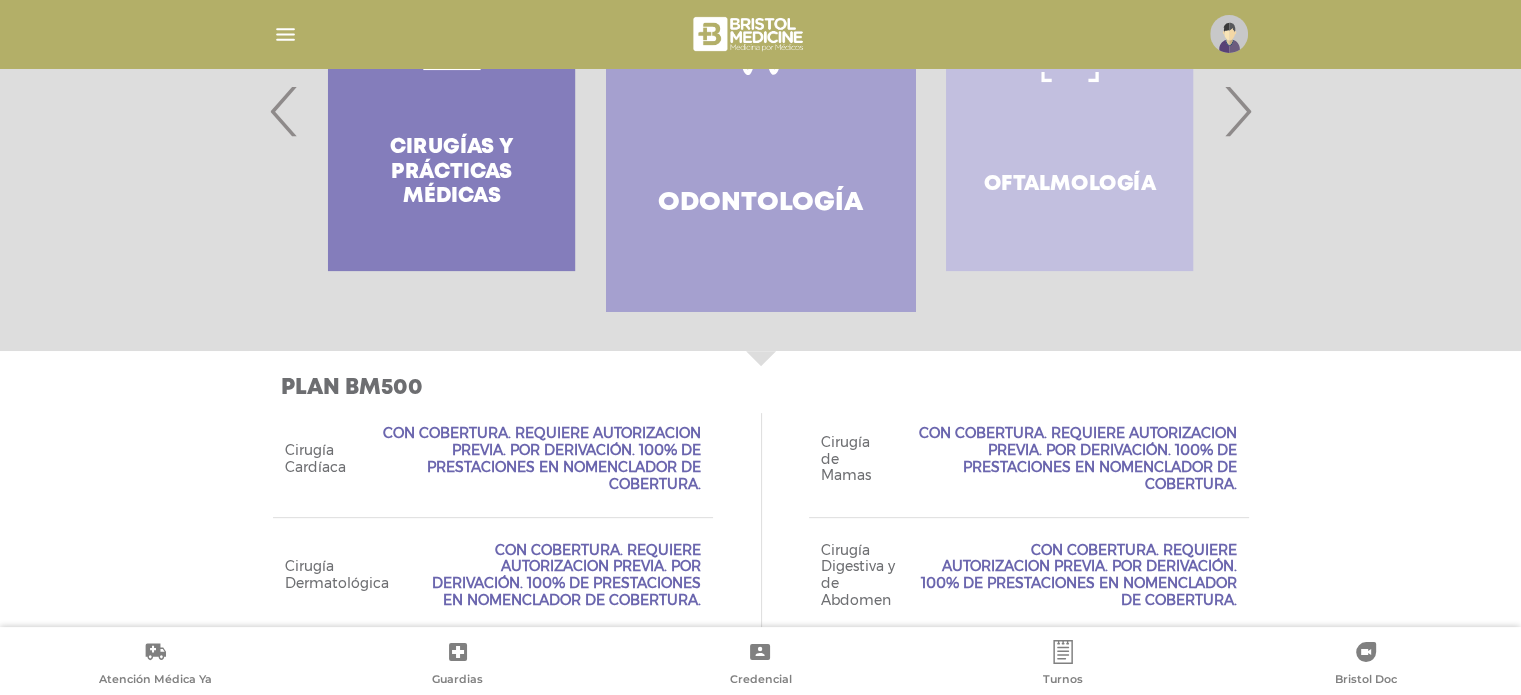 click on "‹" at bounding box center (284, 111) 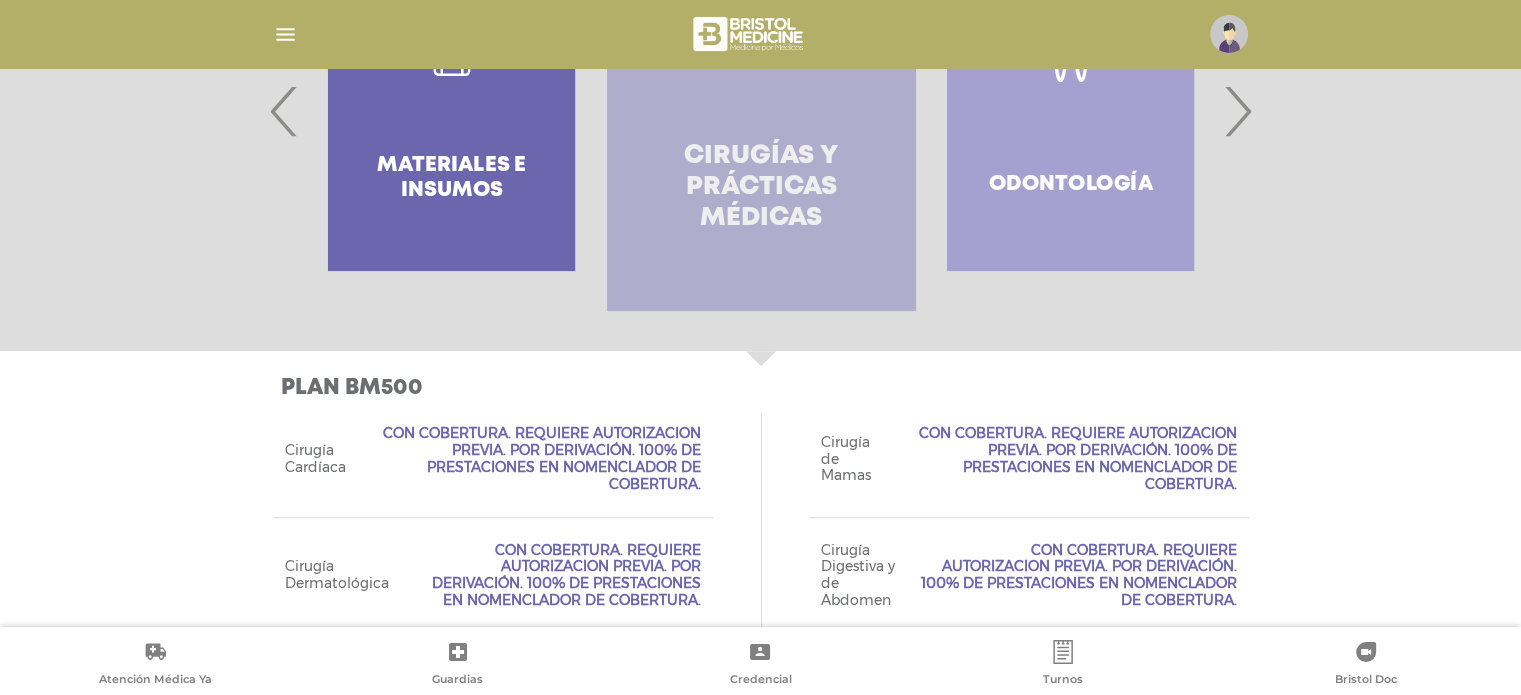 click on "Cirugías y Prácticas Médicas" at bounding box center (761, 188) 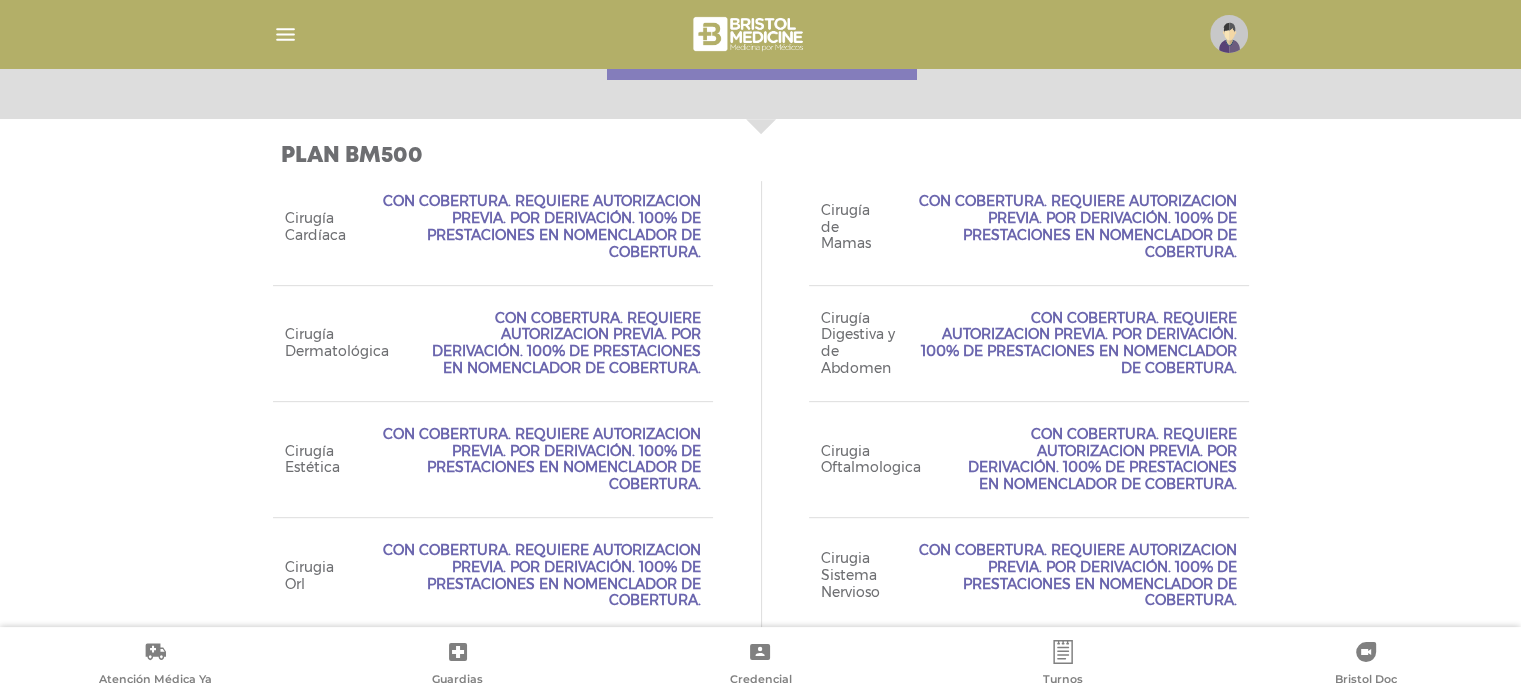 scroll, scrollTop: 894, scrollLeft: 0, axis: vertical 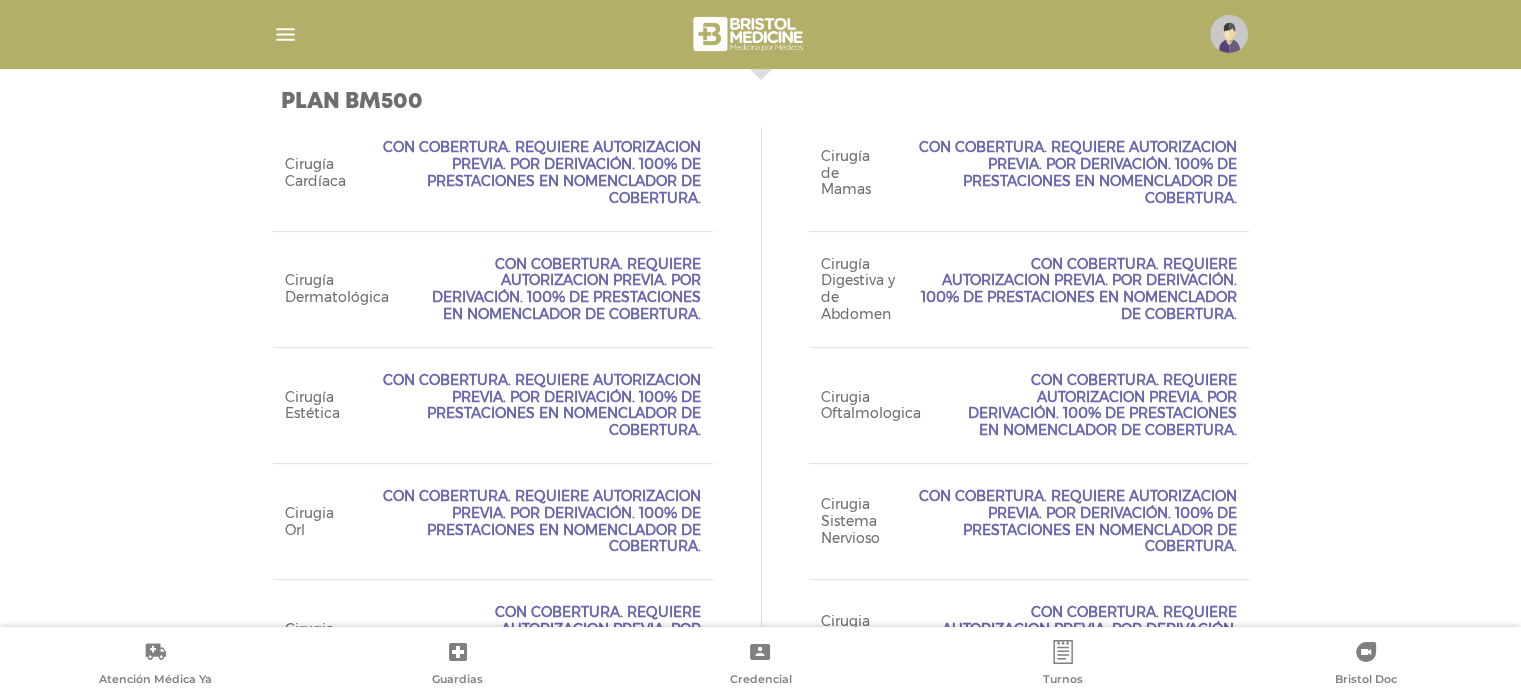 click on "Con Cobertura. Requiere Autorizacion Previa. Por Derivación. 100% de prestaciones en Nomenclador de Cobertura." at bounding box center (532, 405) 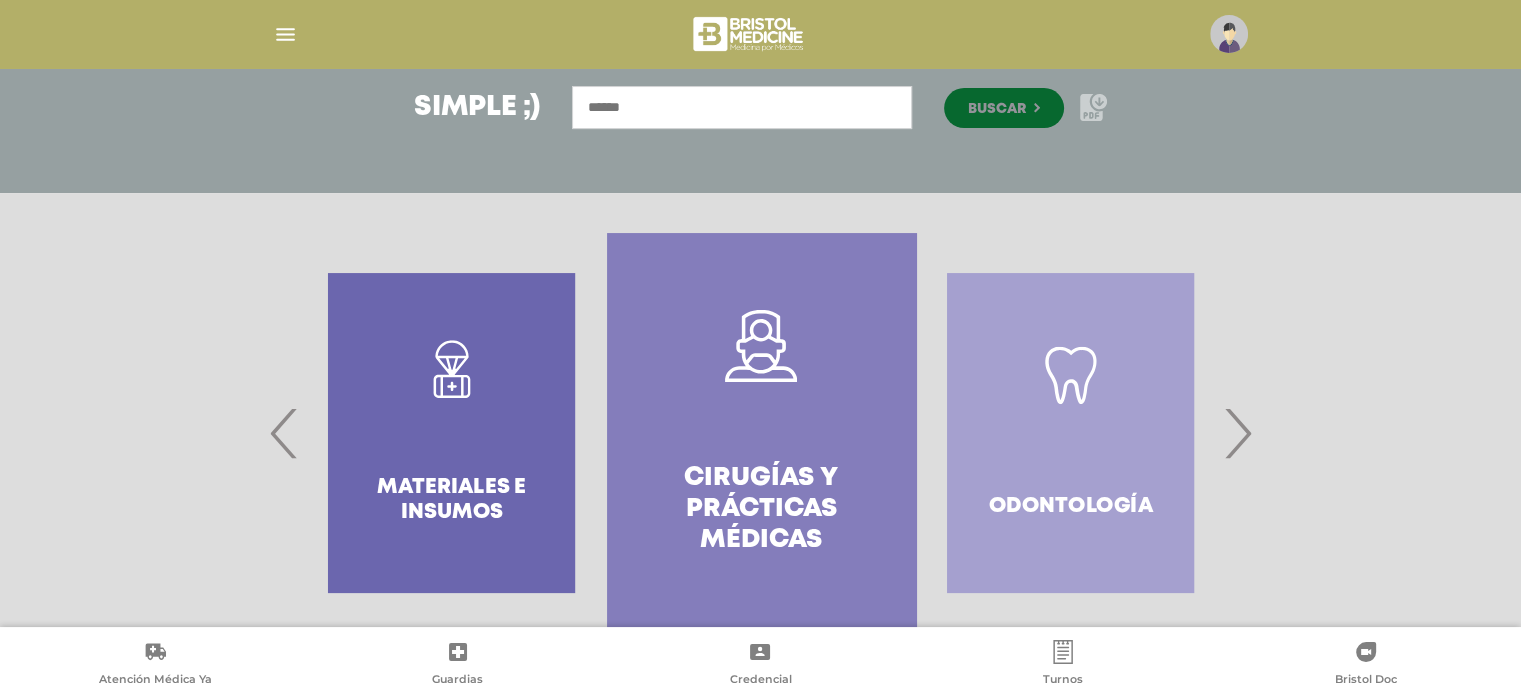 click 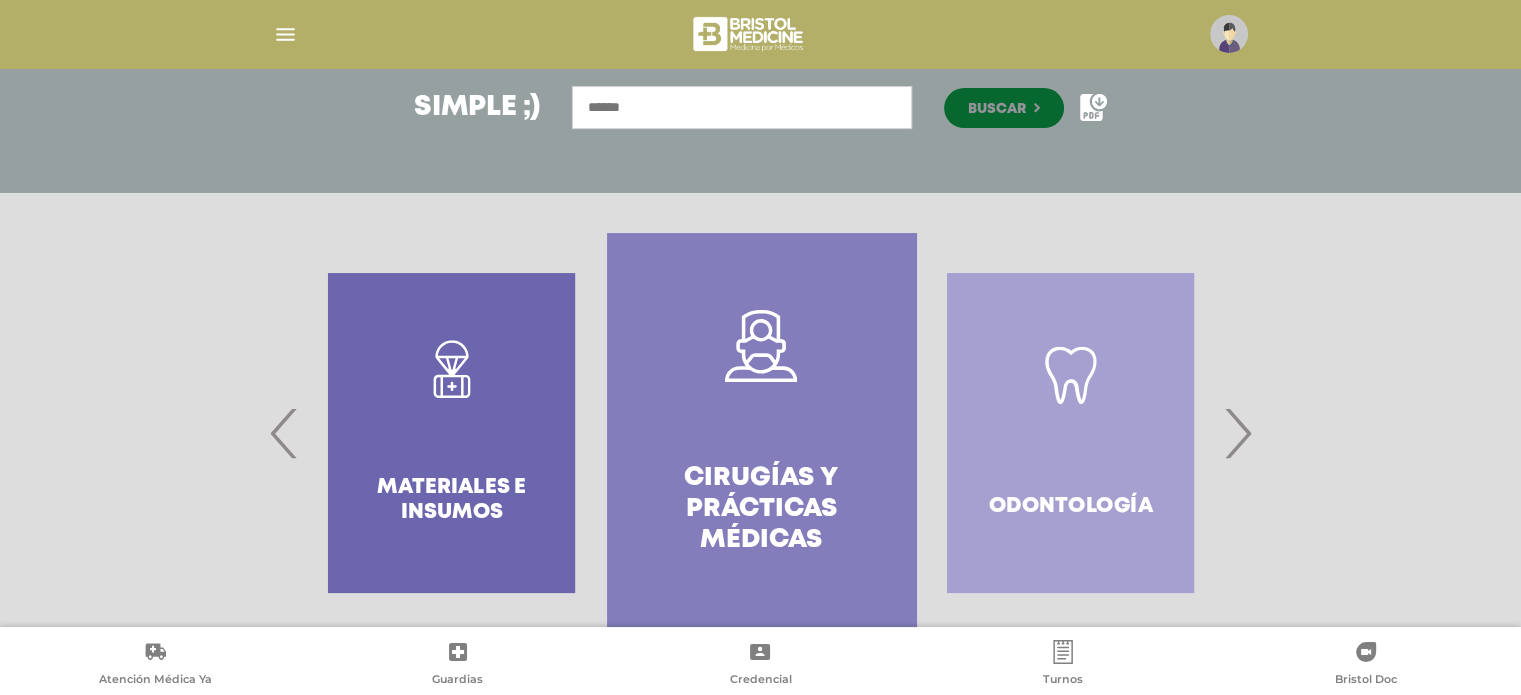 click at bounding box center (285, 34) 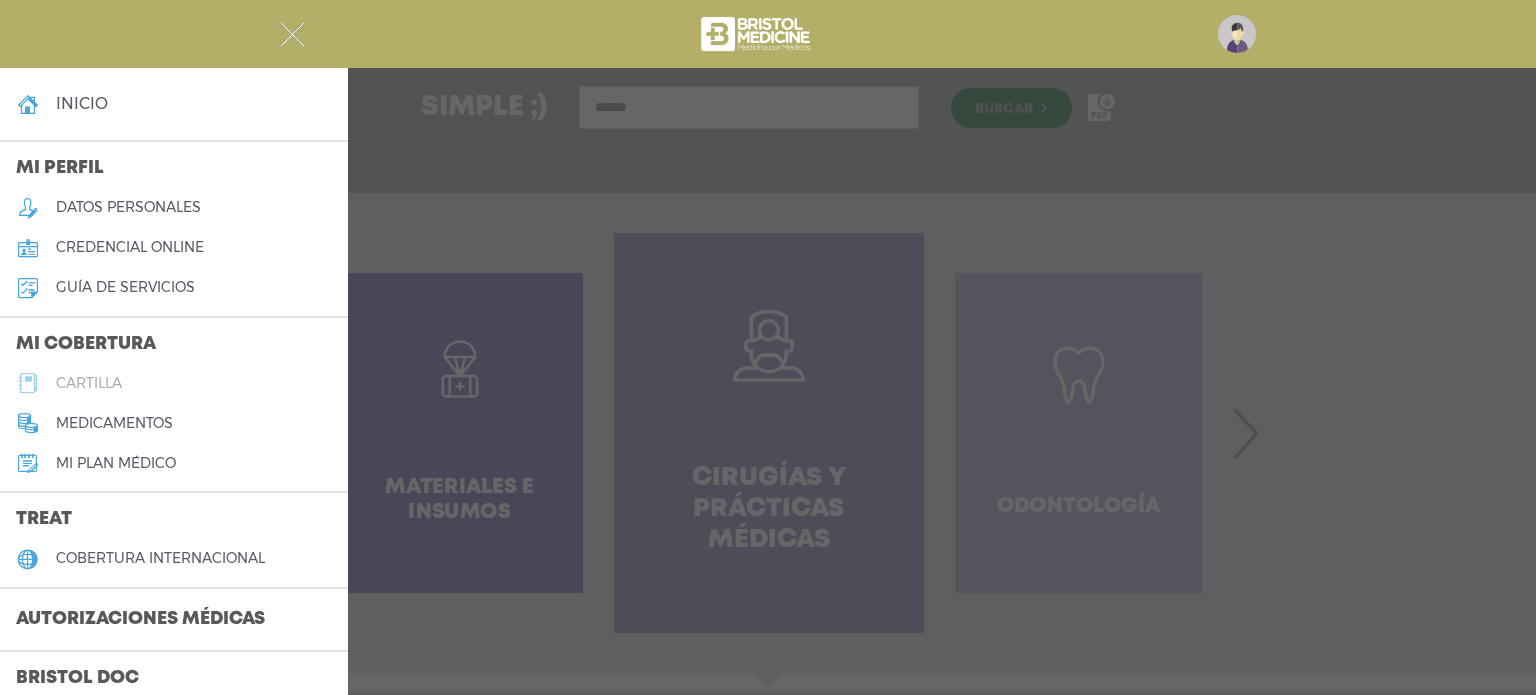 click on "cartilla" at bounding box center (89, 383) 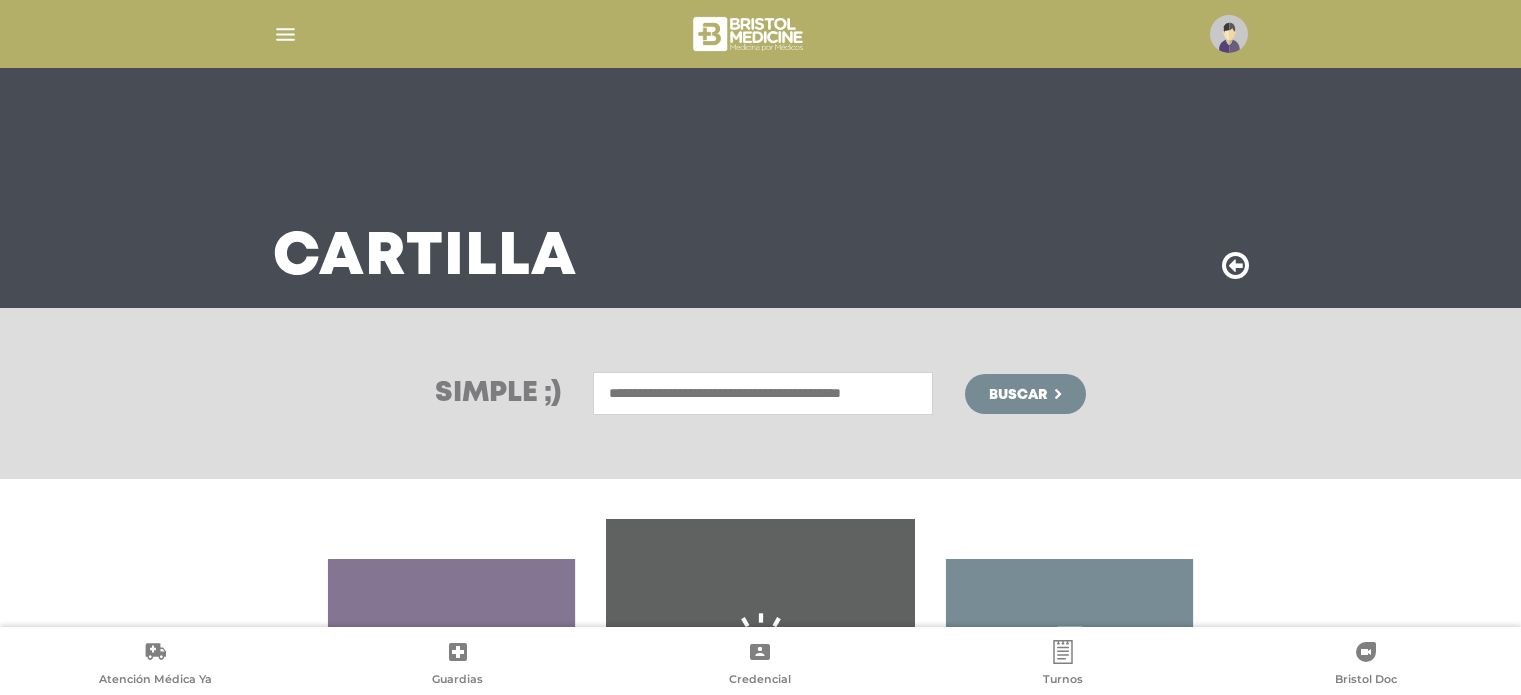 scroll, scrollTop: 0, scrollLeft: 0, axis: both 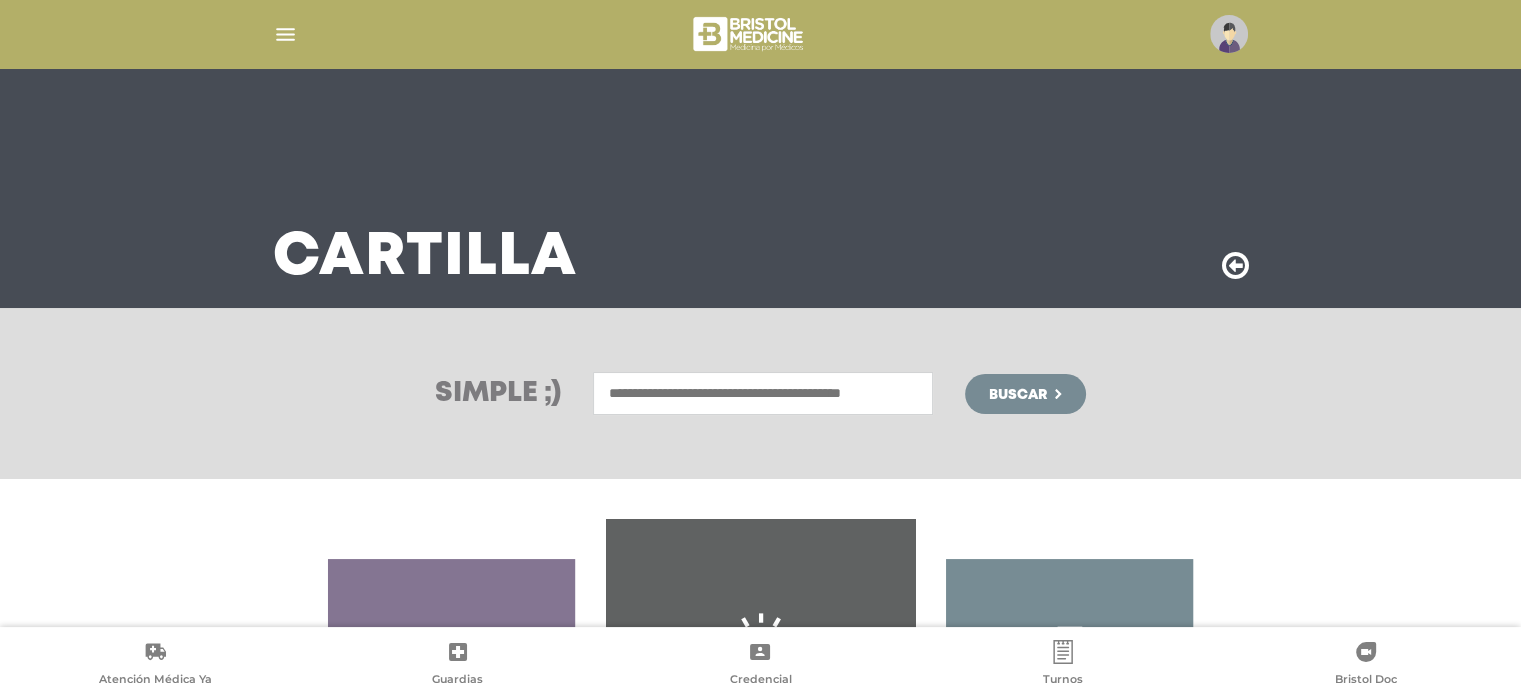 click at bounding box center [763, 393] 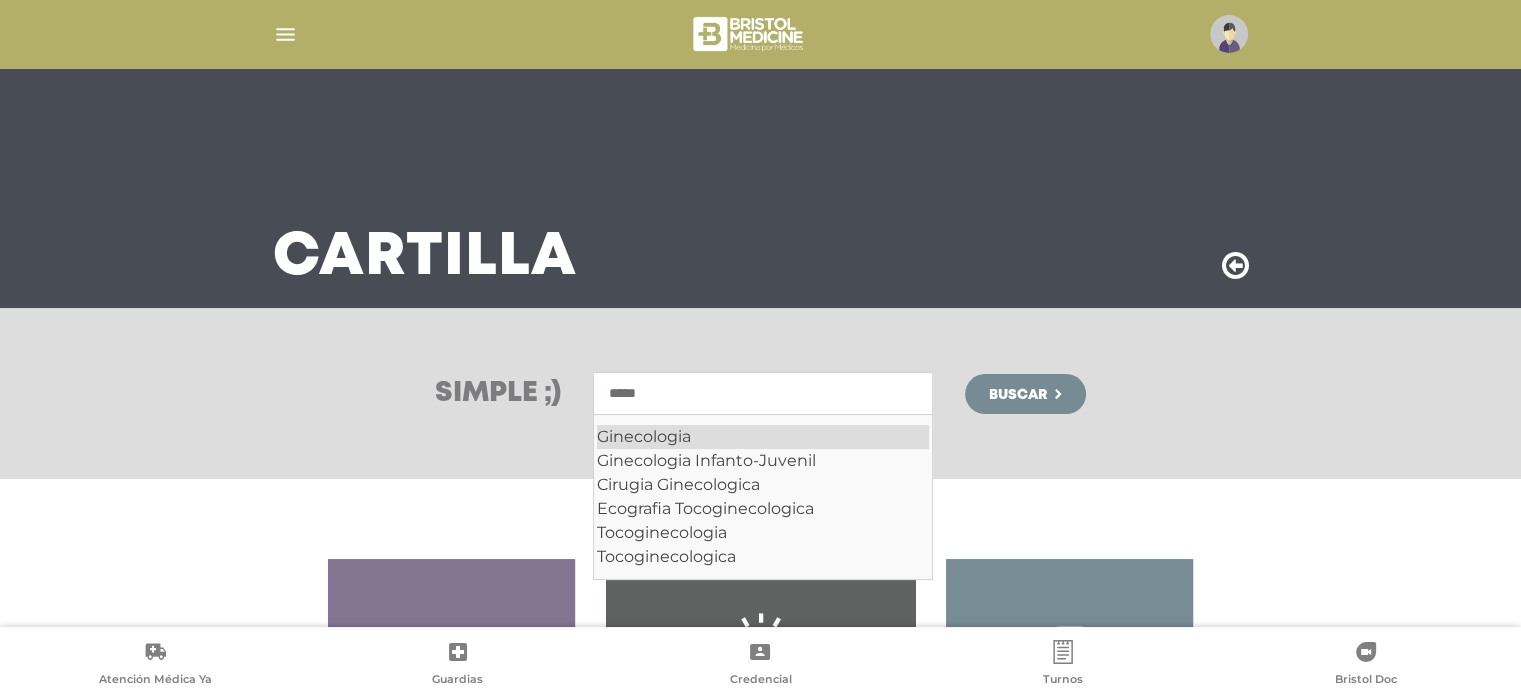 click on "Ginecologia" at bounding box center [763, 437] 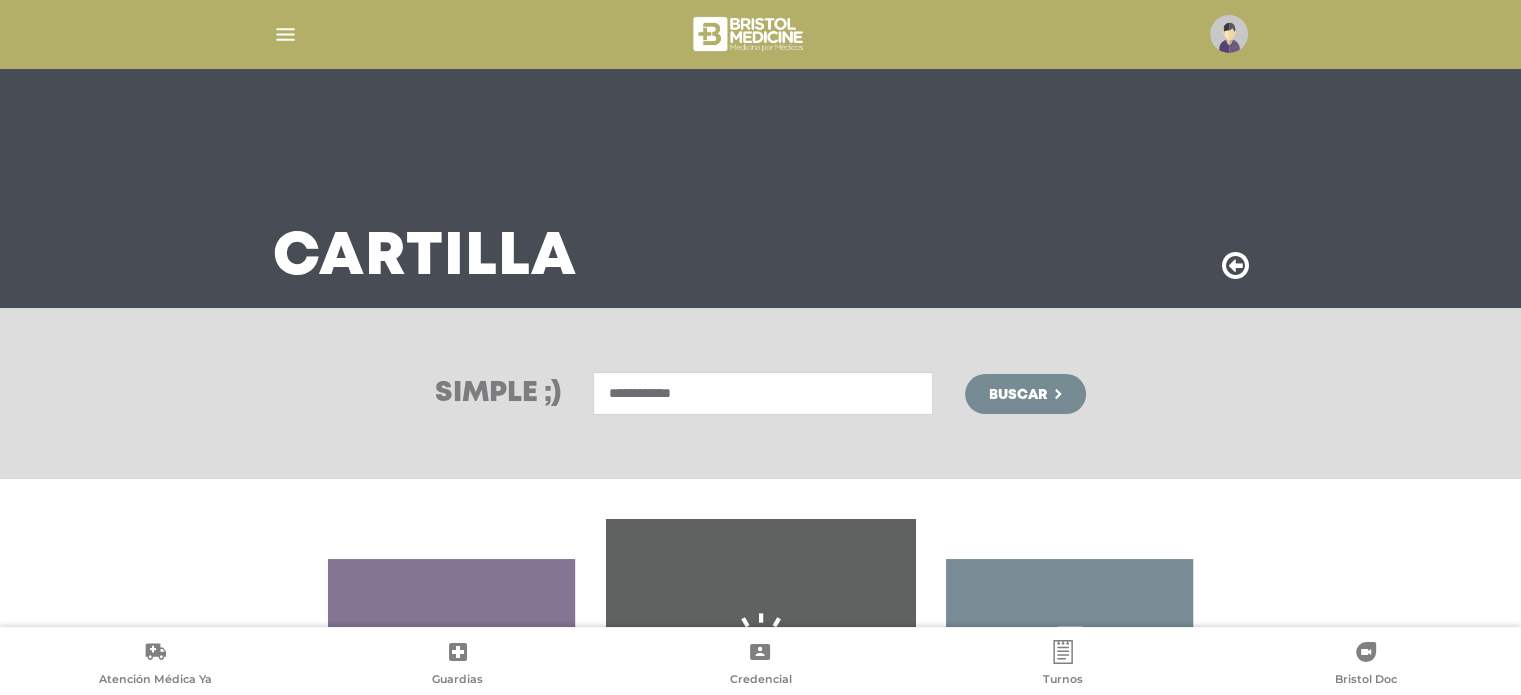 type on "**********" 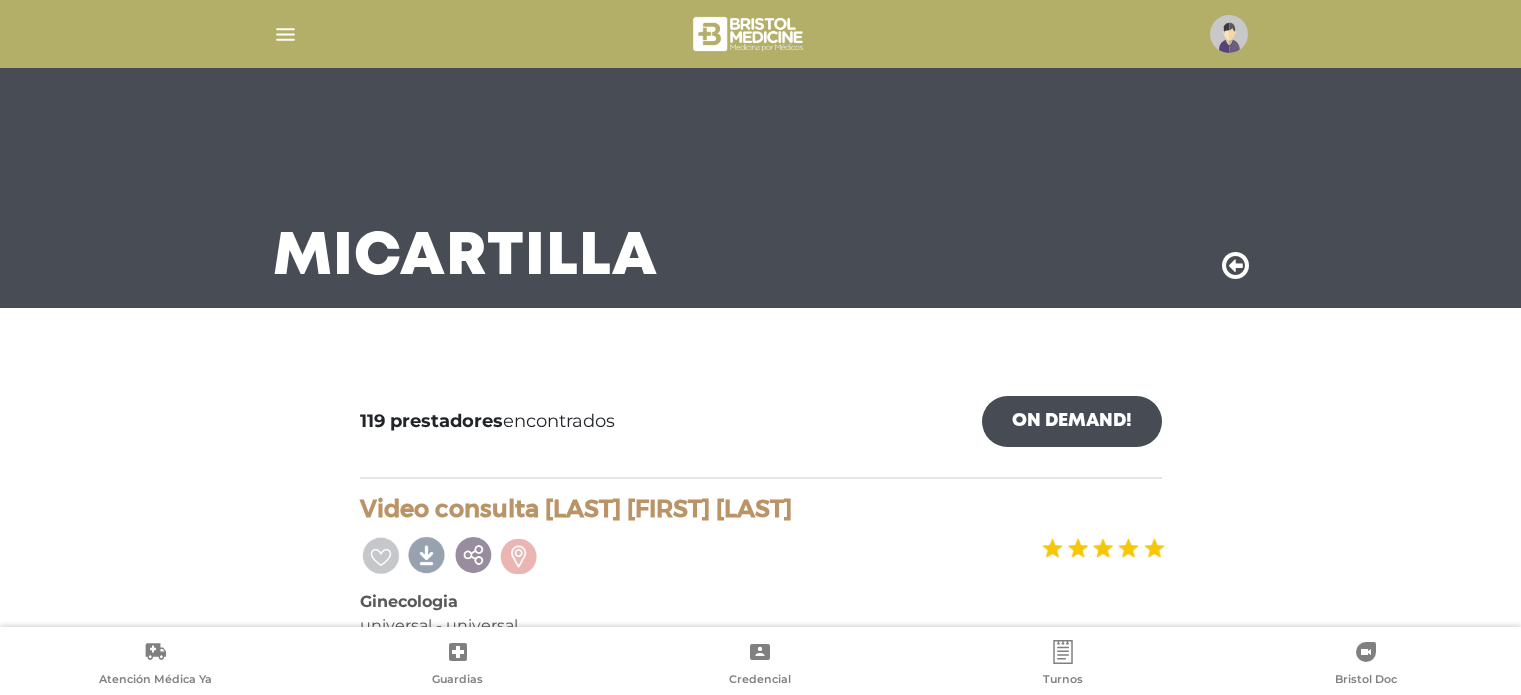 scroll, scrollTop: 0, scrollLeft: 0, axis: both 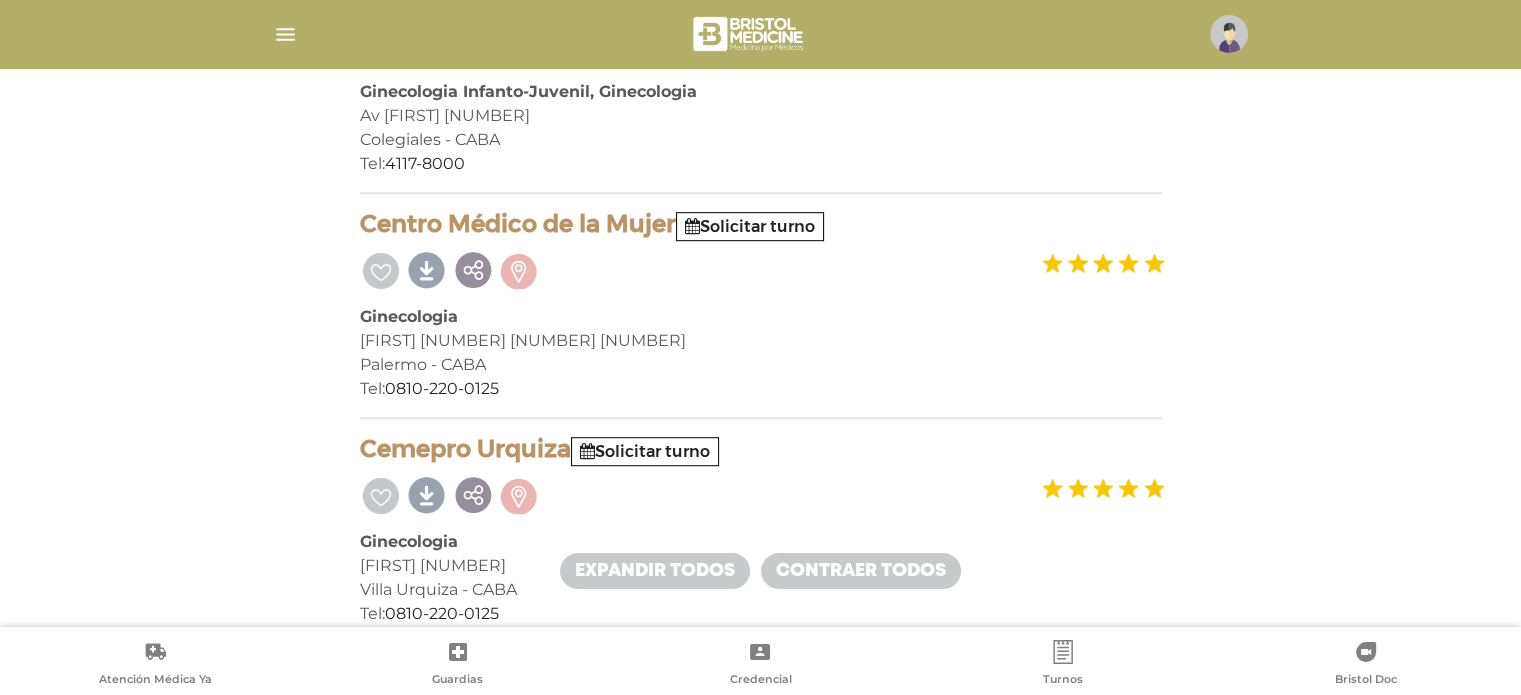 drag, startPoint x: 672, startPoint y: 223, endPoint x: 364, endPoint y: 211, distance: 308.23367 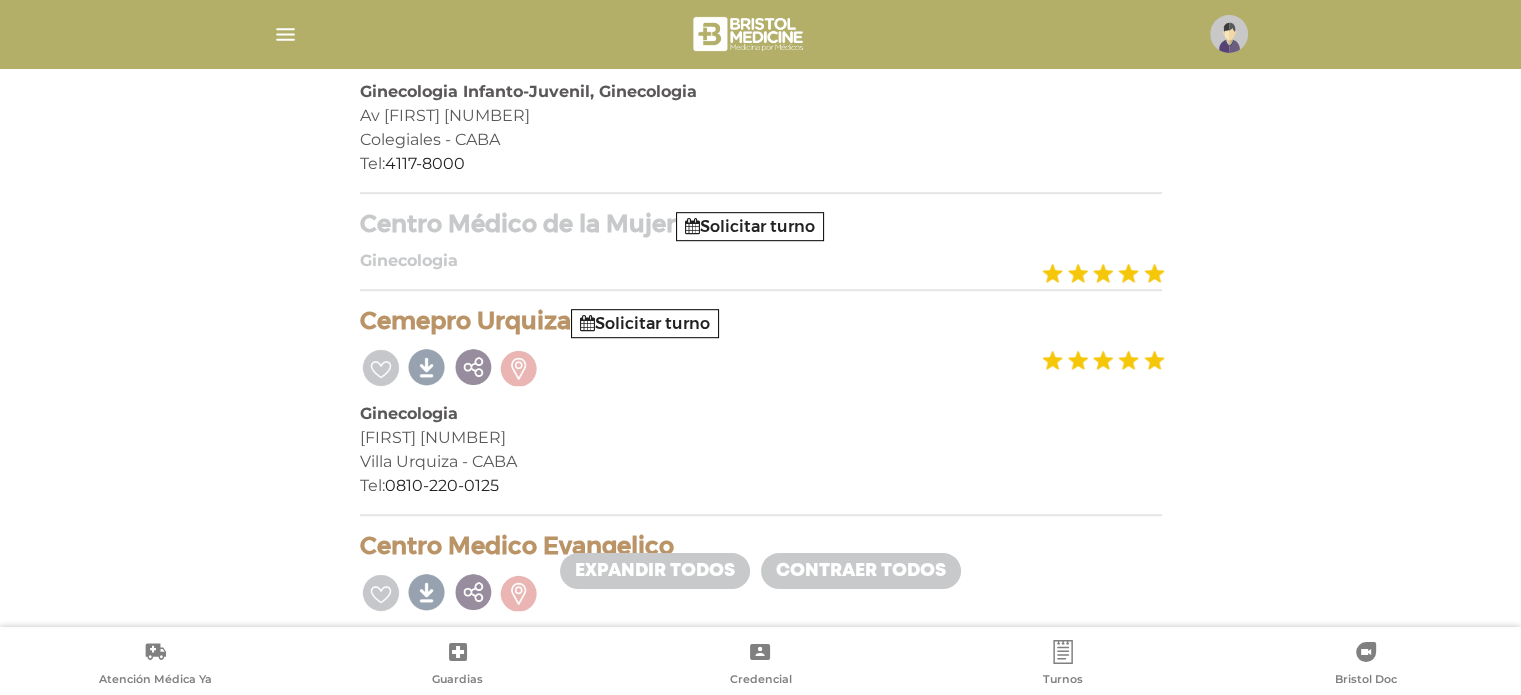 copy on "Centro Médico de la Mujer" 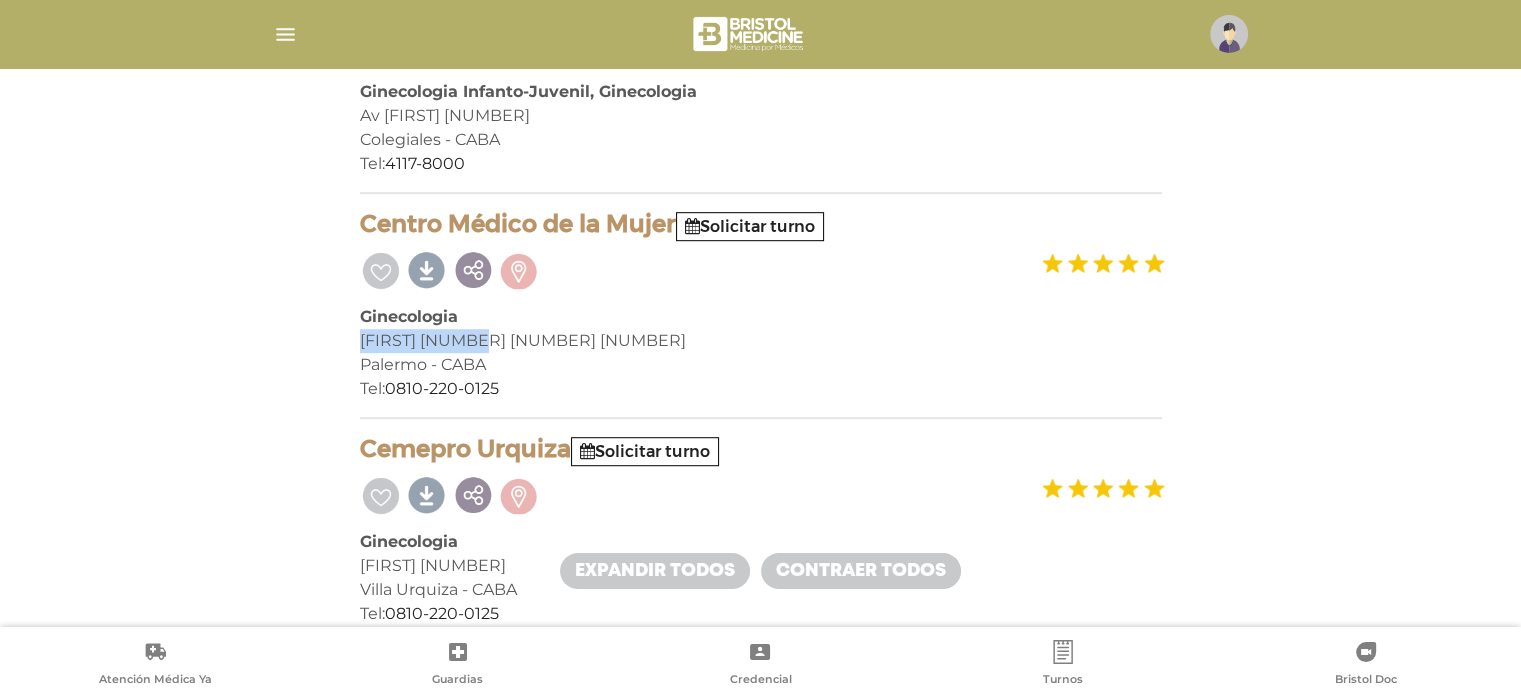 drag, startPoint x: 480, startPoint y: 338, endPoint x: 356, endPoint y: 347, distance: 124.32619 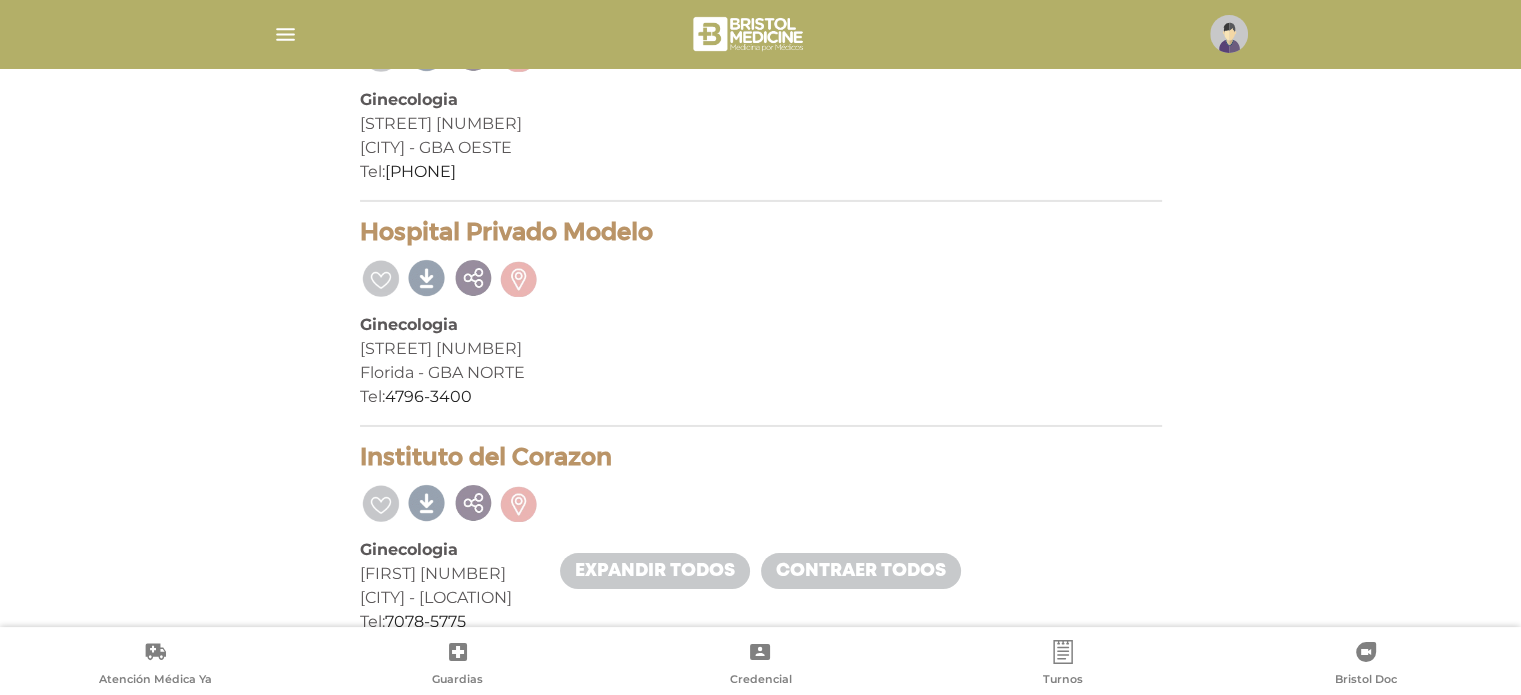 scroll, scrollTop: 14505, scrollLeft: 0, axis: vertical 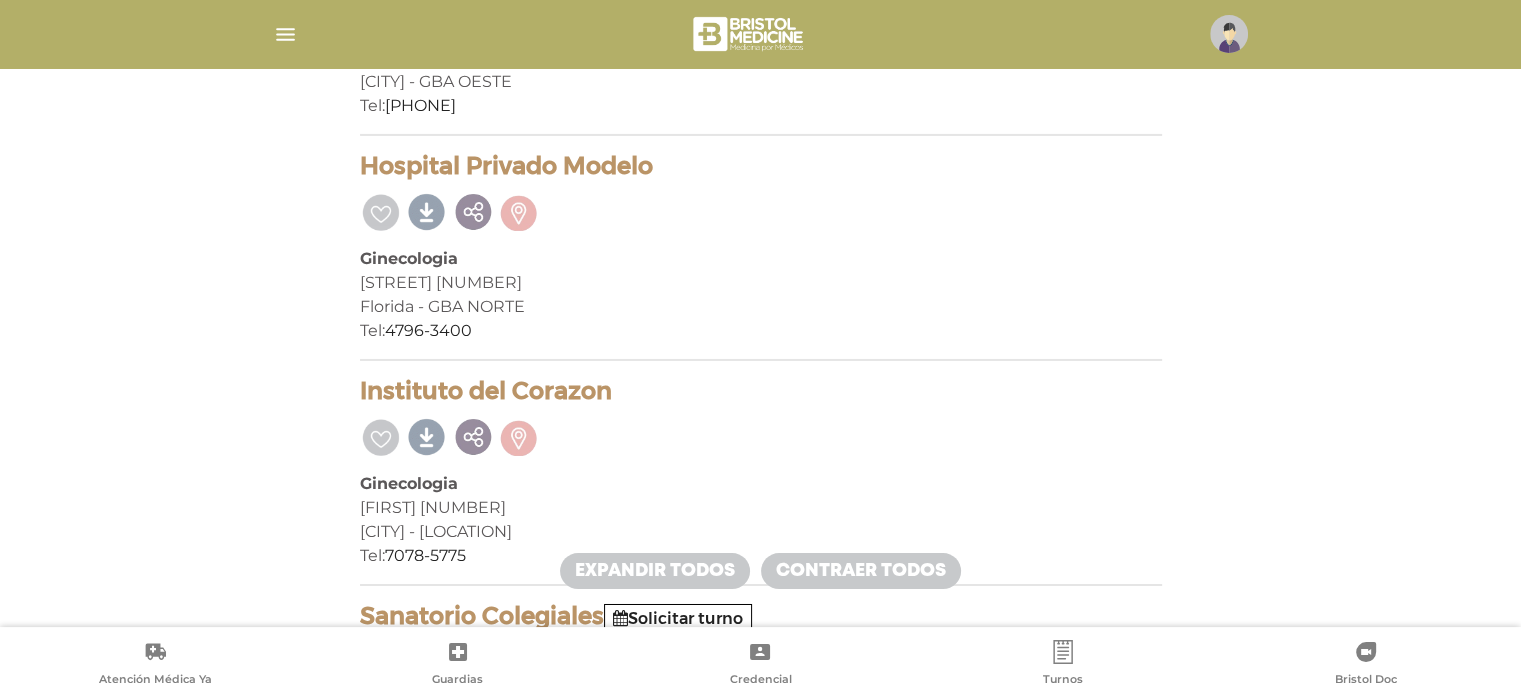 click on "119 prestadores  encontrados
On Demand!
mostrar en mi área
Mostrar en mapa
Demasiados resultados. Refiná la búsqueda para cargar el mapa.
cargando mapa
Video consulta Waks Patricia Edith
Ginecologia 											 											 universal - universal 											 Tel:" at bounding box center [761, 1455] 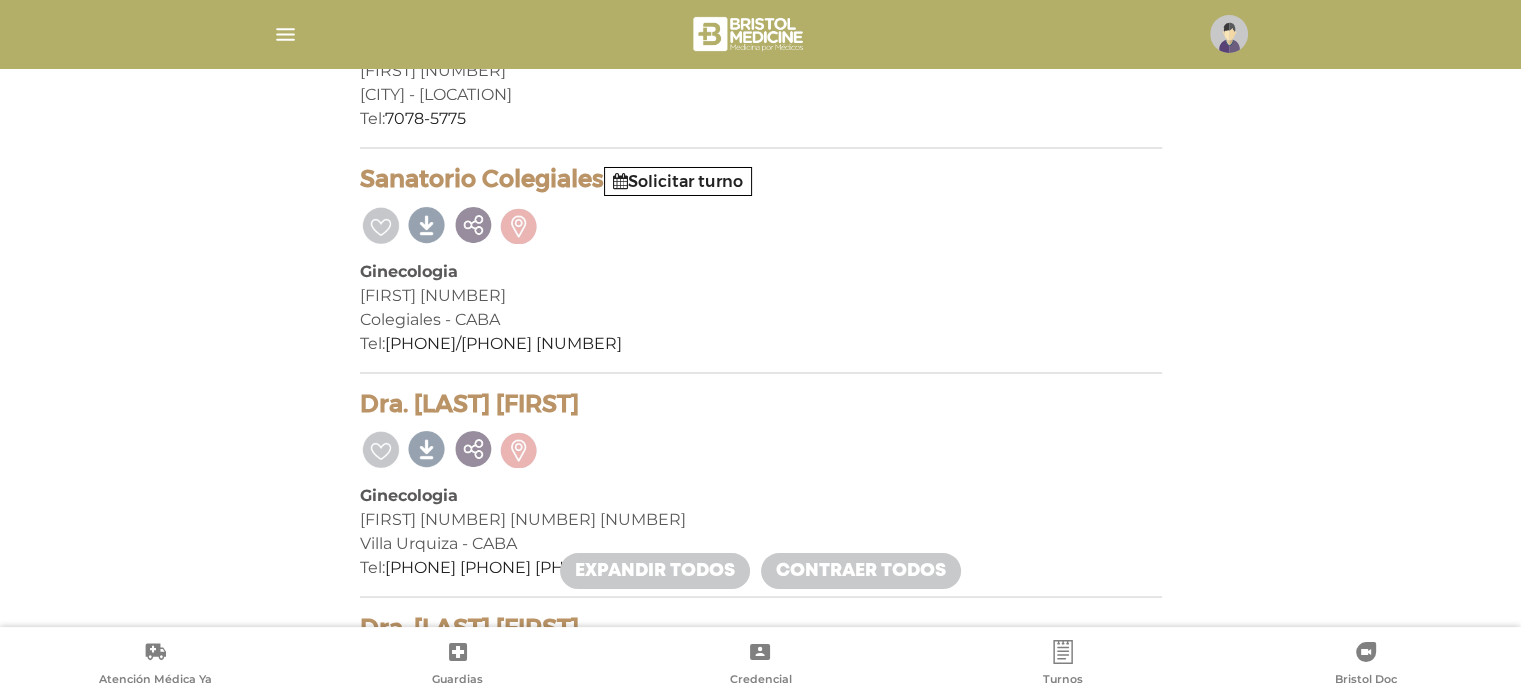 scroll, scrollTop: 14945, scrollLeft: 0, axis: vertical 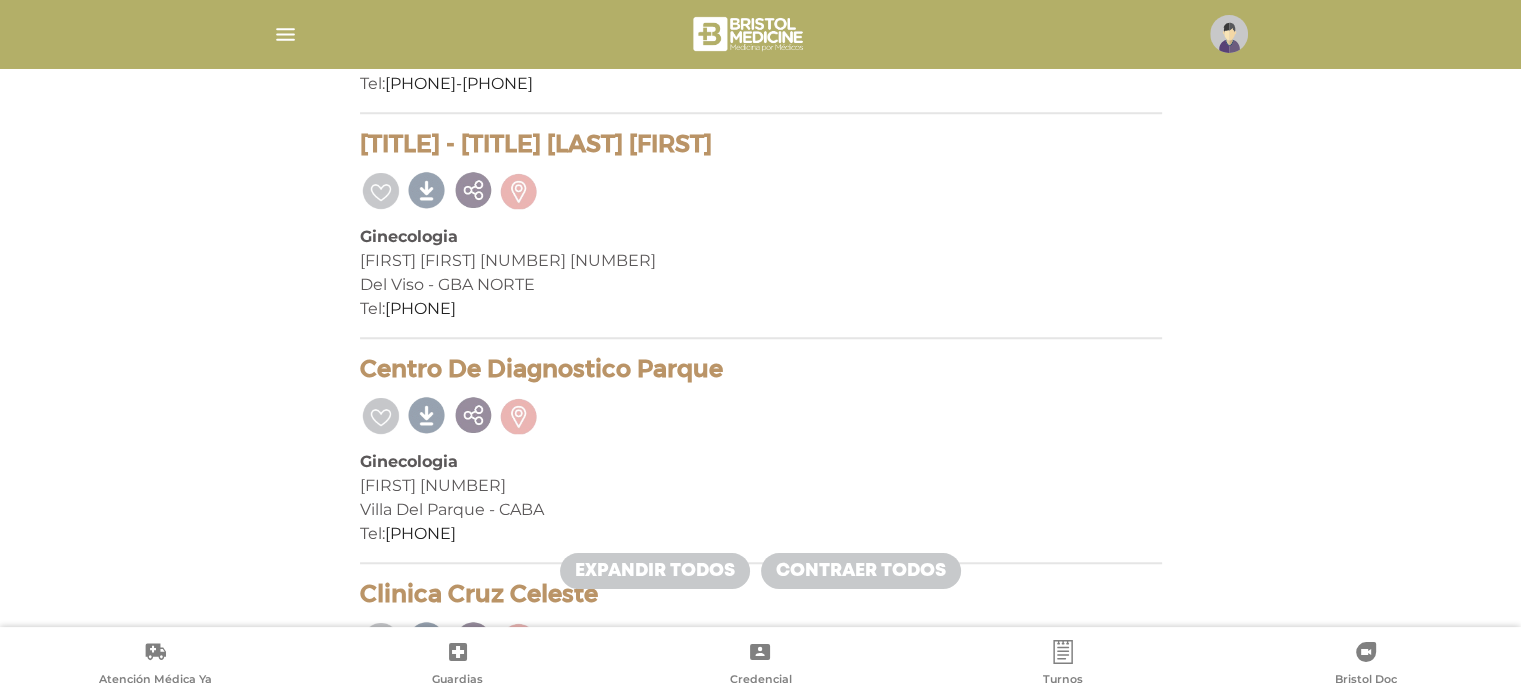 click on "Campana 3252" at bounding box center (761, 486) 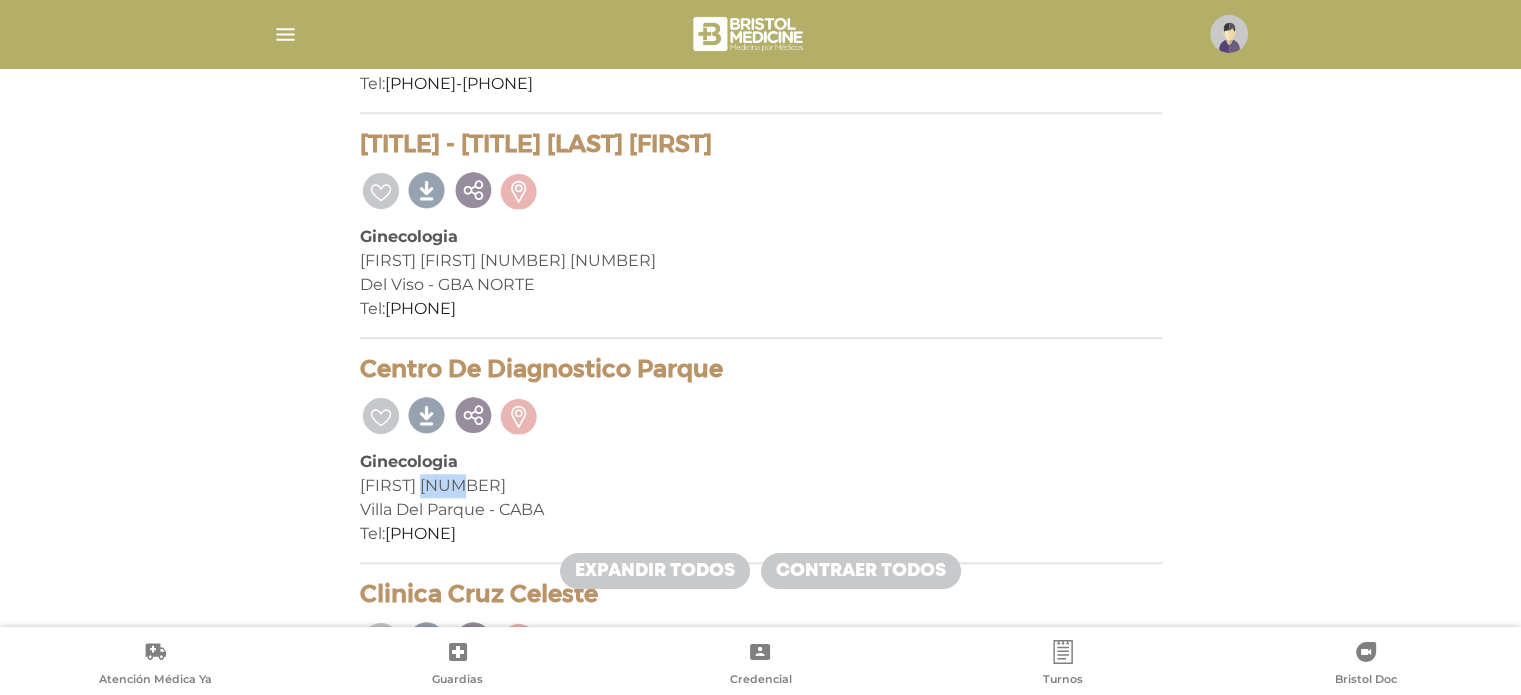 click on "Campana 3252" at bounding box center (761, 486) 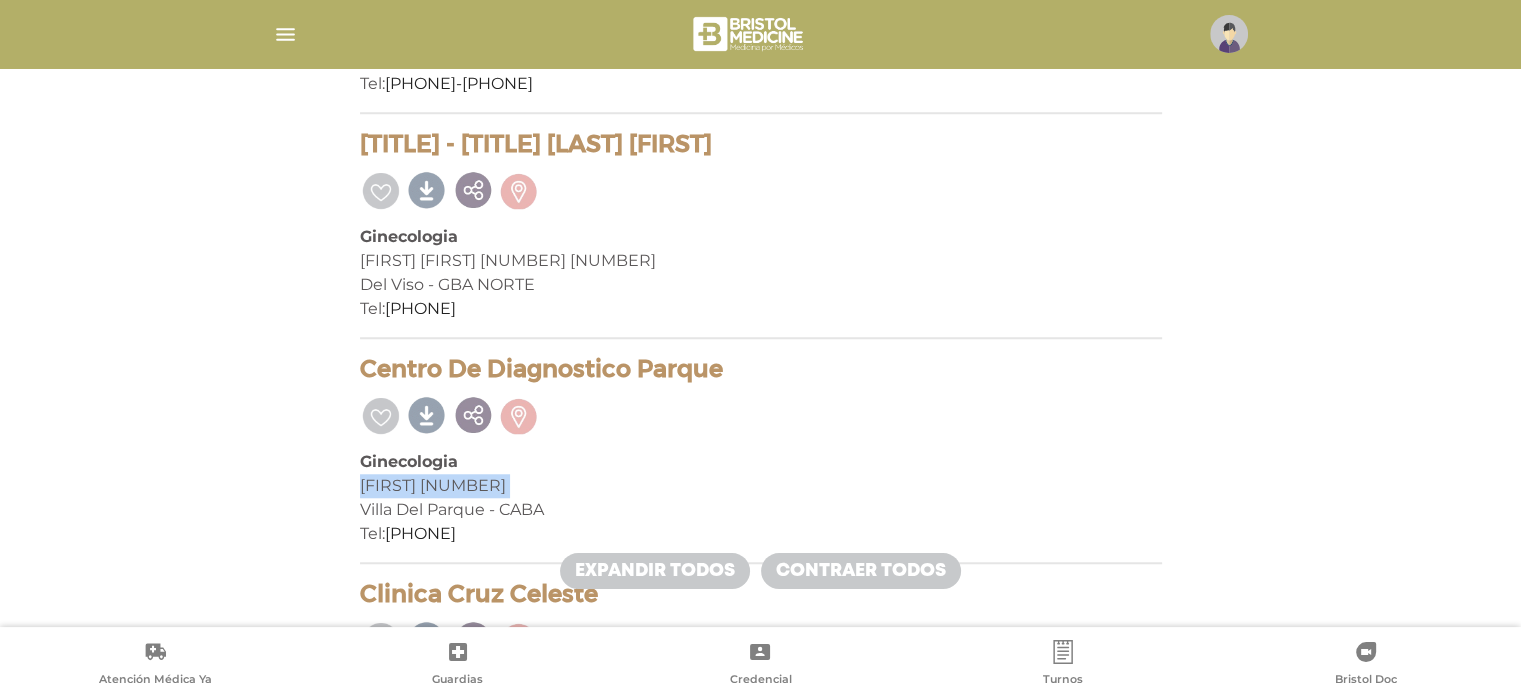 click on "Campana 3252" at bounding box center [761, 486] 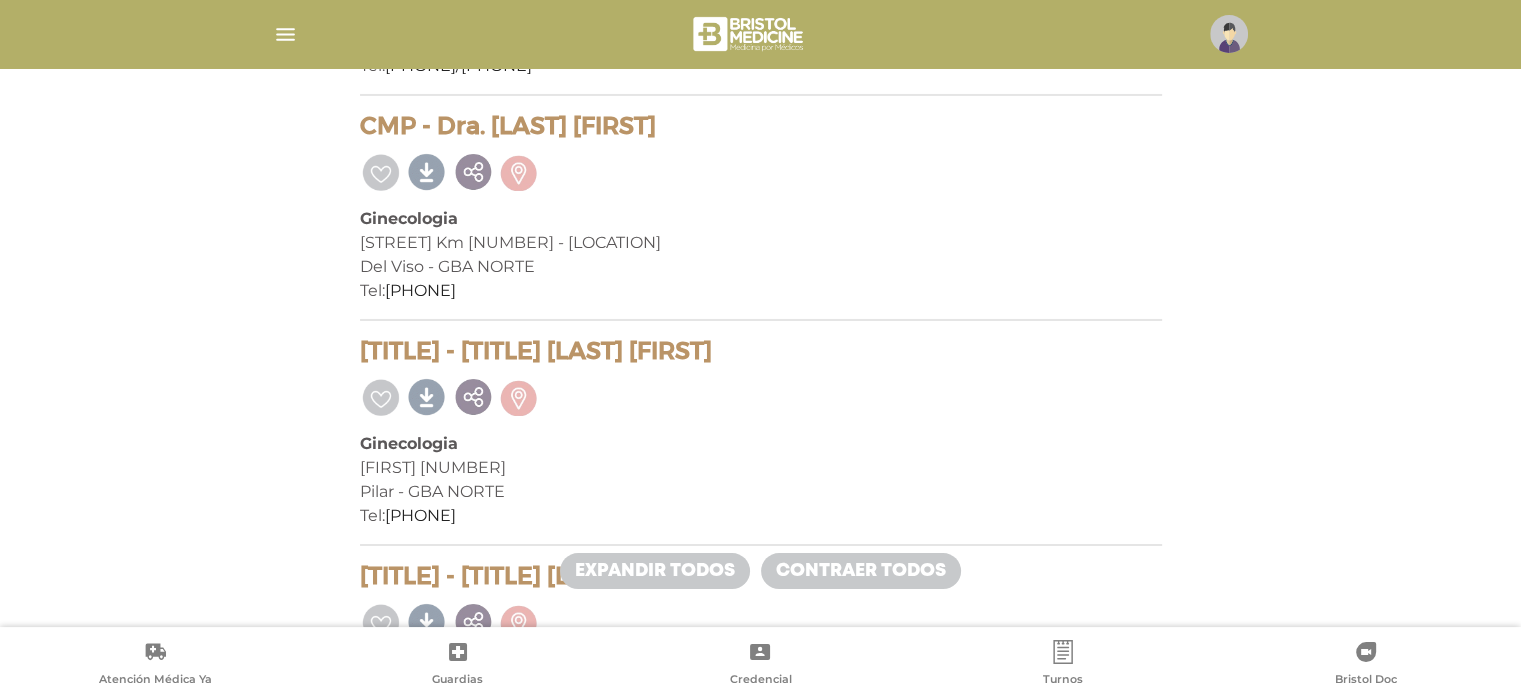 scroll, scrollTop: 21604, scrollLeft: 0, axis: vertical 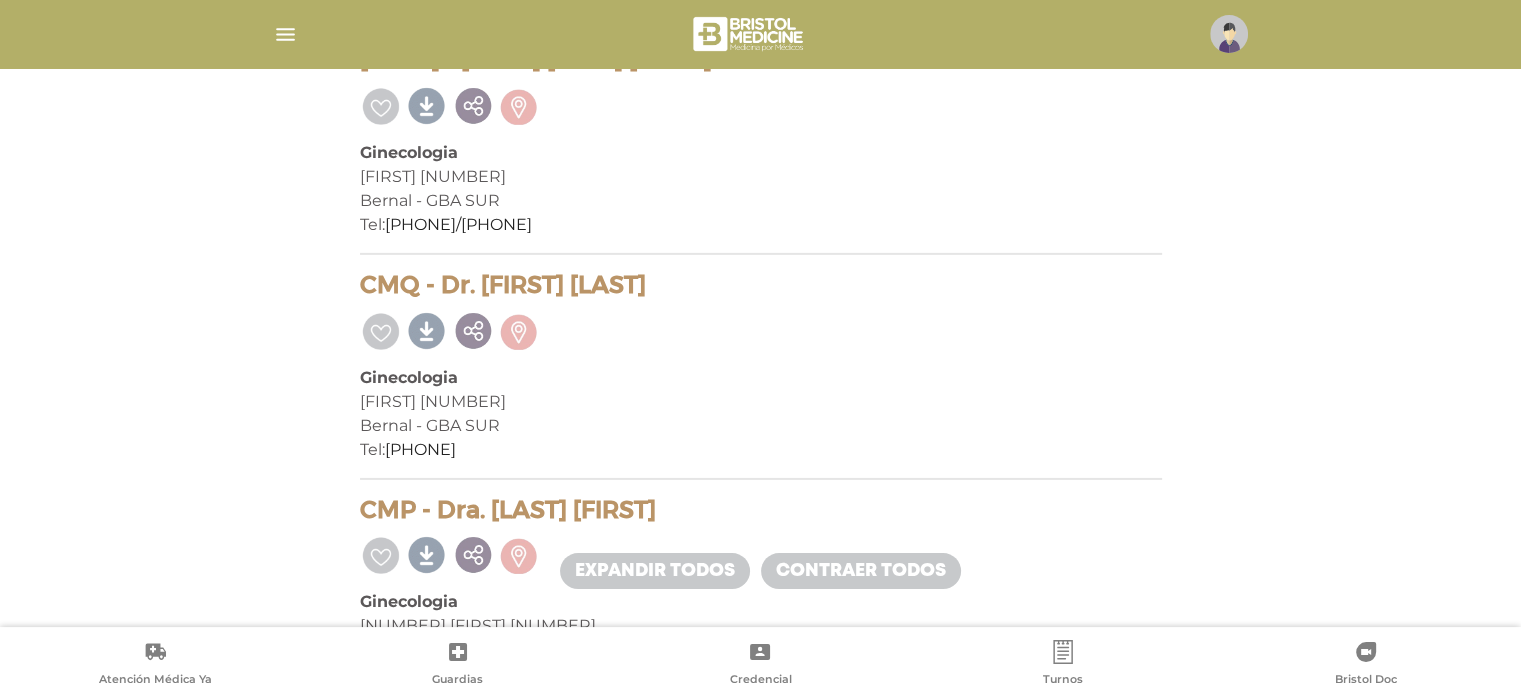 click on "Mi  Cartilla
119 prestadores  encontrados
On Demand!
mostrar en mi área
Mostrar en mapa
Demasiados resultados. Refiná la búsqueda para cargar el mapa.
cargando mapa
Video consulta Waks Patricia Edith
Ginecologia 											 											 universal - universal 											 Tel:" at bounding box center [760, -5788] 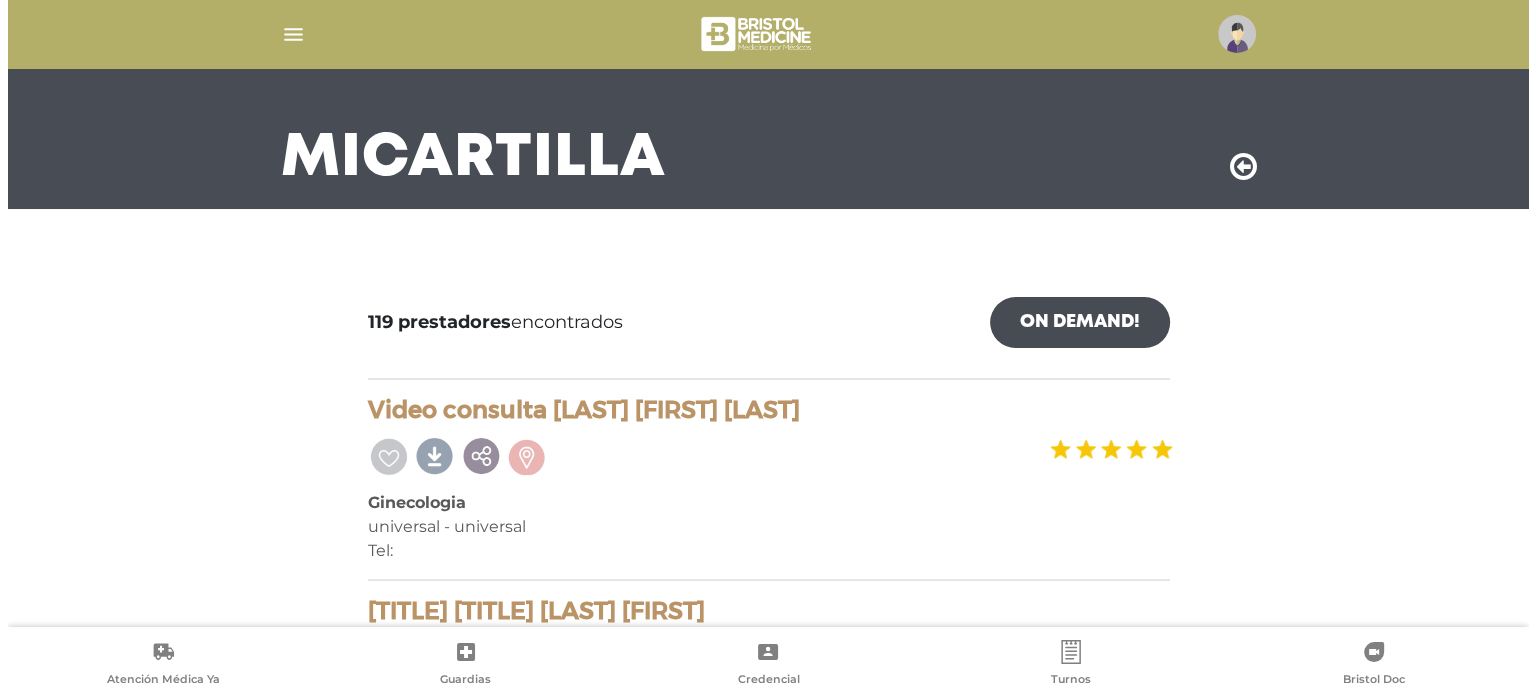 scroll, scrollTop: 0, scrollLeft: 0, axis: both 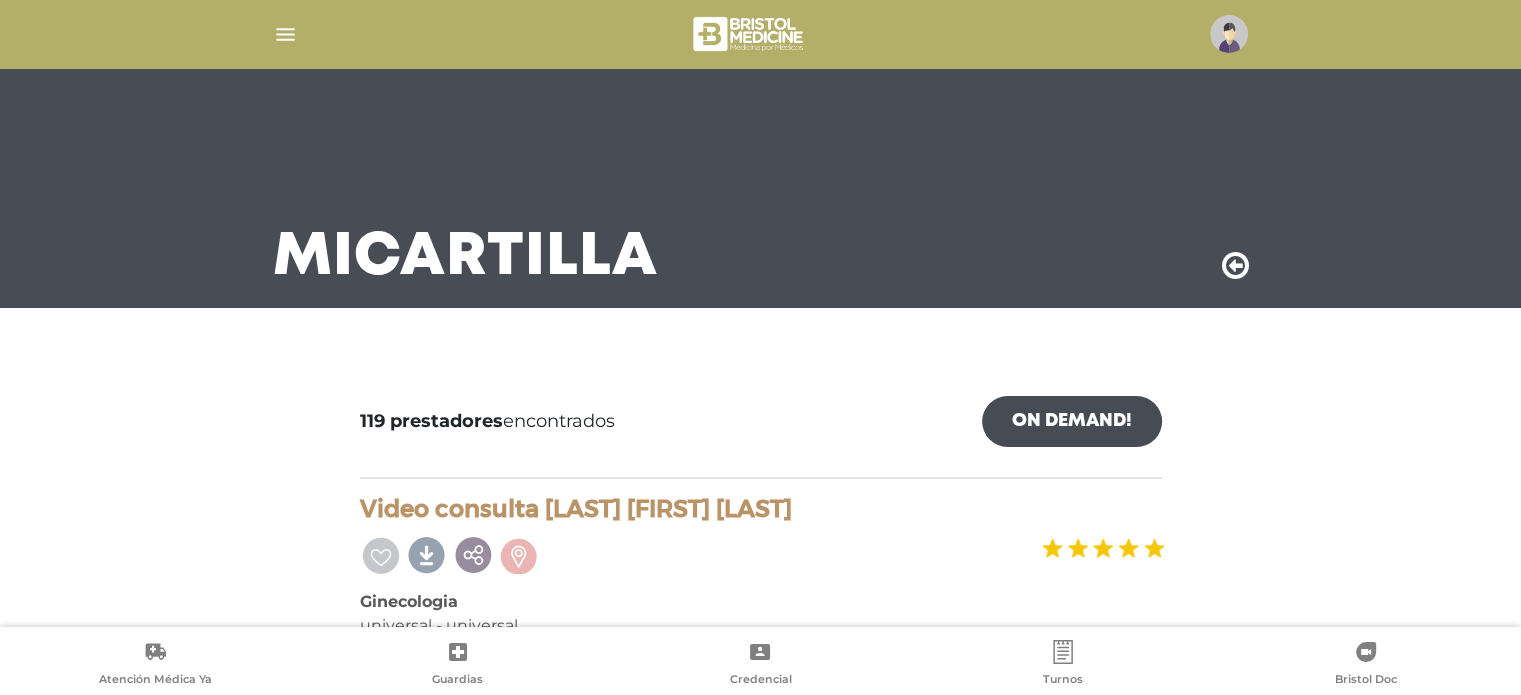 click at bounding box center (285, 34) 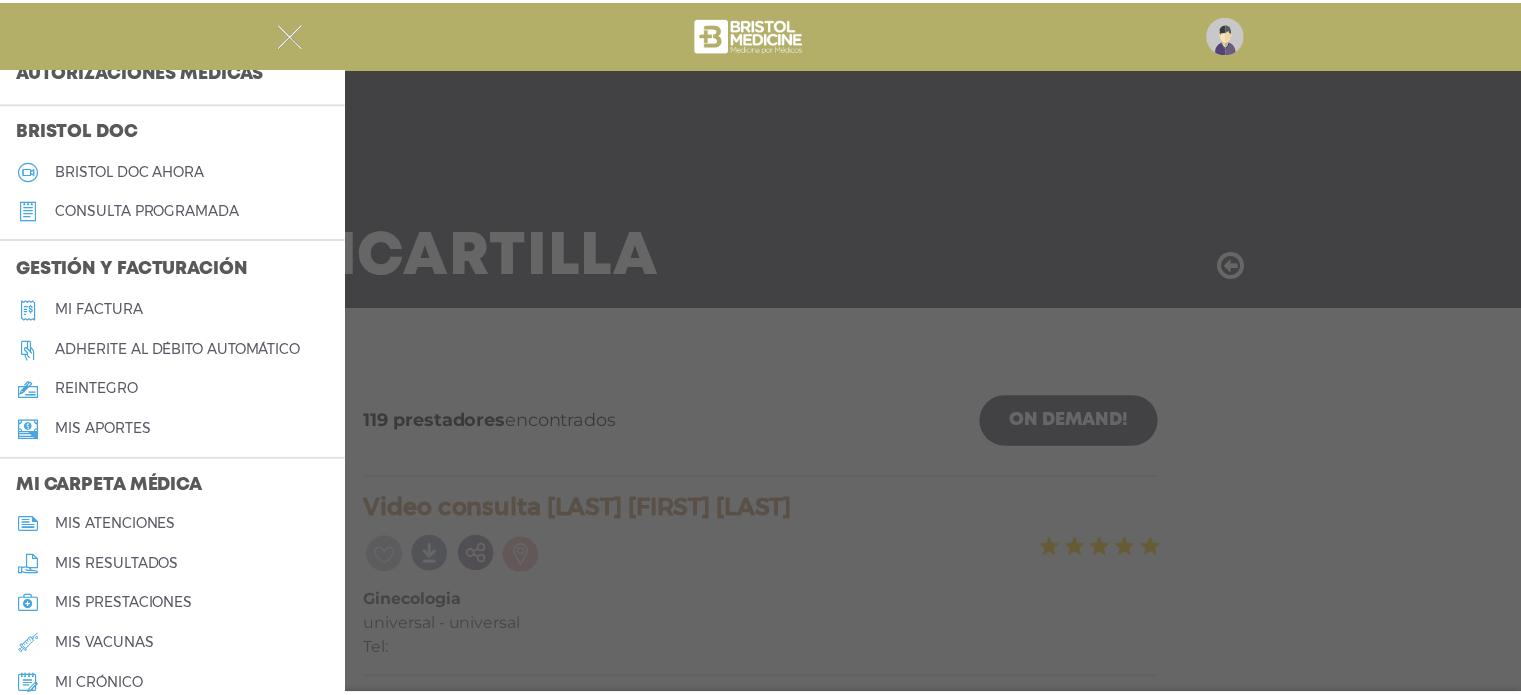 scroll, scrollTop: 808, scrollLeft: 0, axis: vertical 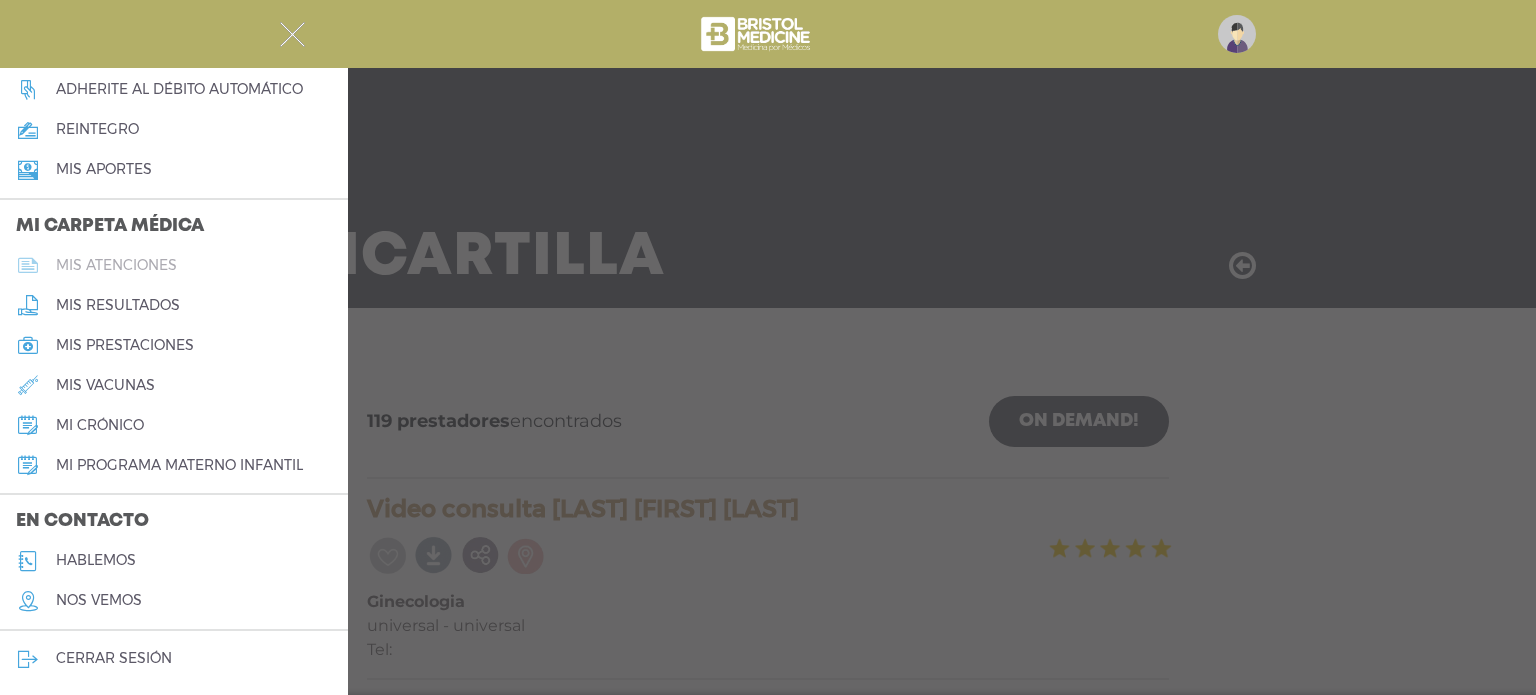 click on "mis atenciones" at bounding box center [116, 265] 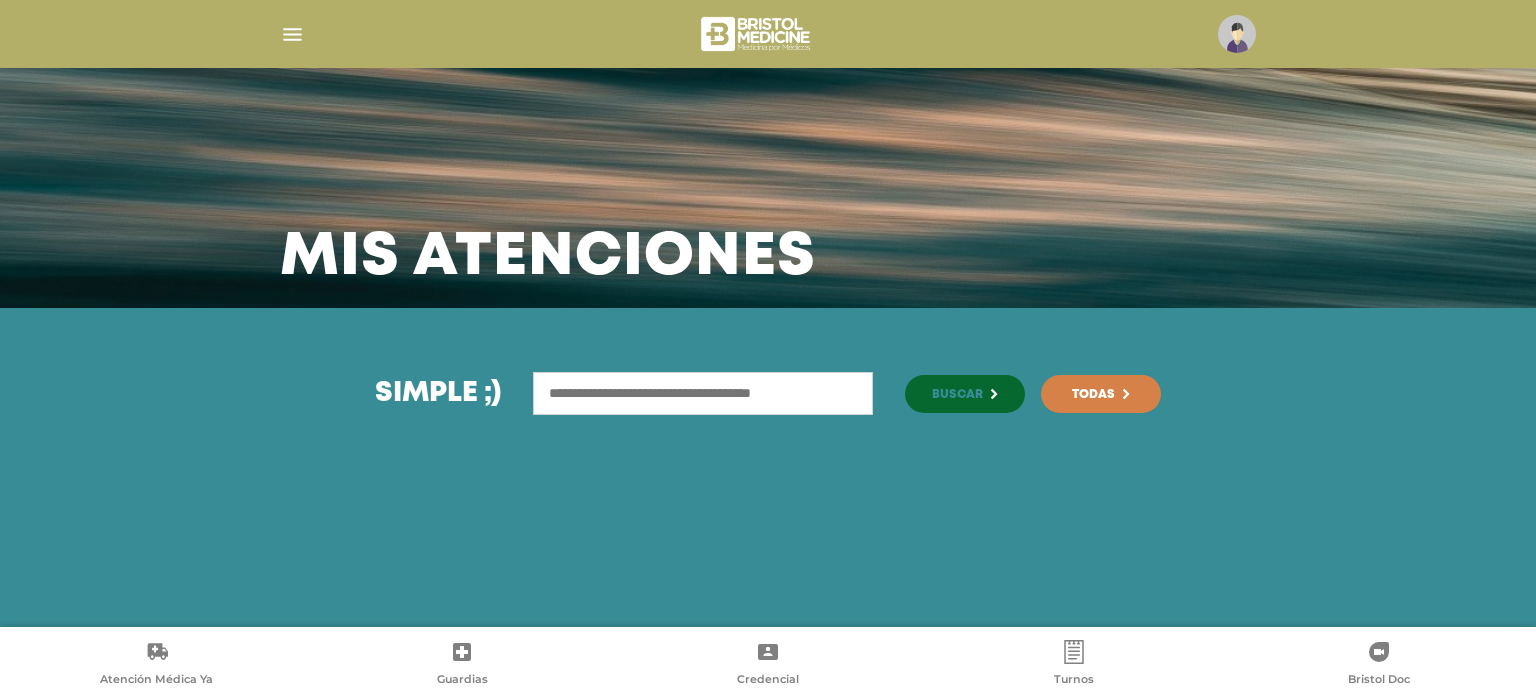 scroll, scrollTop: 0, scrollLeft: 0, axis: both 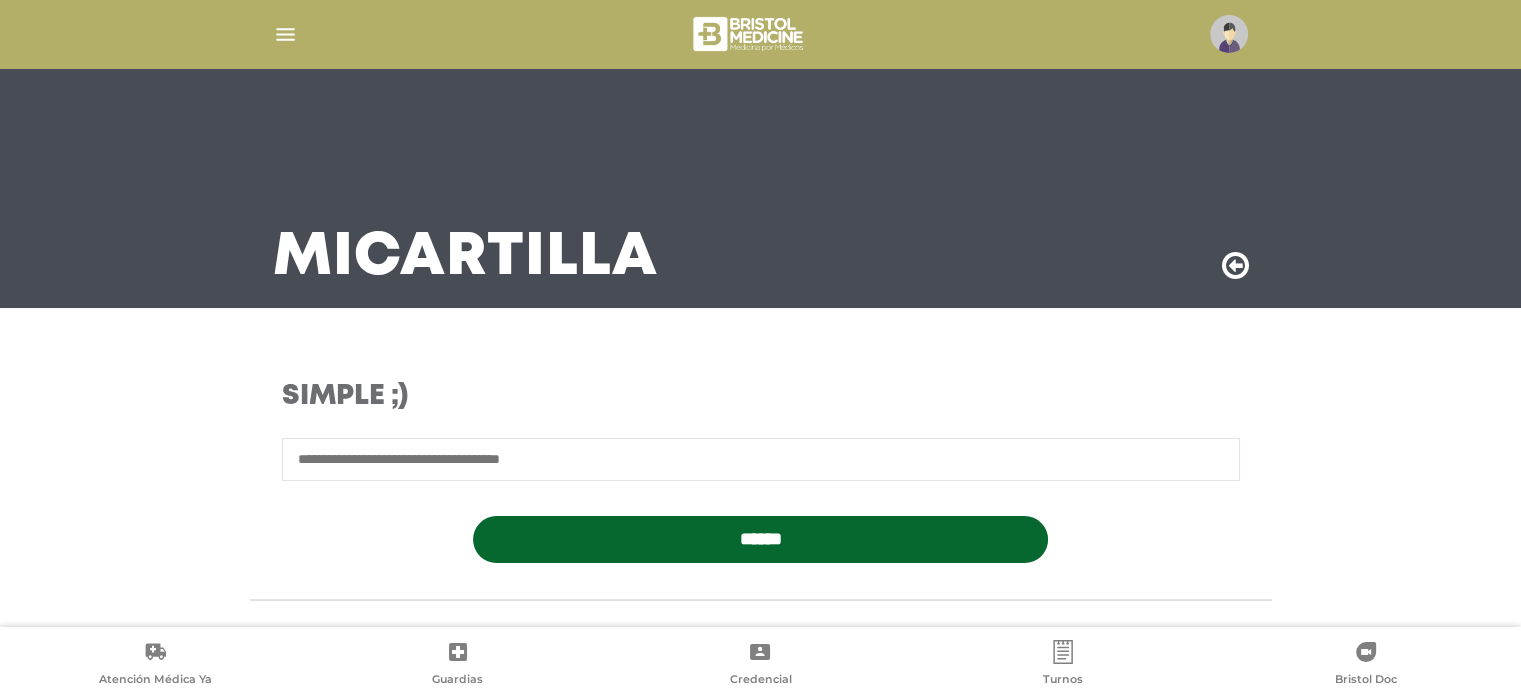 click at bounding box center (285, 34) 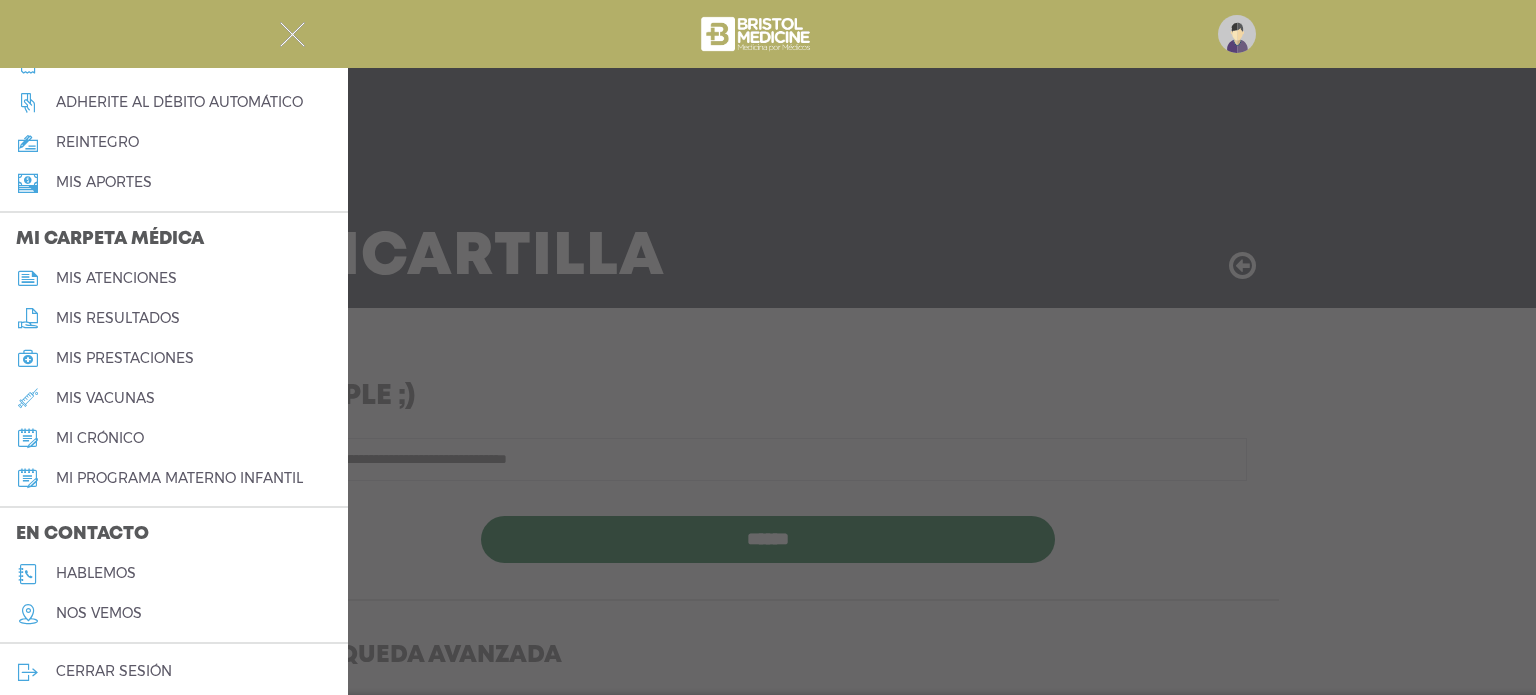 scroll, scrollTop: 808, scrollLeft: 0, axis: vertical 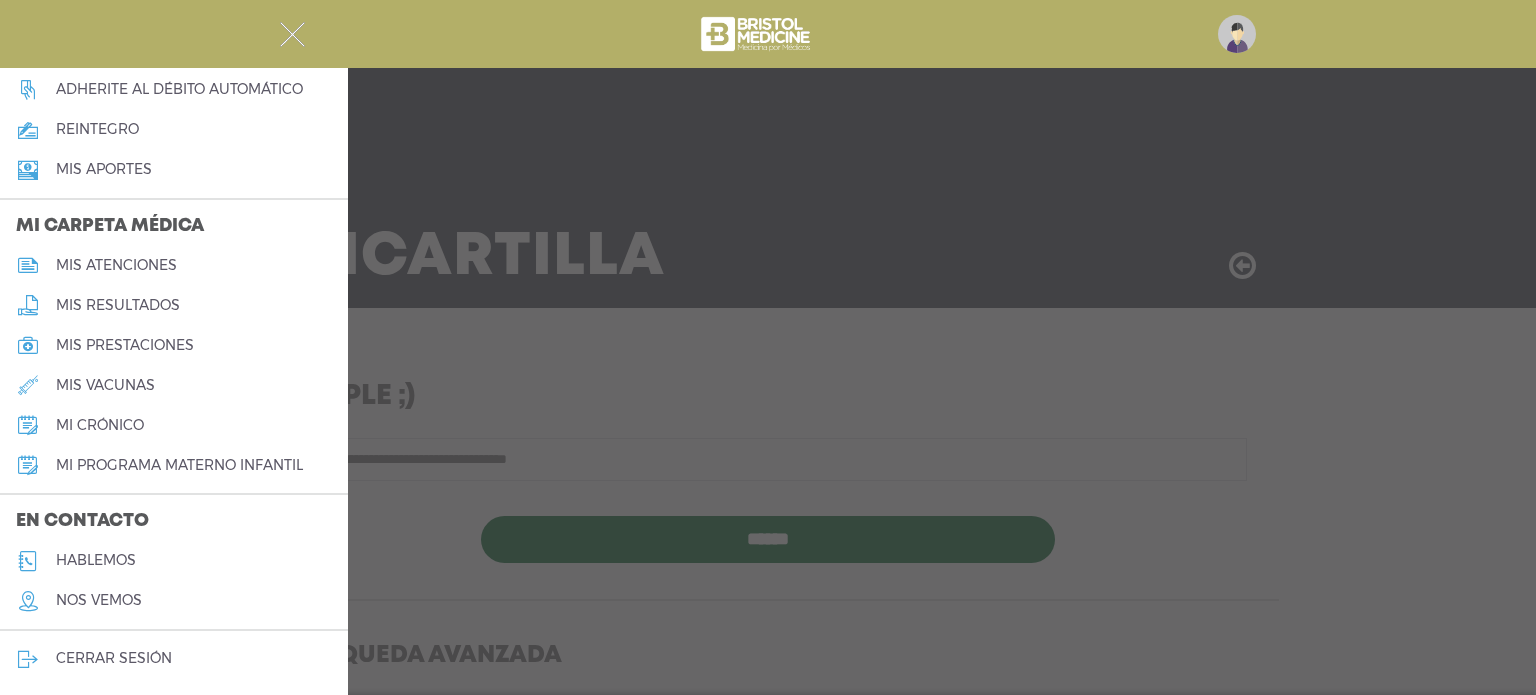 click on "mis resultados" at bounding box center (118, 305) 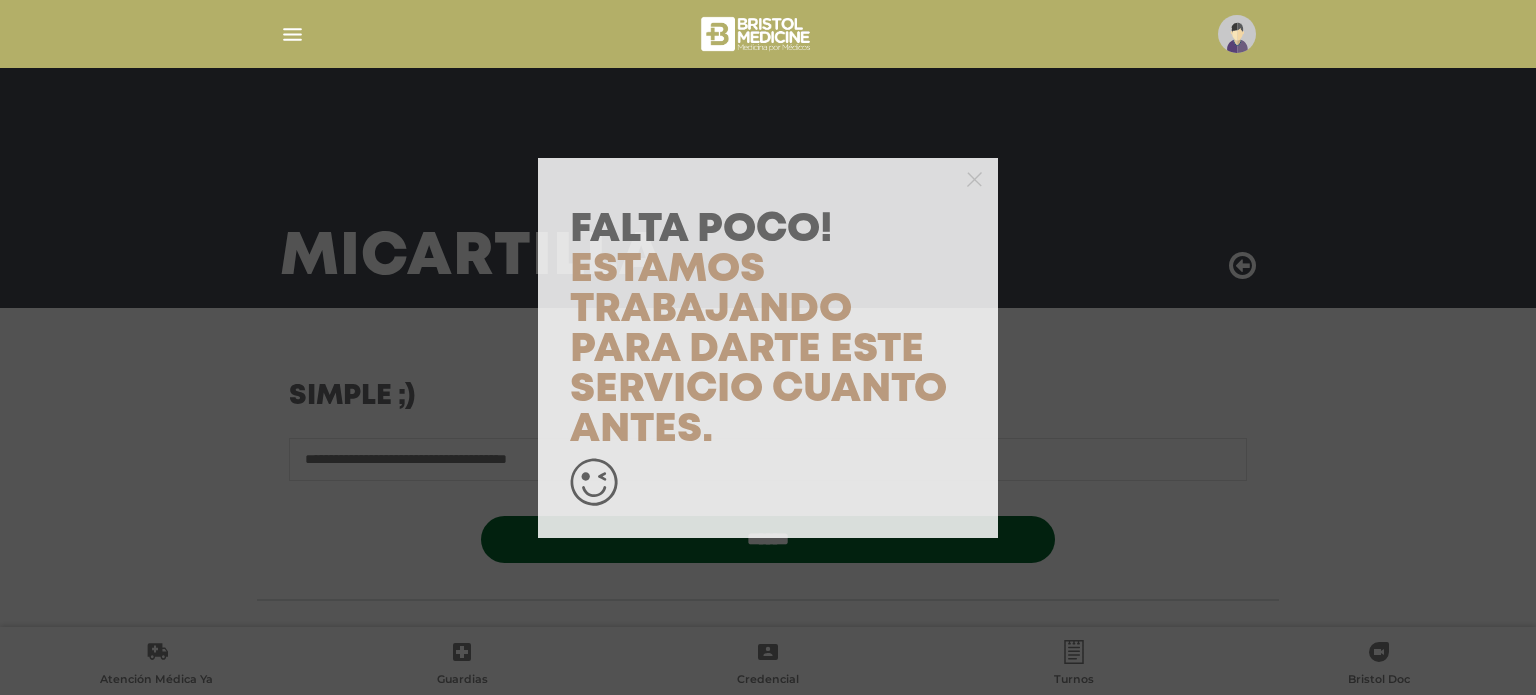click on "Falta Poco!
Estamos trabajando para darte este servicio cuanto antes." at bounding box center [768, 347] 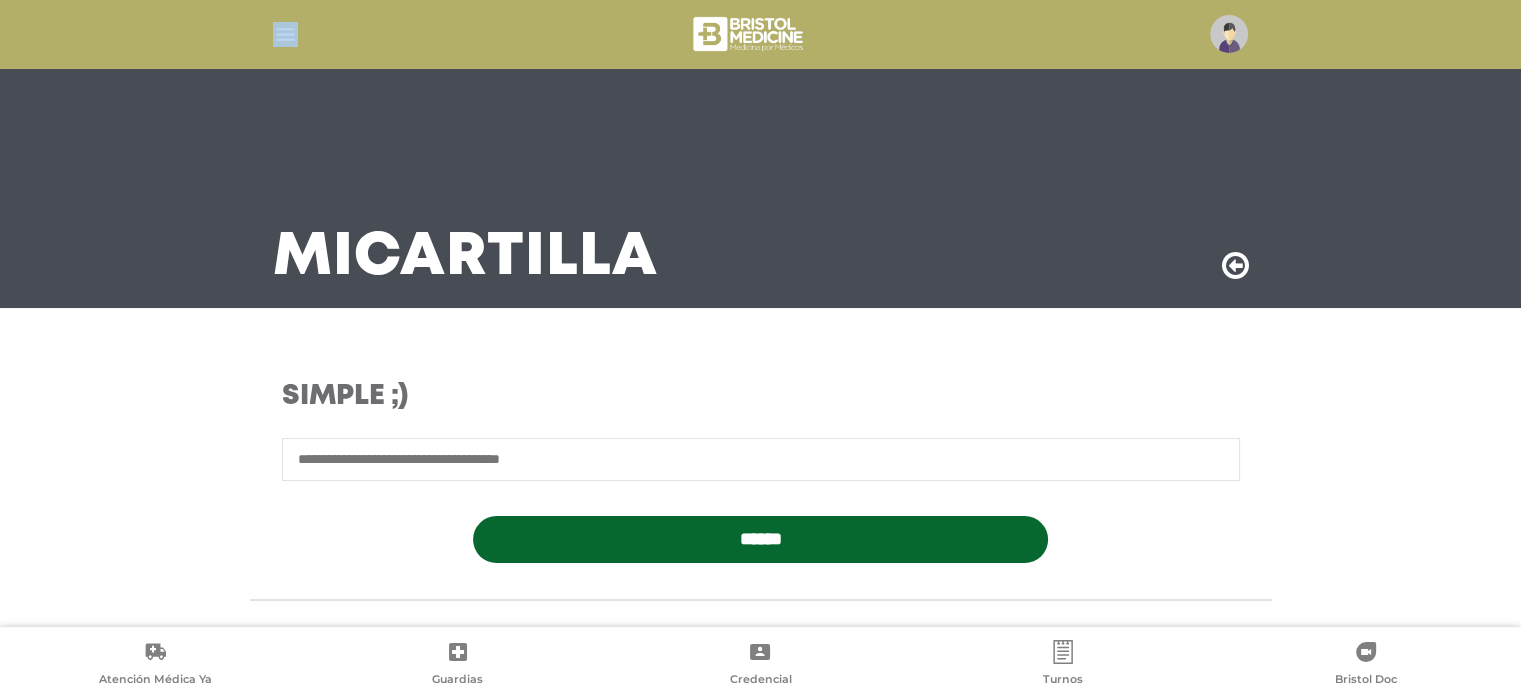 drag, startPoint x: 269, startPoint y: 30, endPoint x: 288, endPoint y: 40, distance: 21.470911 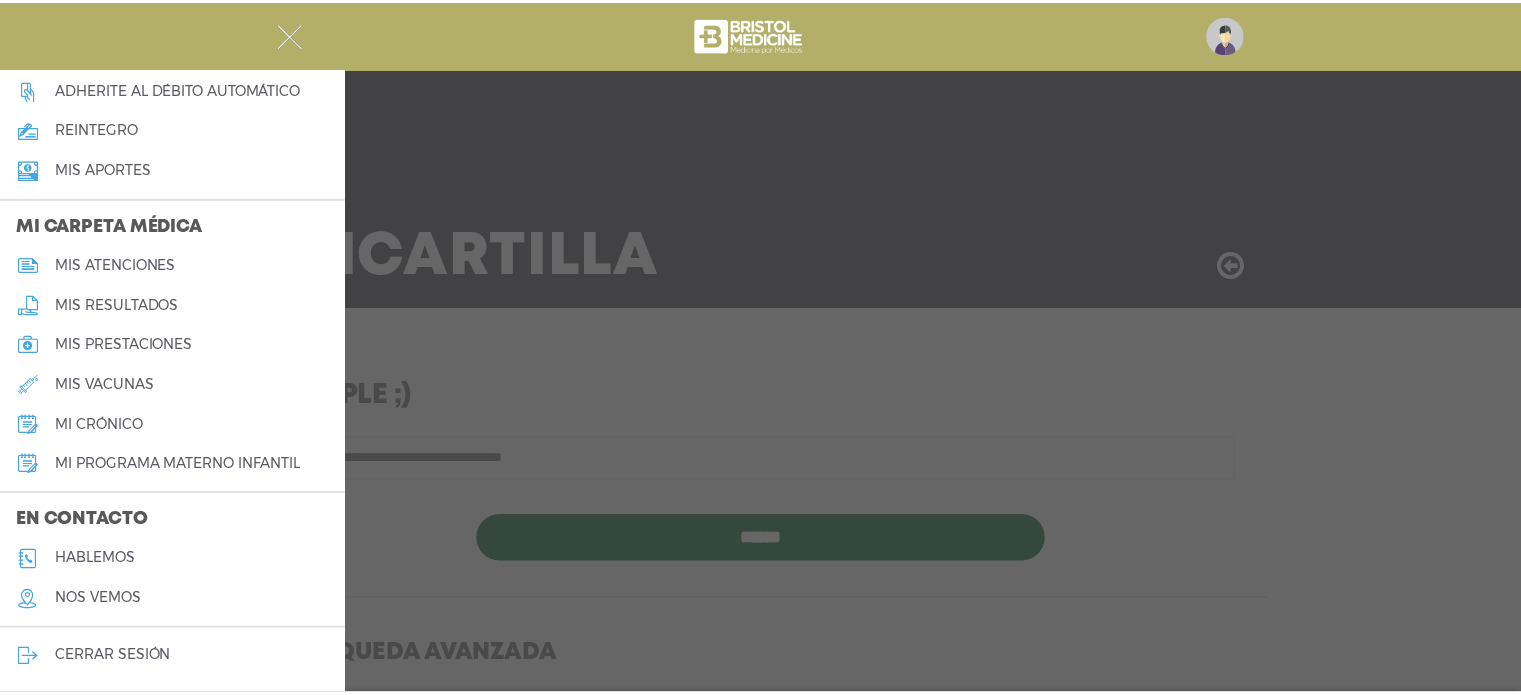 scroll, scrollTop: 259, scrollLeft: 0, axis: vertical 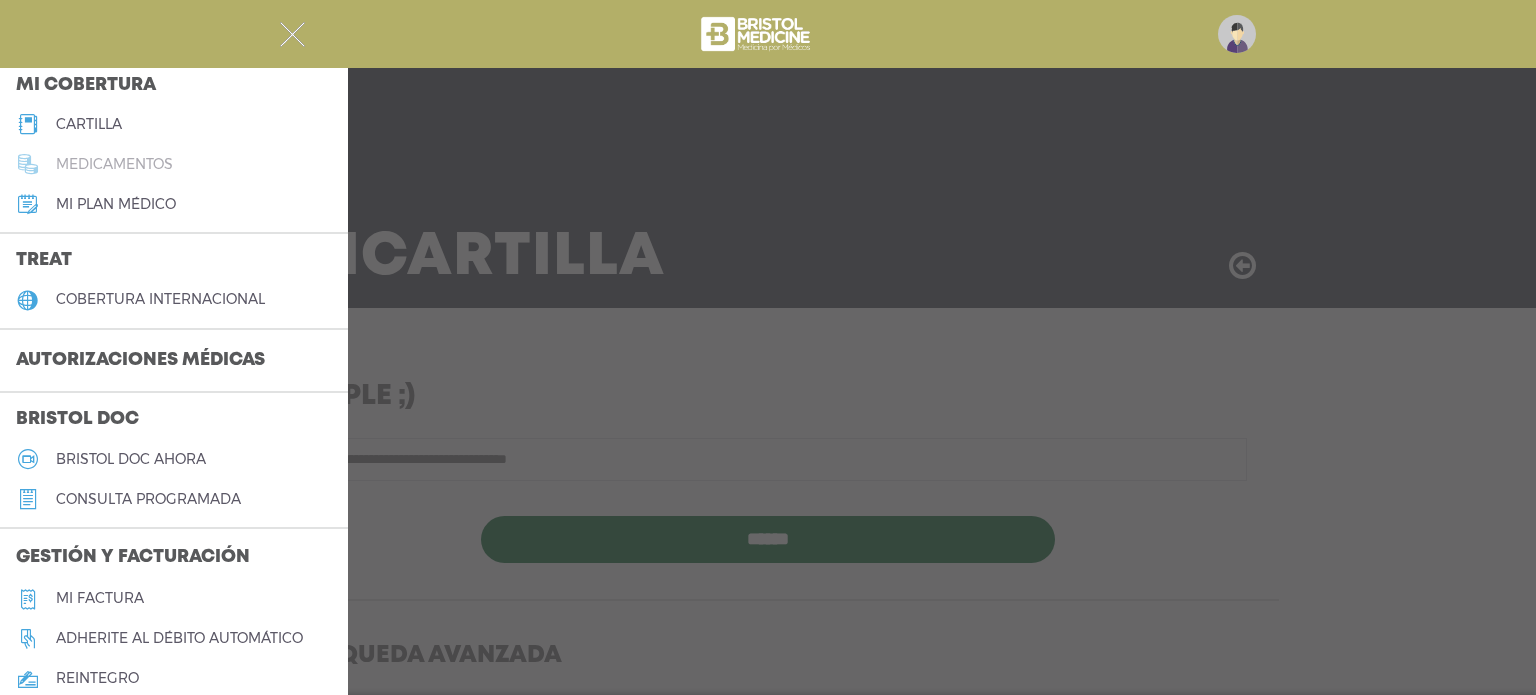 click on "medicamentos" at bounding box center (114, 164) 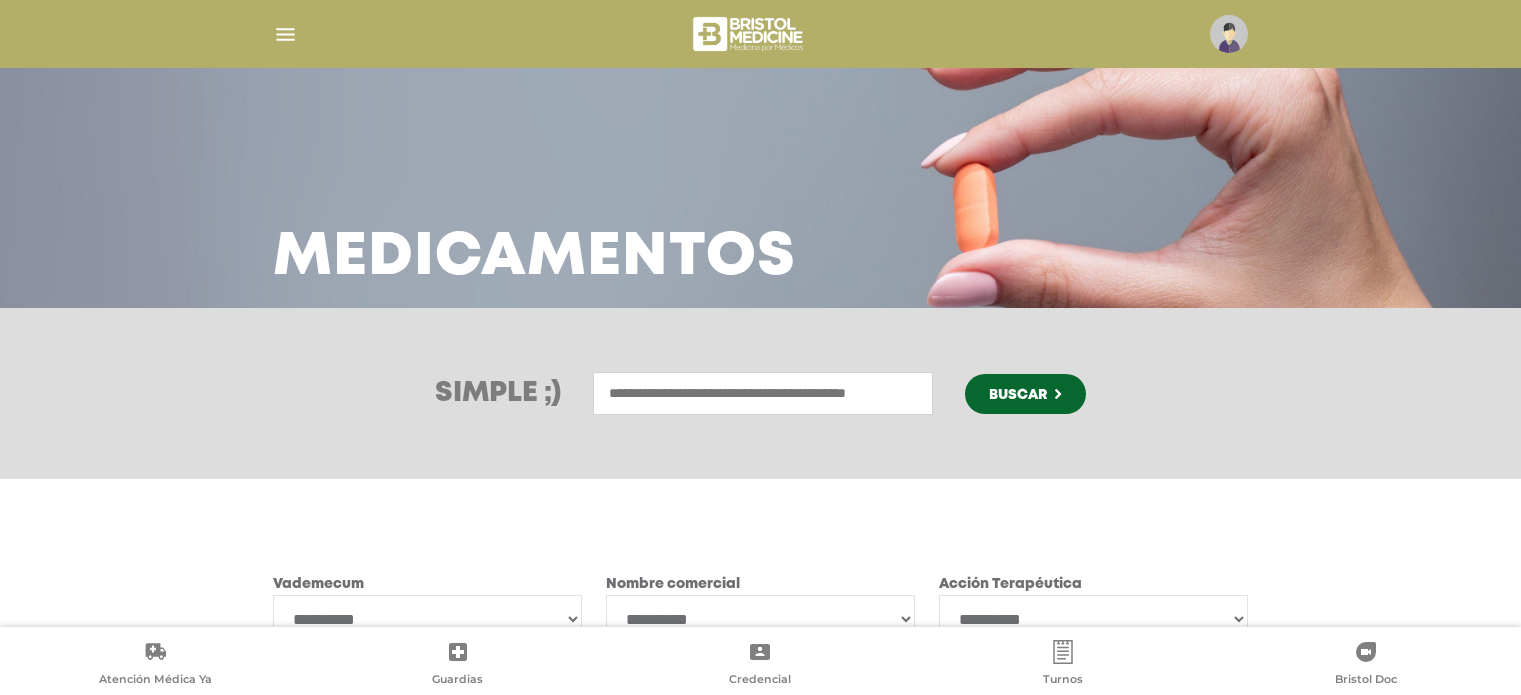 scroll, scrollTop: 0, scrollLeft: 0, axis: both 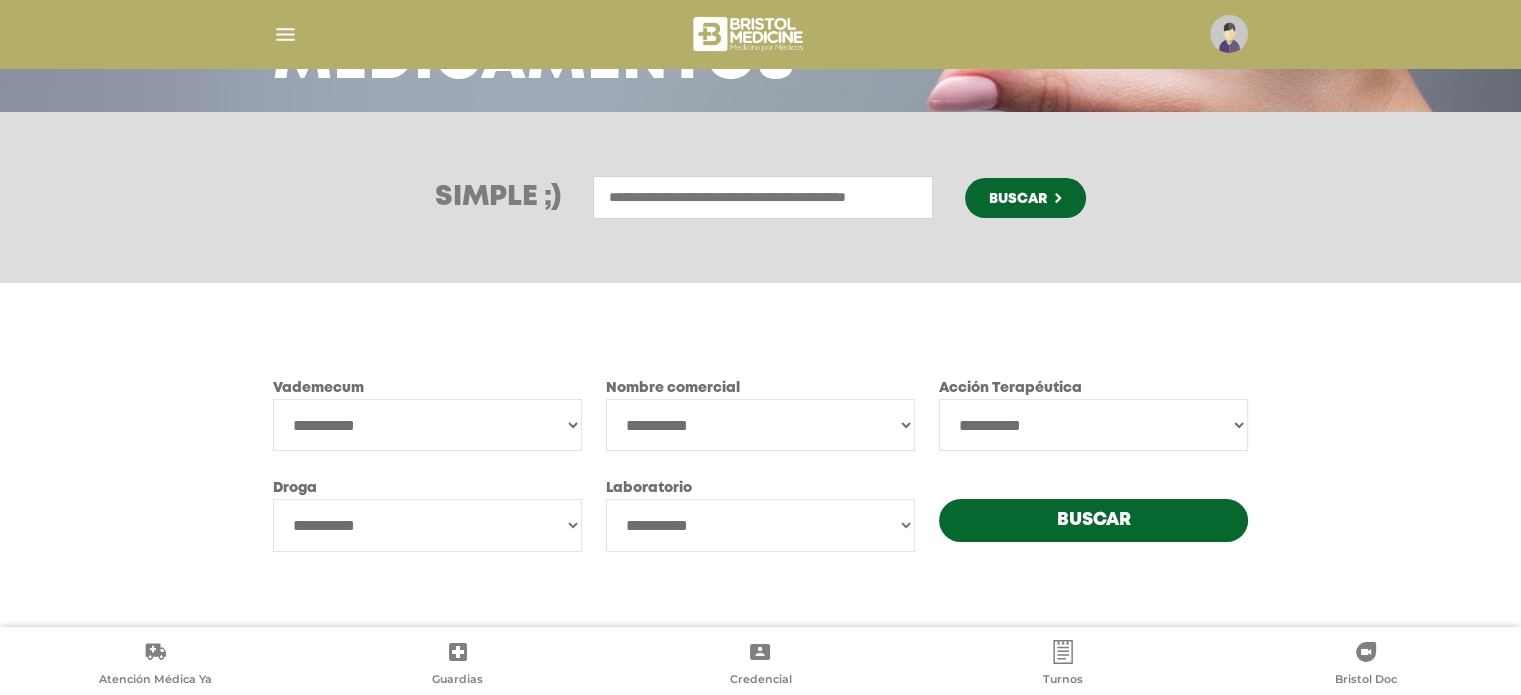 click on "**********" at bounding box center (427, 425) 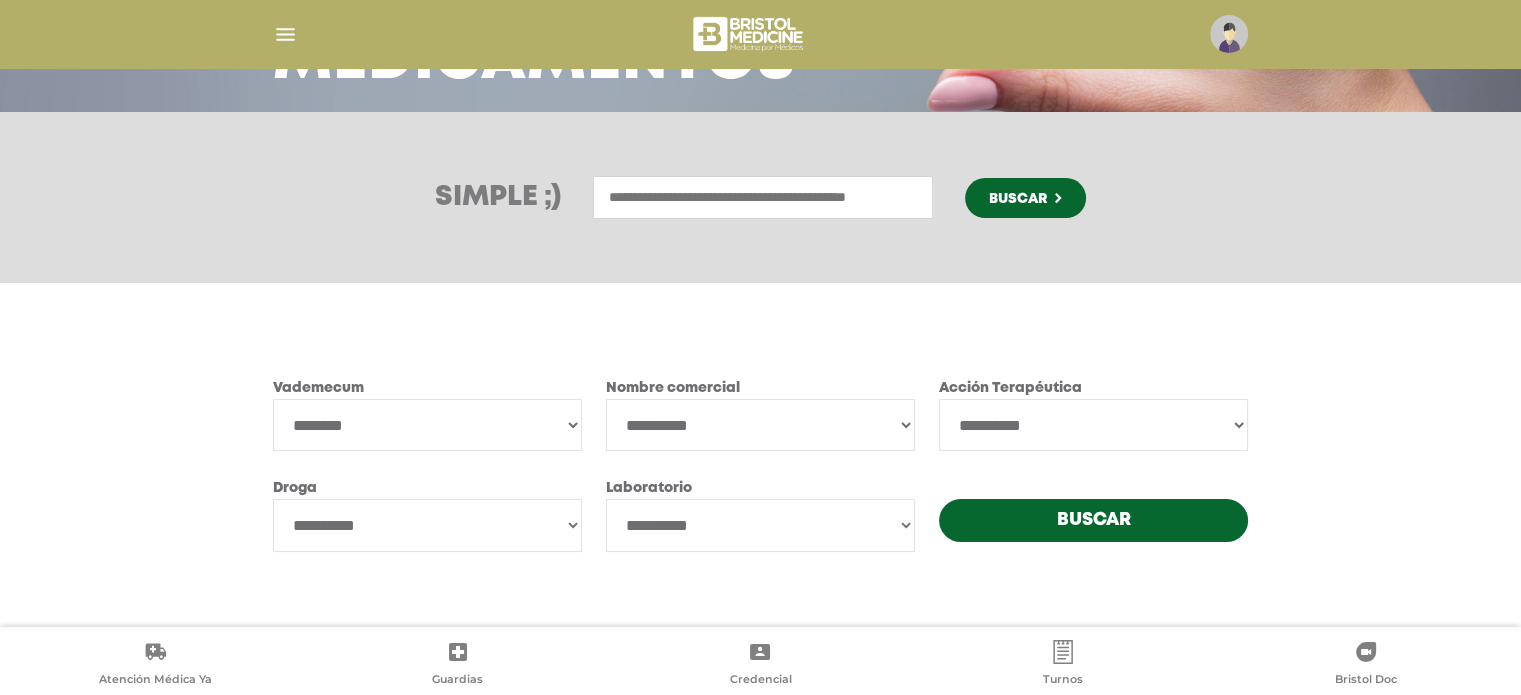 click on "**********" at bounding box center [427, 425] 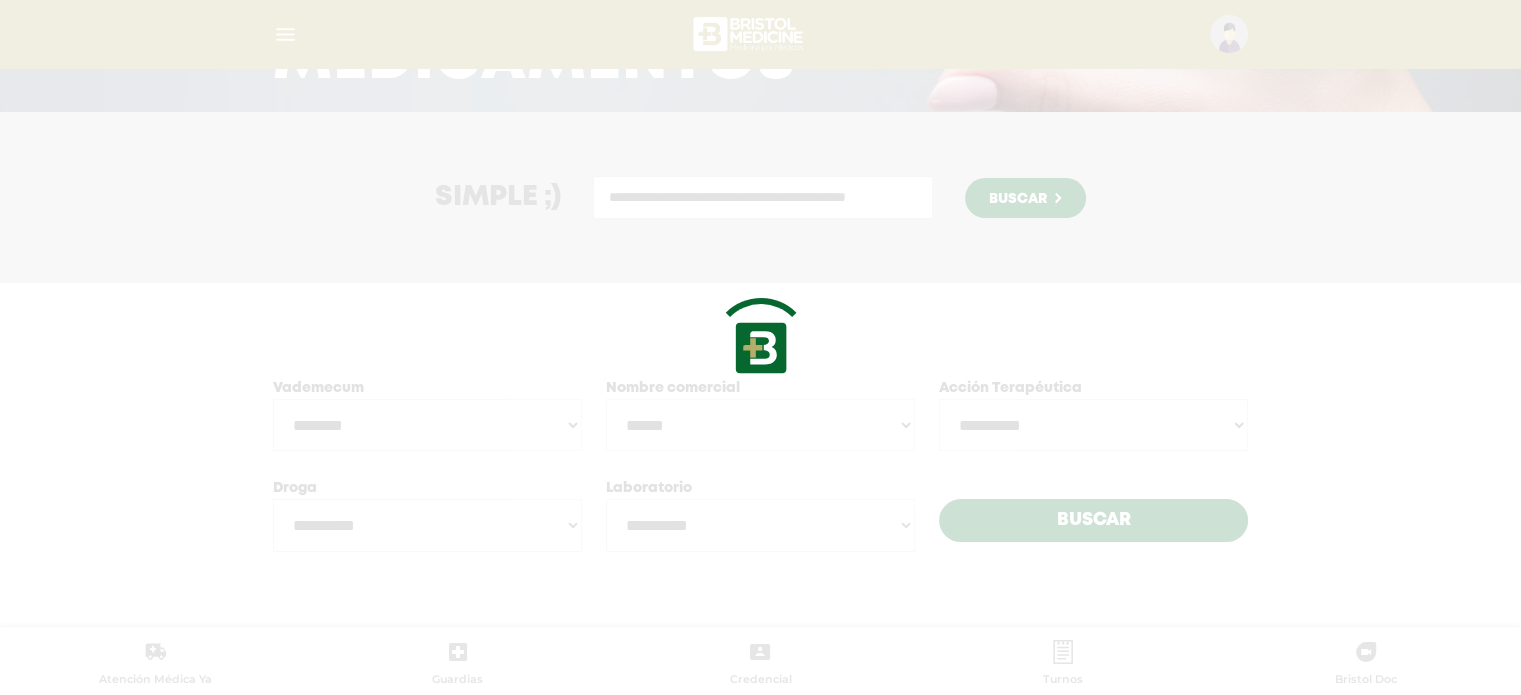 click on "Bristol Touch  -  Desktop Mobile
inicio
Mi perfil
datos personales" at bounding box center [760, 151] 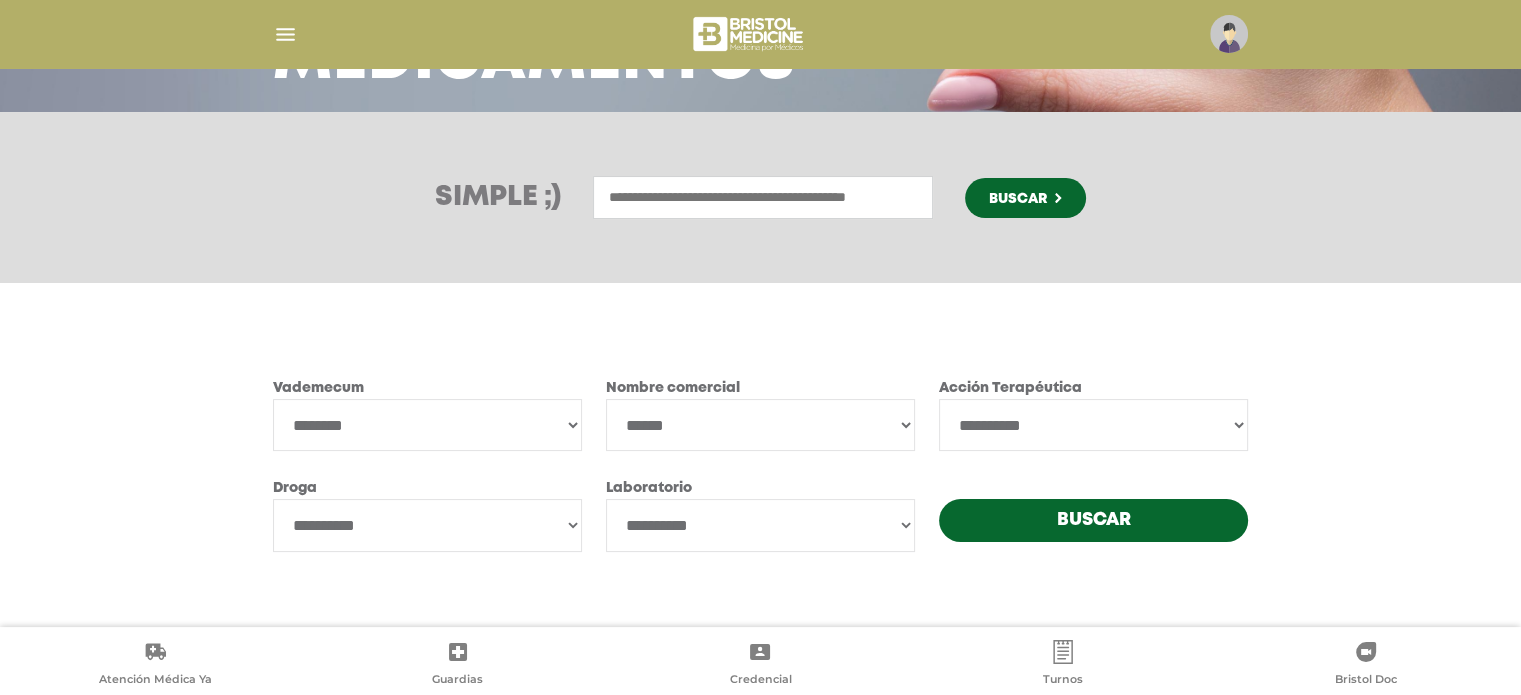 click on "**********" at bounding box center [1093, 425] 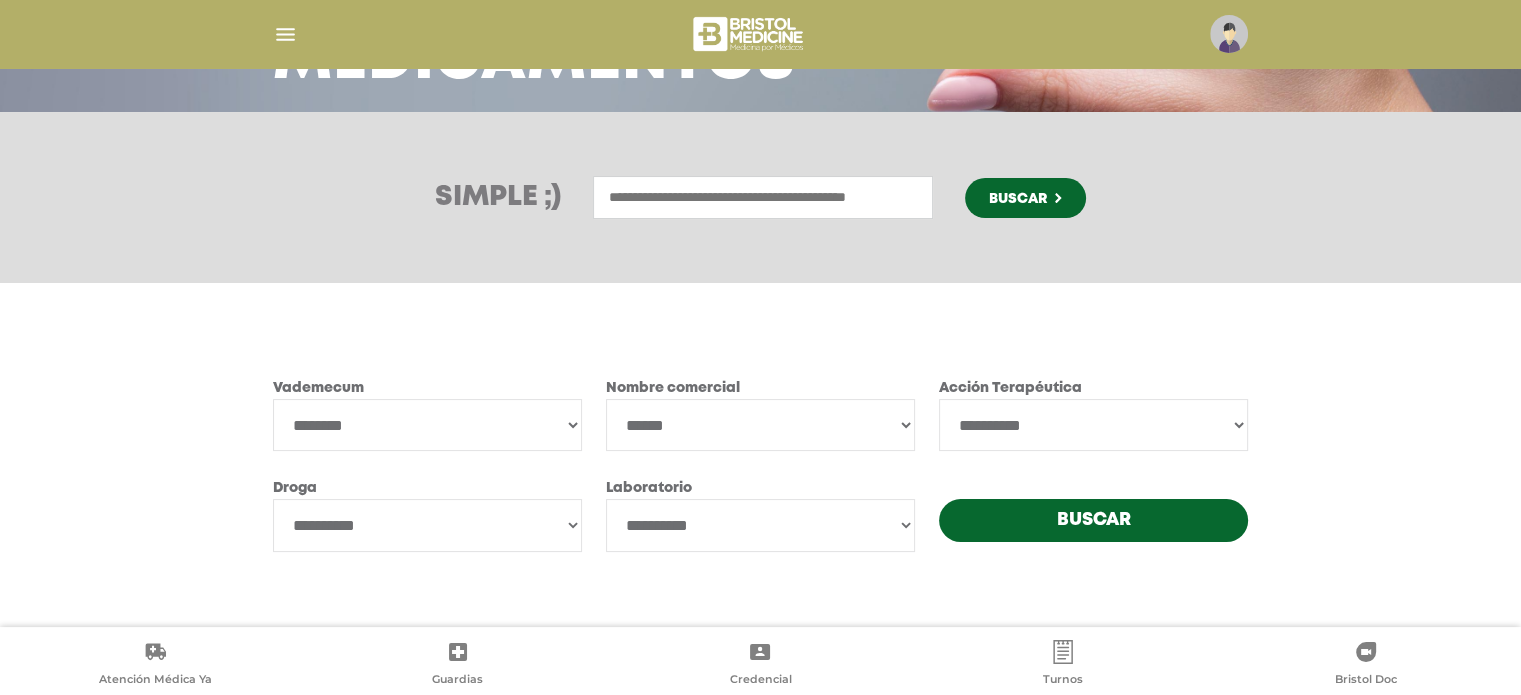 click on "**********" at bounding box center [760, 425] 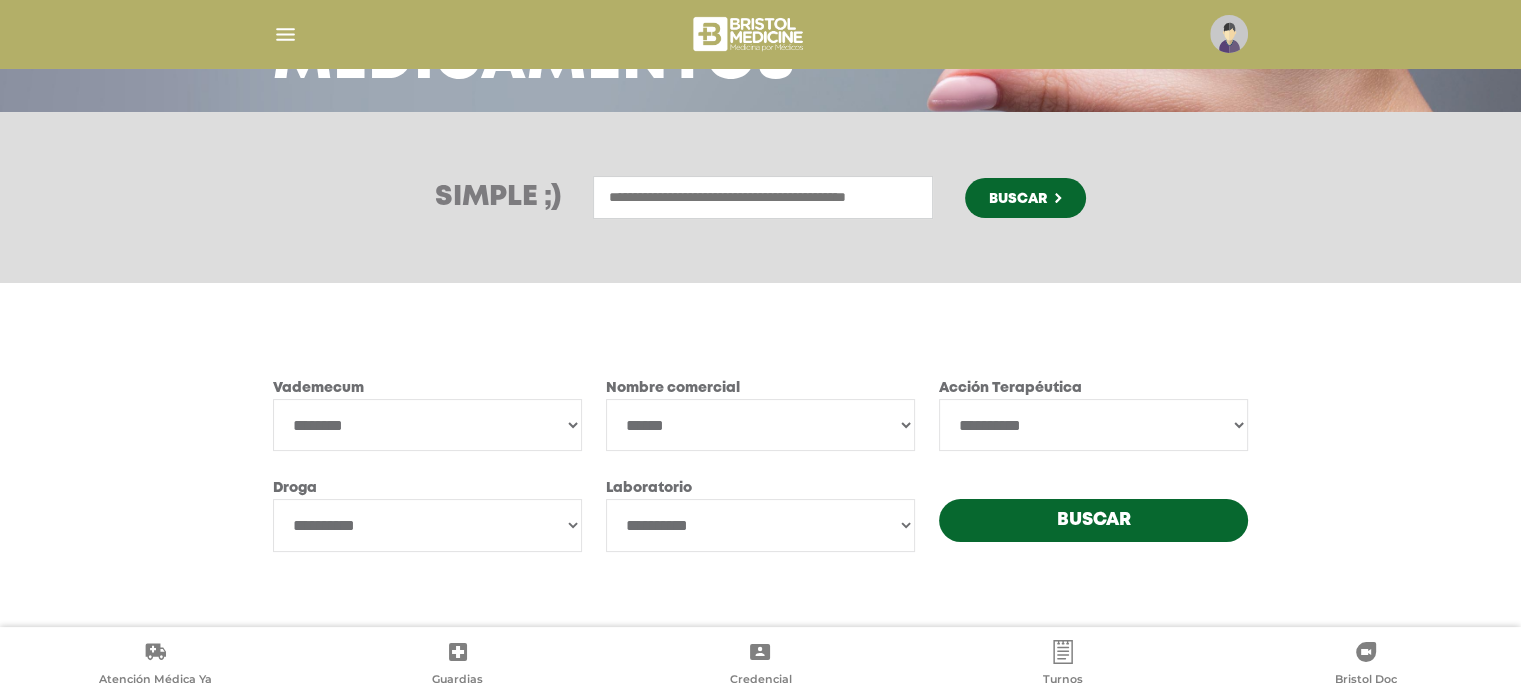 click on "**********" at bounding box center [760, 425] 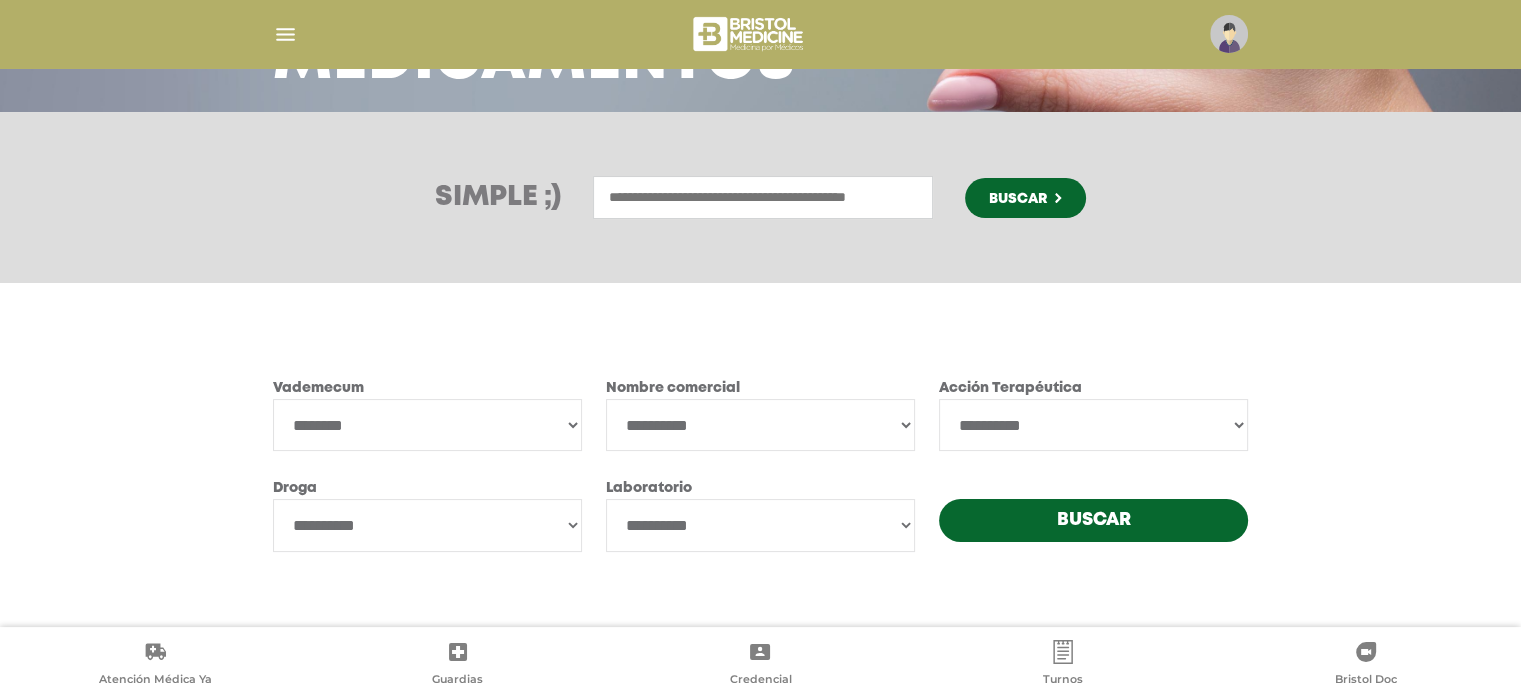 click on "**********" at bounding box center [760, 425] 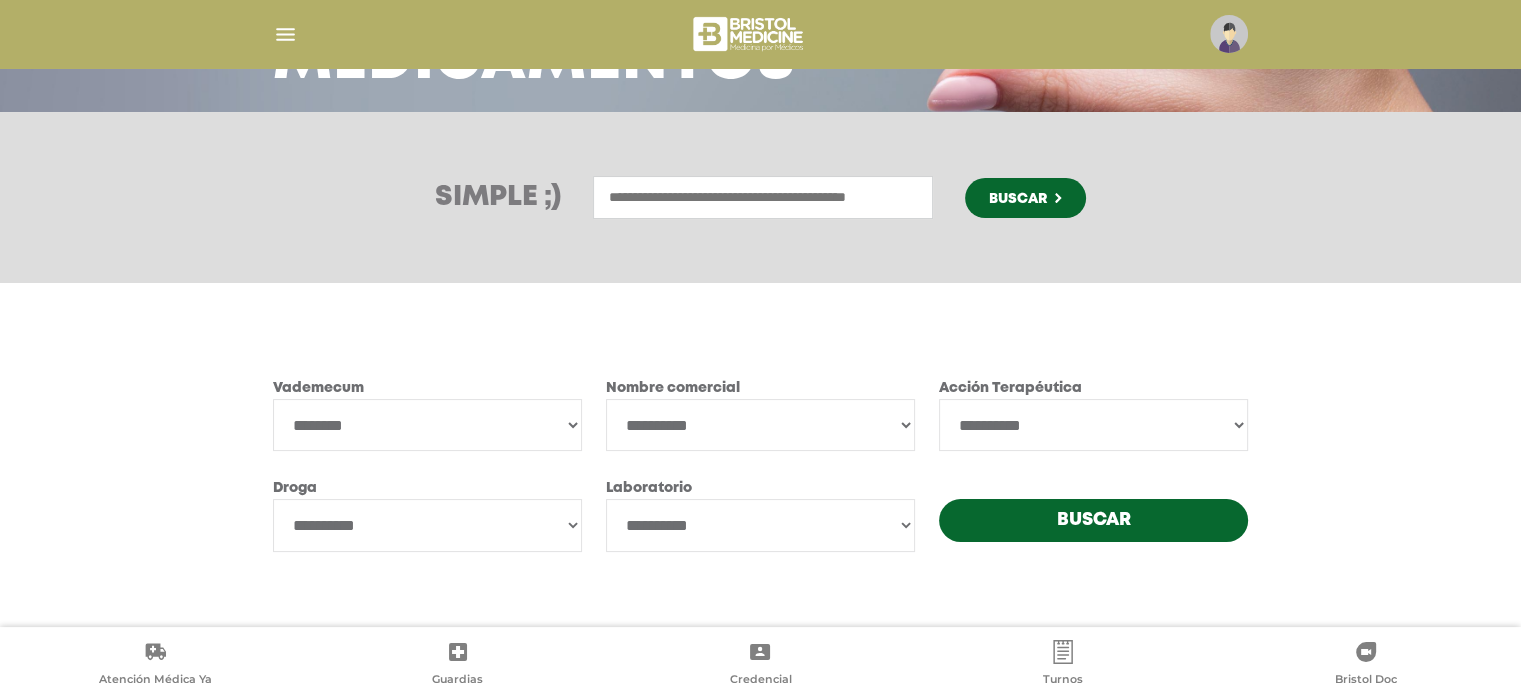 click on "**********" at bounding box center (427, 525) 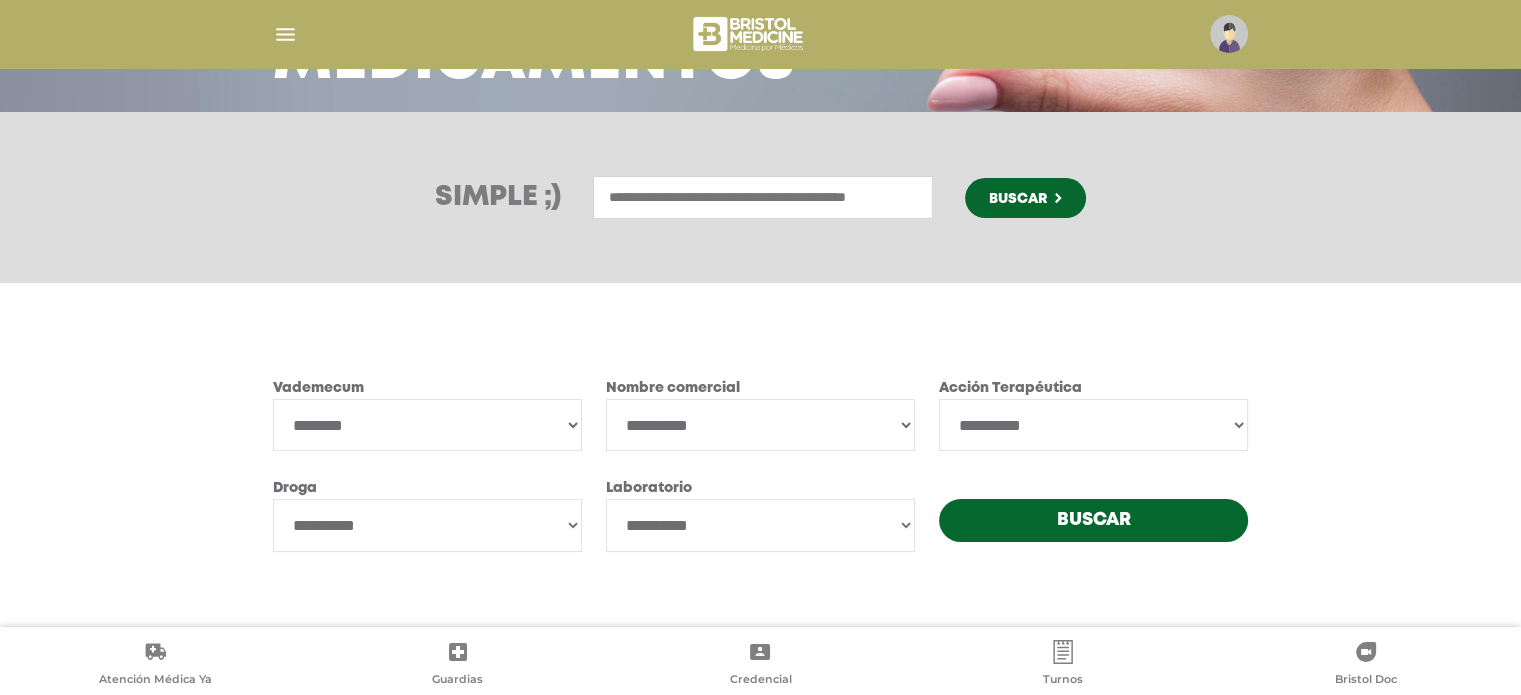 select on "*********" 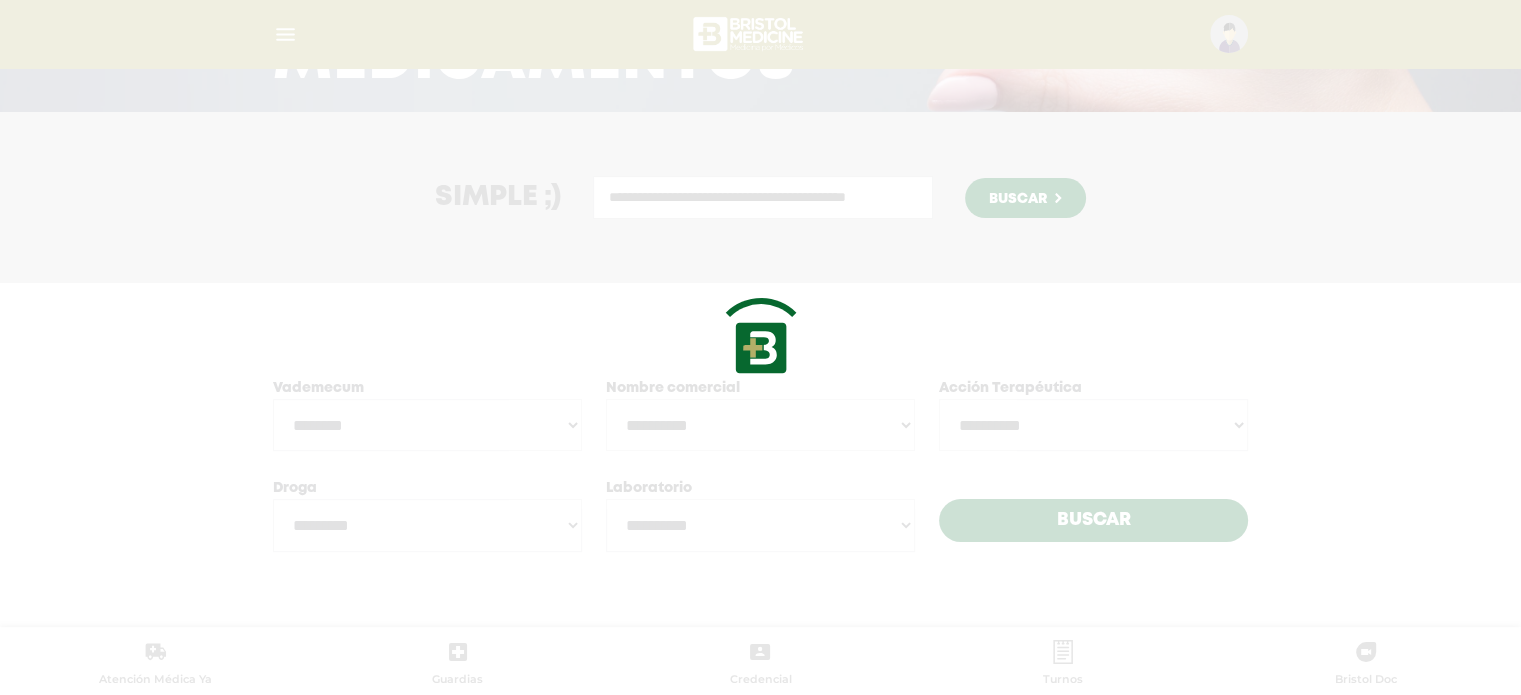 click on "Bristol Touch  -  Desktop Mobile
inicio
Mi perfil
datos personales" at bounding box center [760, 151] 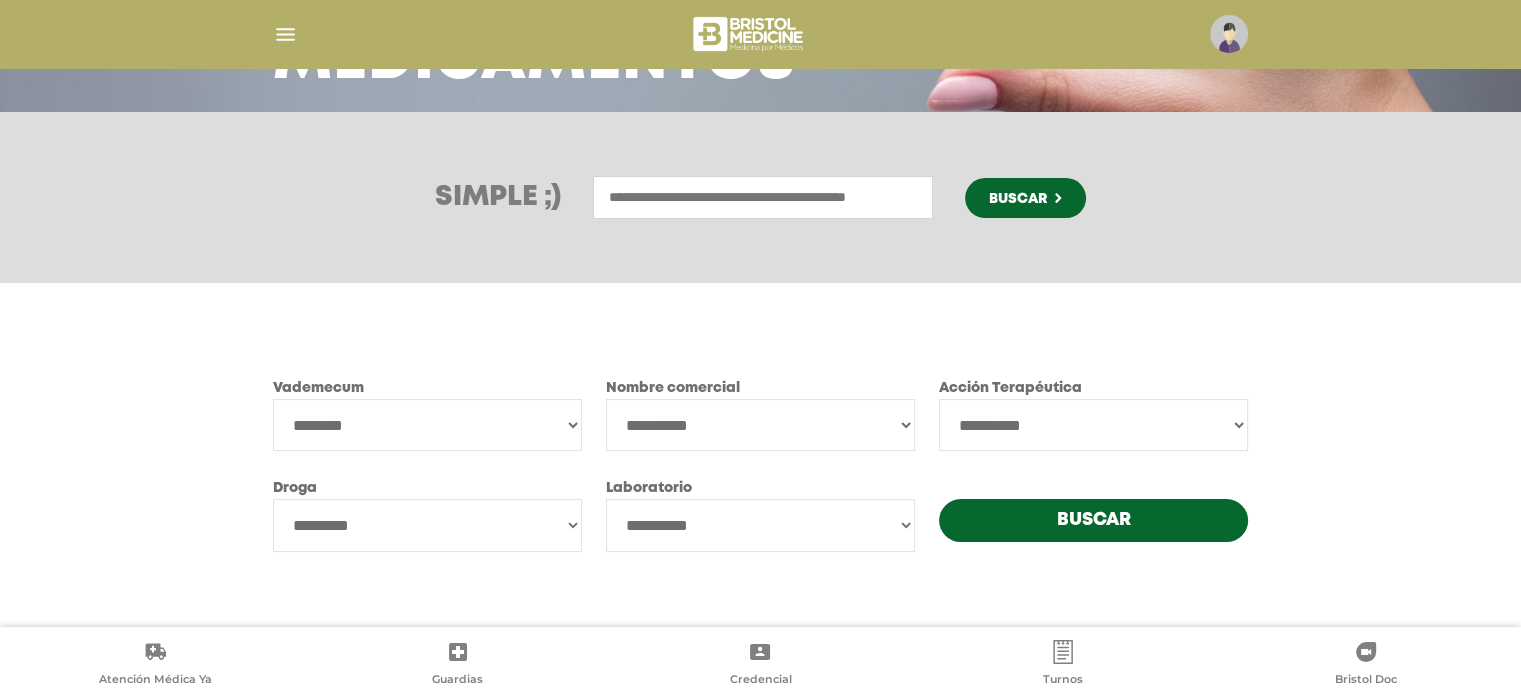 click on "**********" at bounding box center (760, 525) 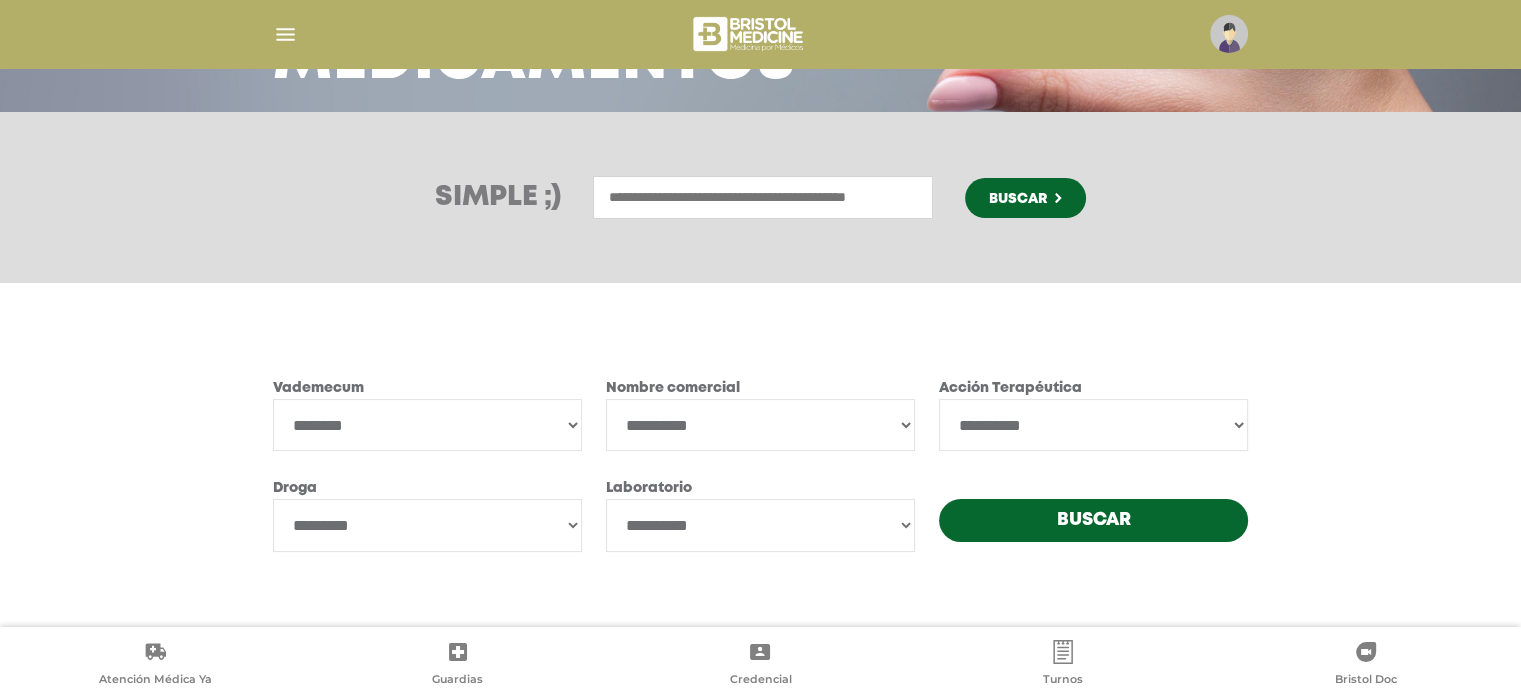click on "**********" at bounding box center [1093, 425] 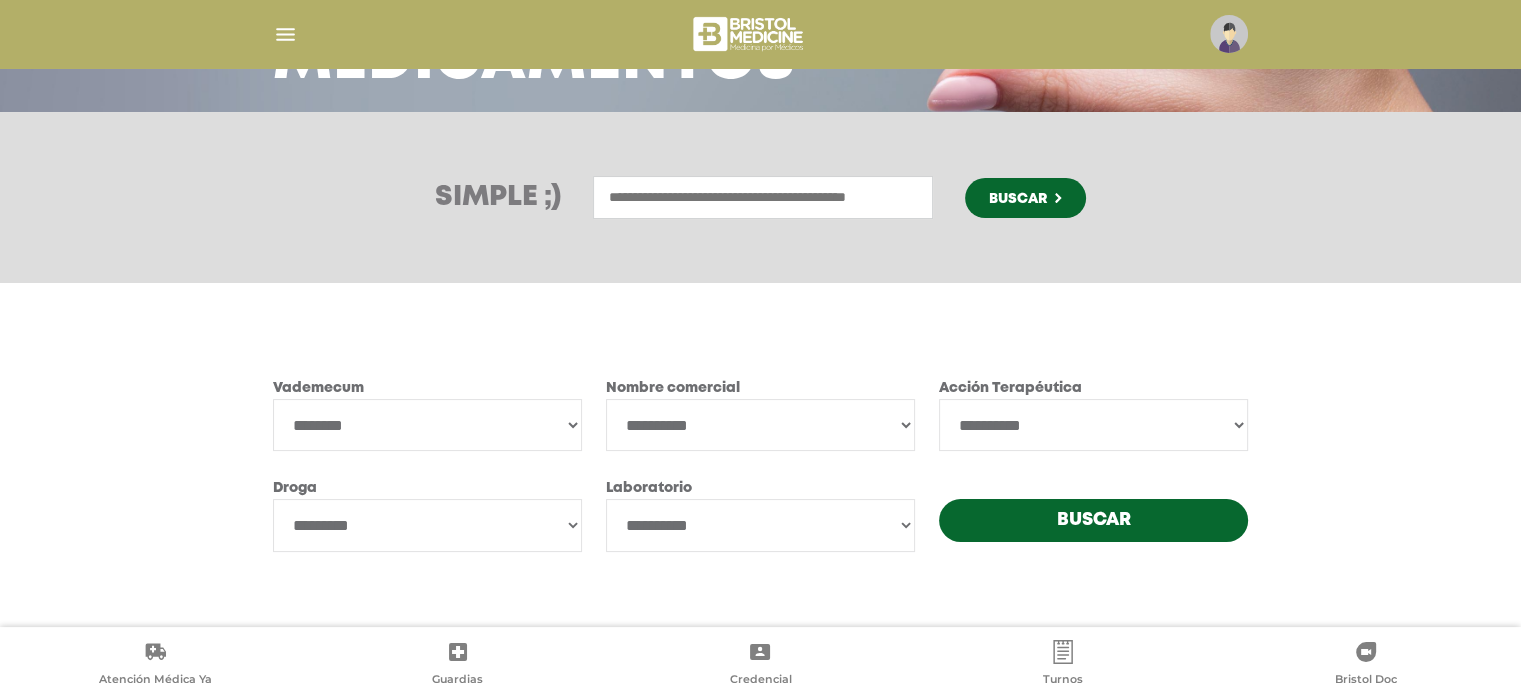 click on "**********" at bounding box center [760, 455] 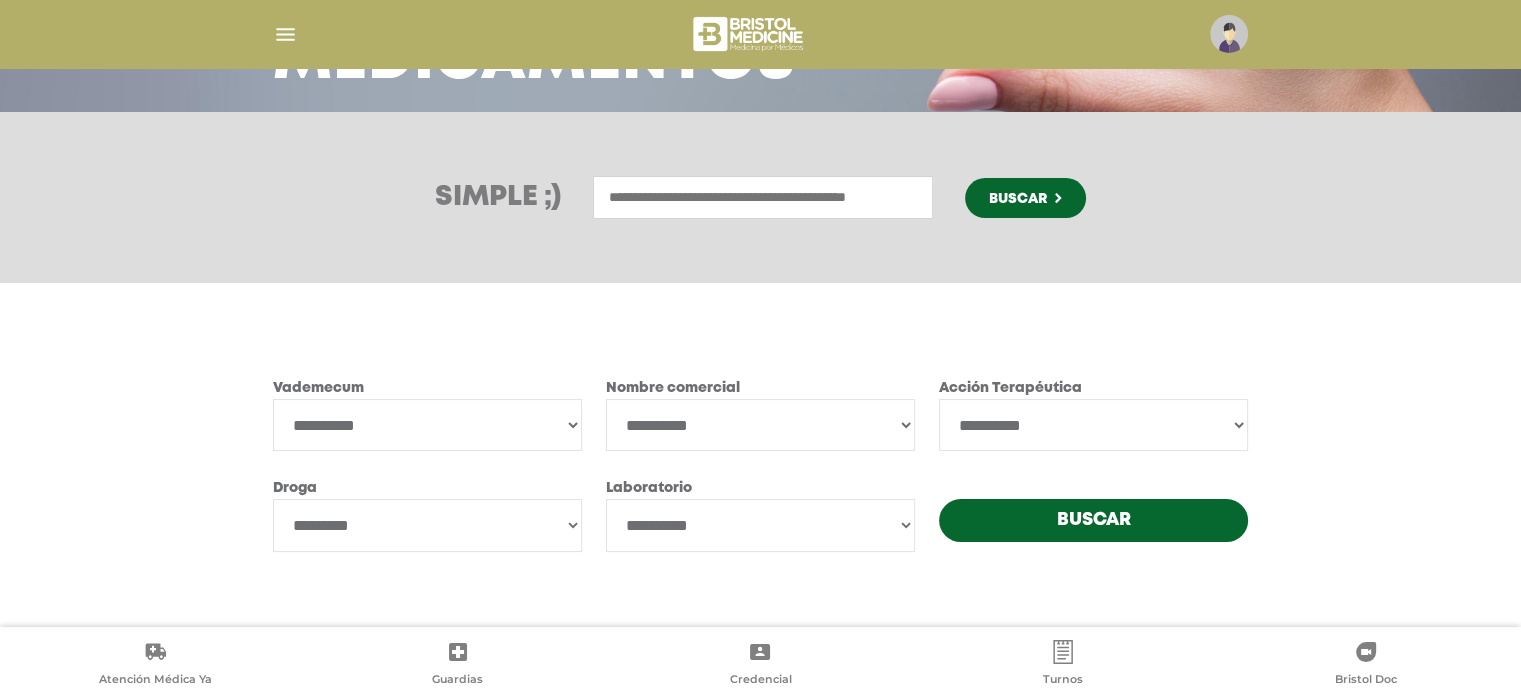 click on "**********" at bounding box center [427, 425] 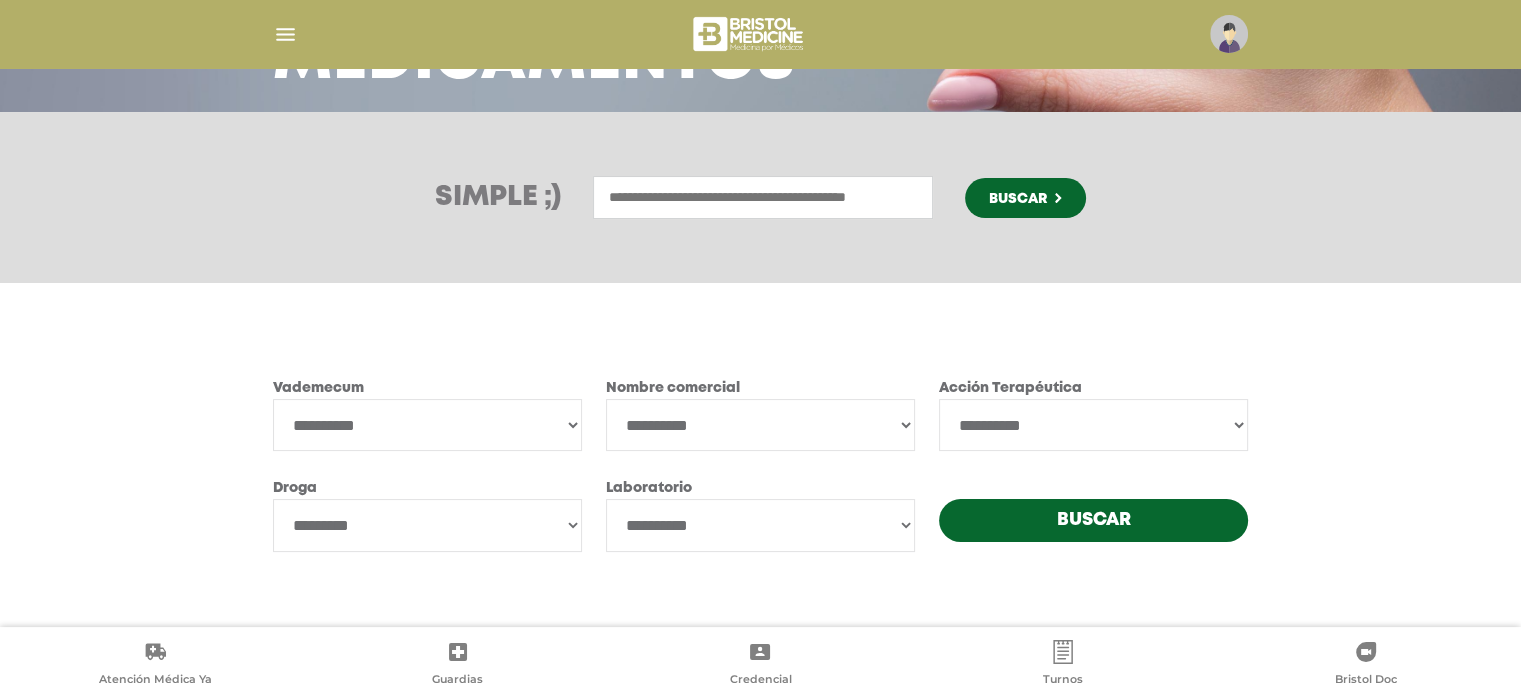 click on "**********" at bounding box center (760, 425) 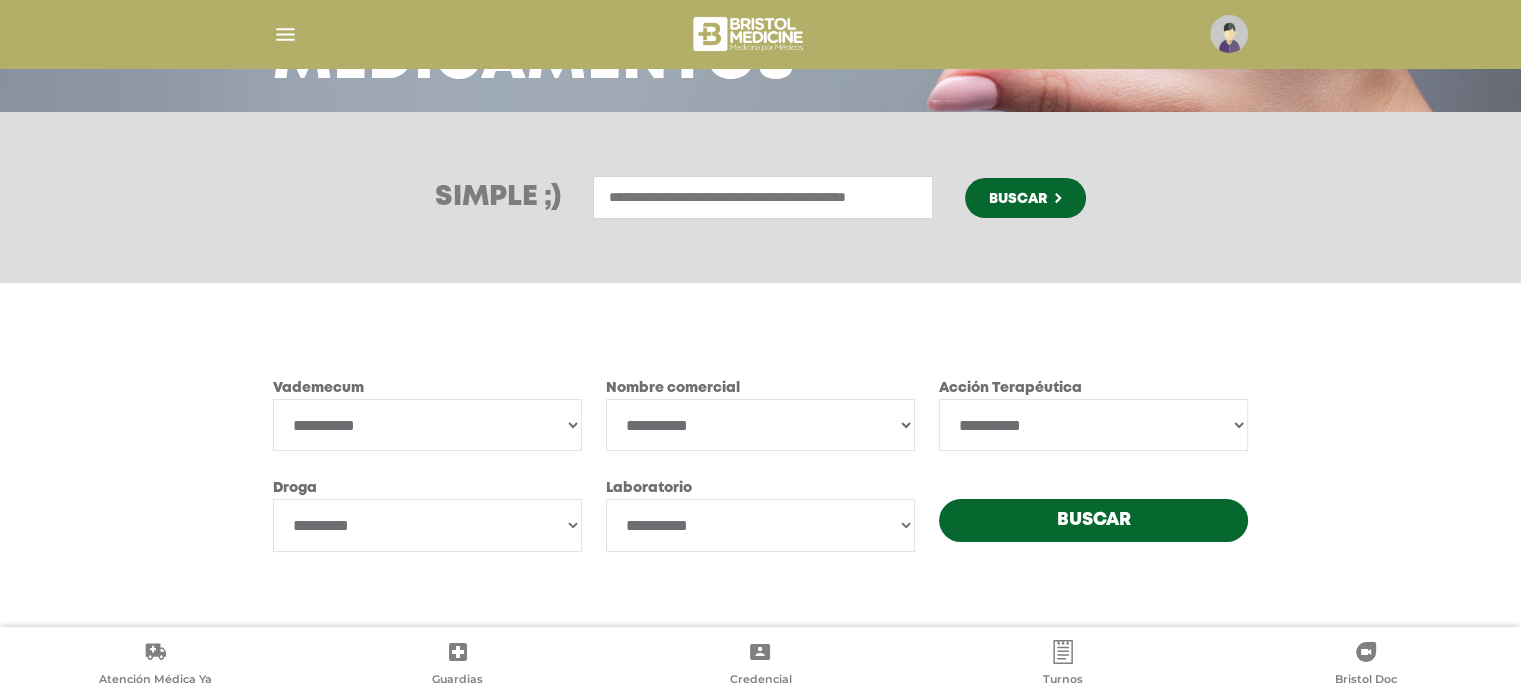 select on "**********" 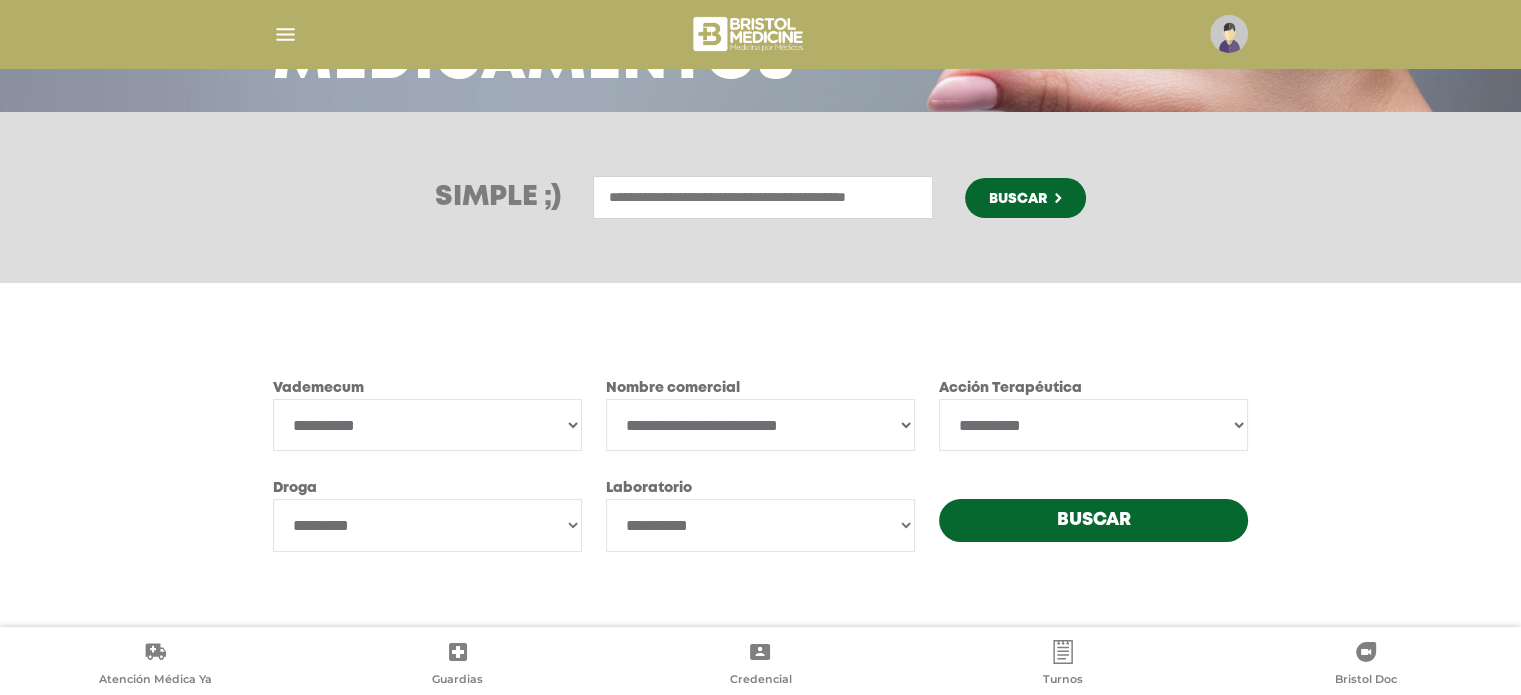 click on "**********" at bounding box center [760, 425] 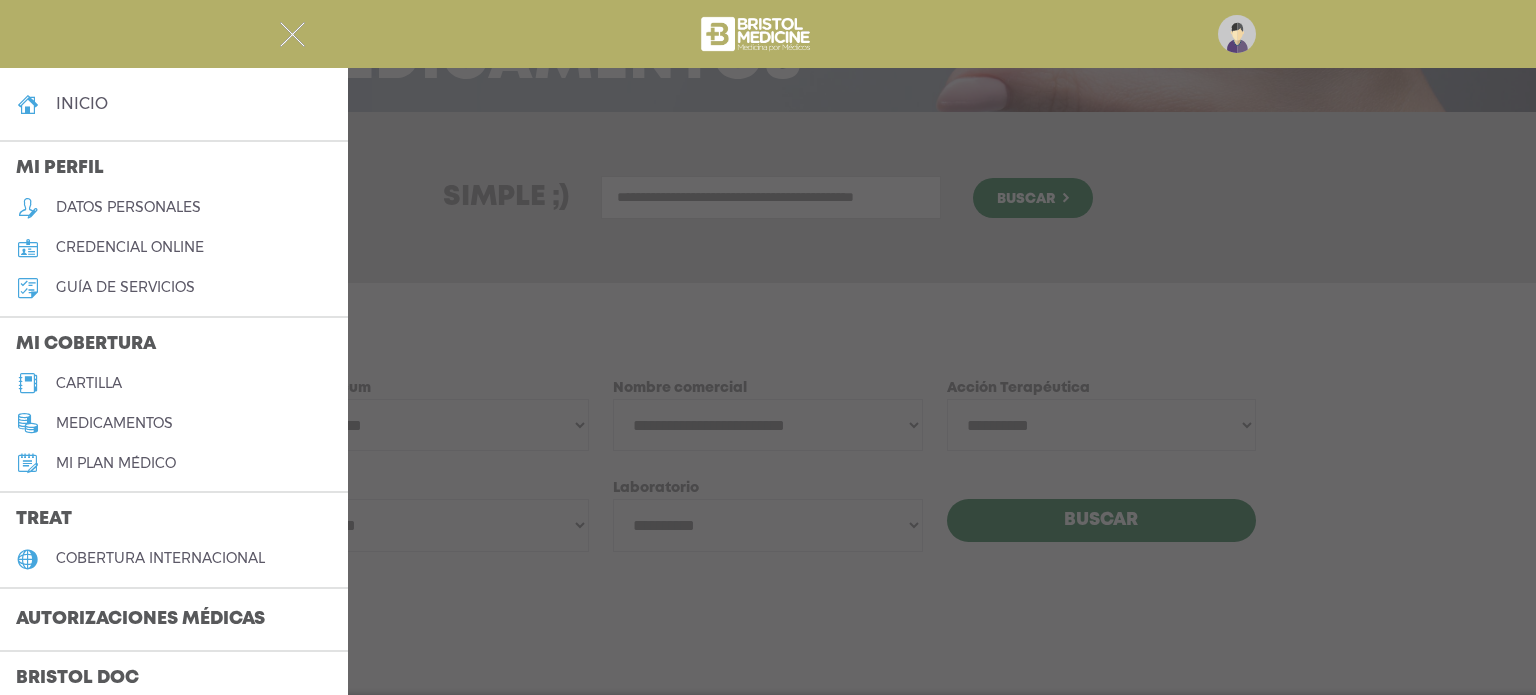 click at bounding box center (768, 347) 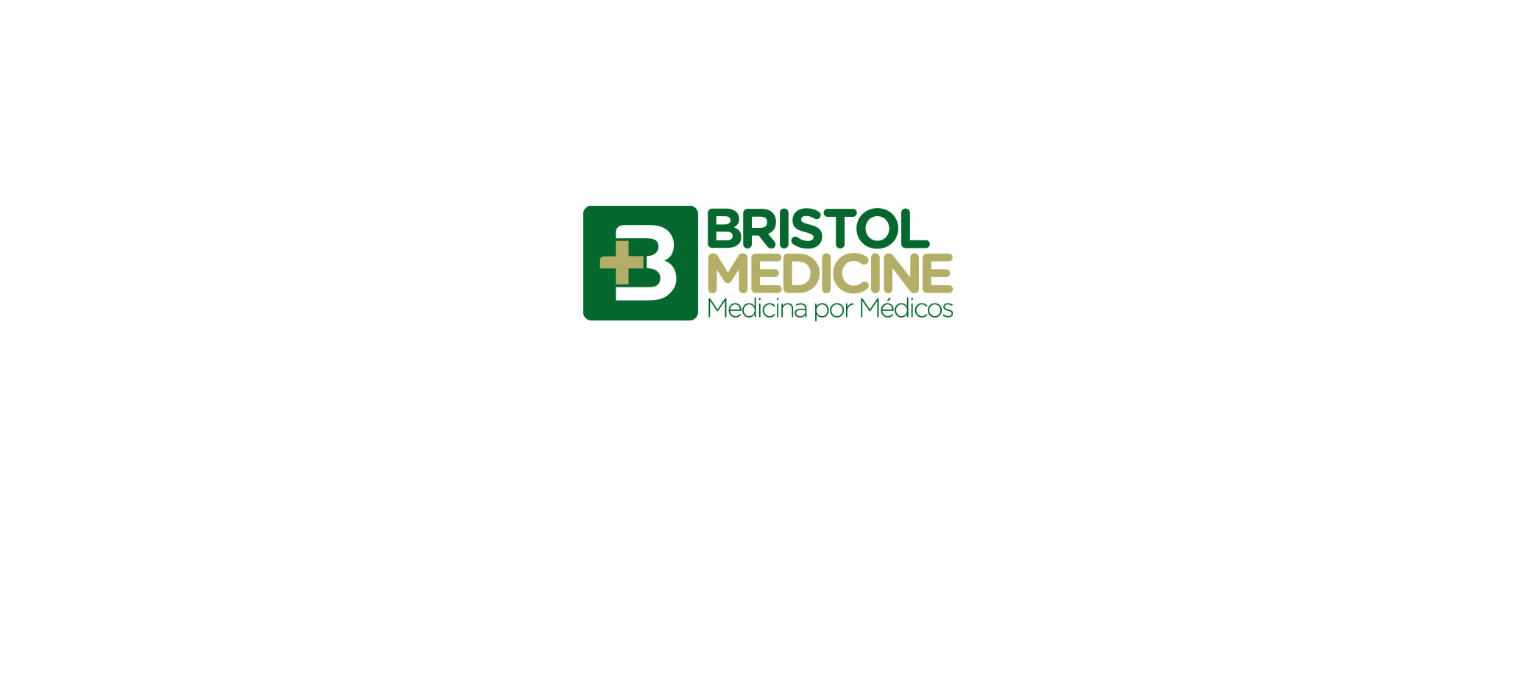 scroll, scrollTop: 0, scrollLeft: 0, axis: both 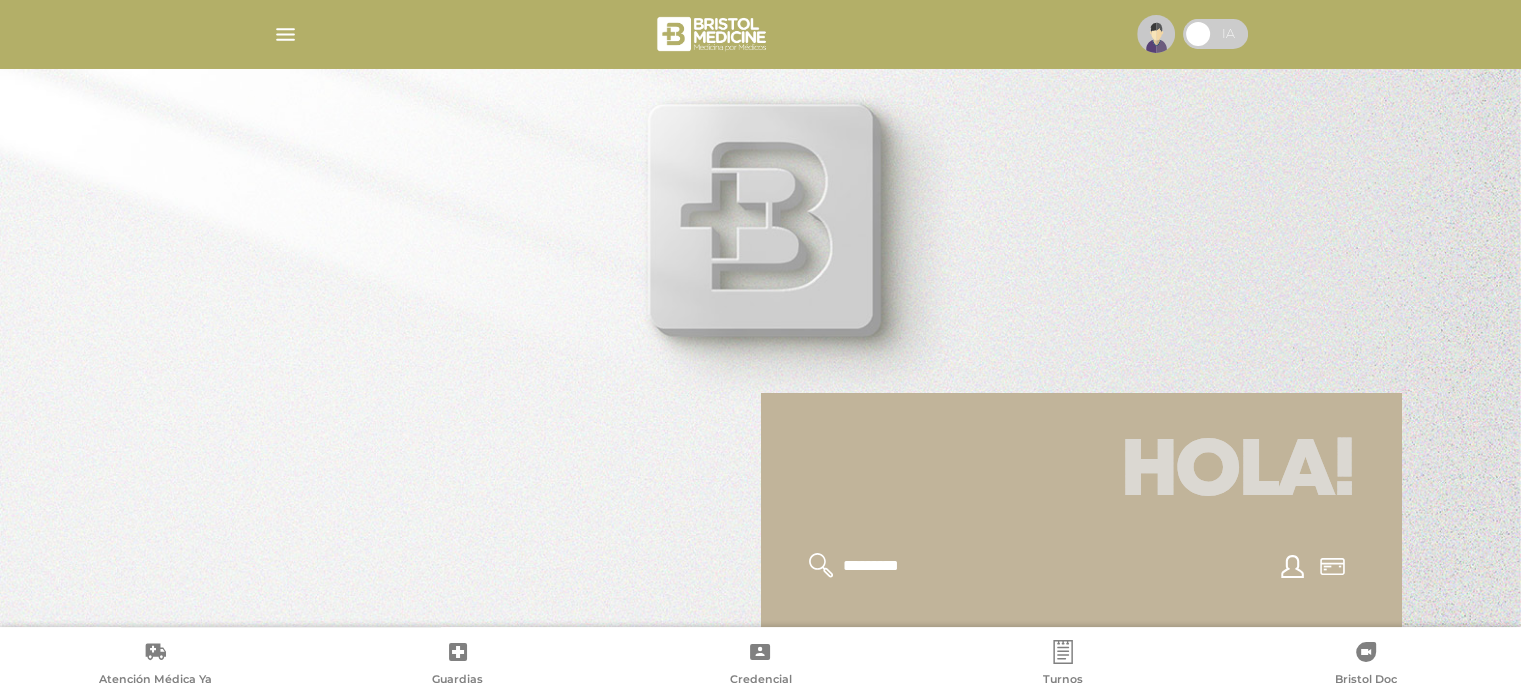 click at bounding box center (285, 34) 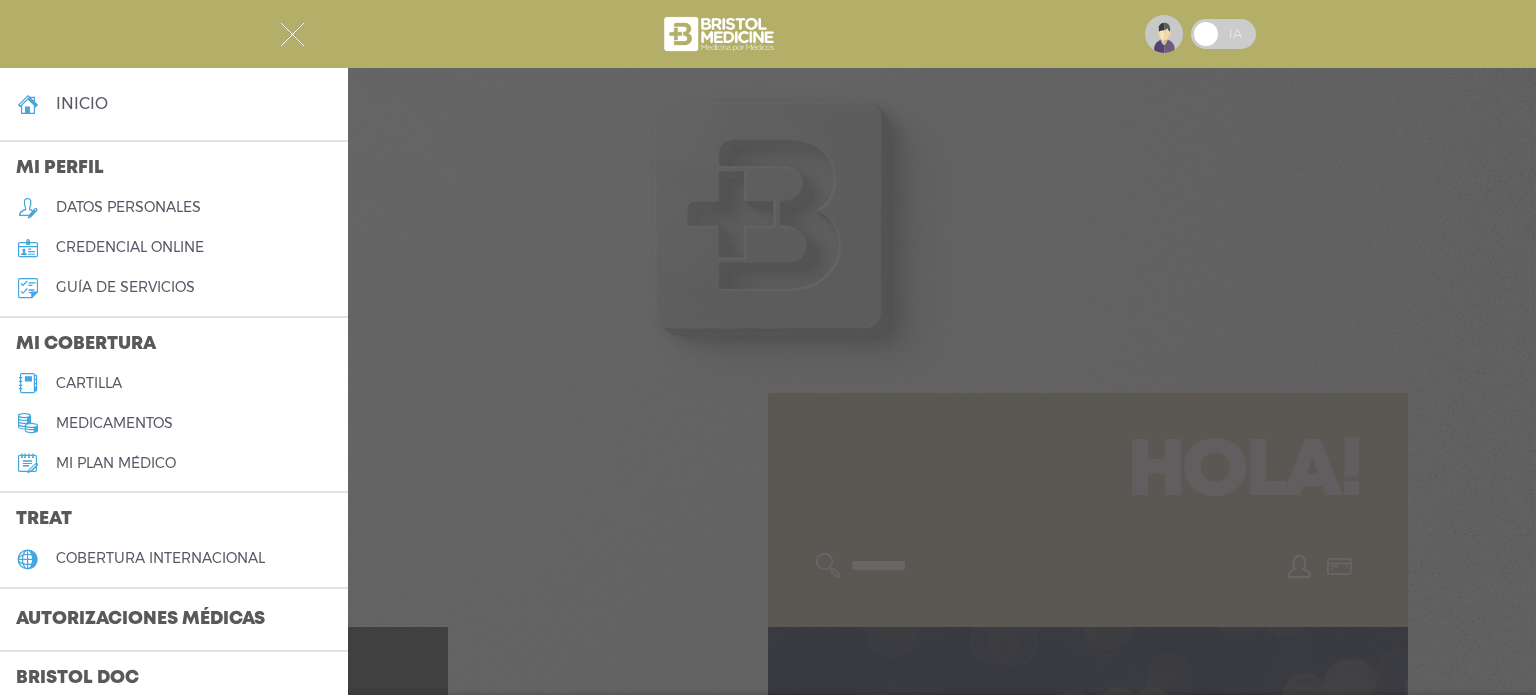 scroll, scrollTop: 548, scrollLeft: 0, axis: vertical 